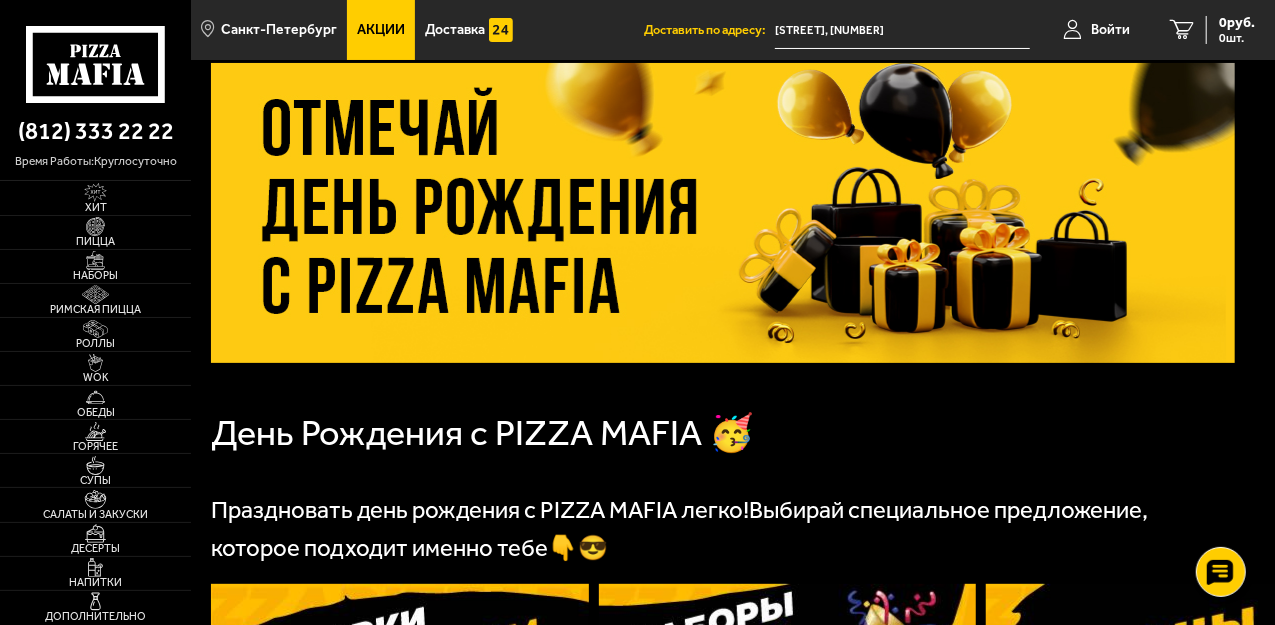 scroll, scrollTop: 89, scrollLeft: 0, axis: vertical 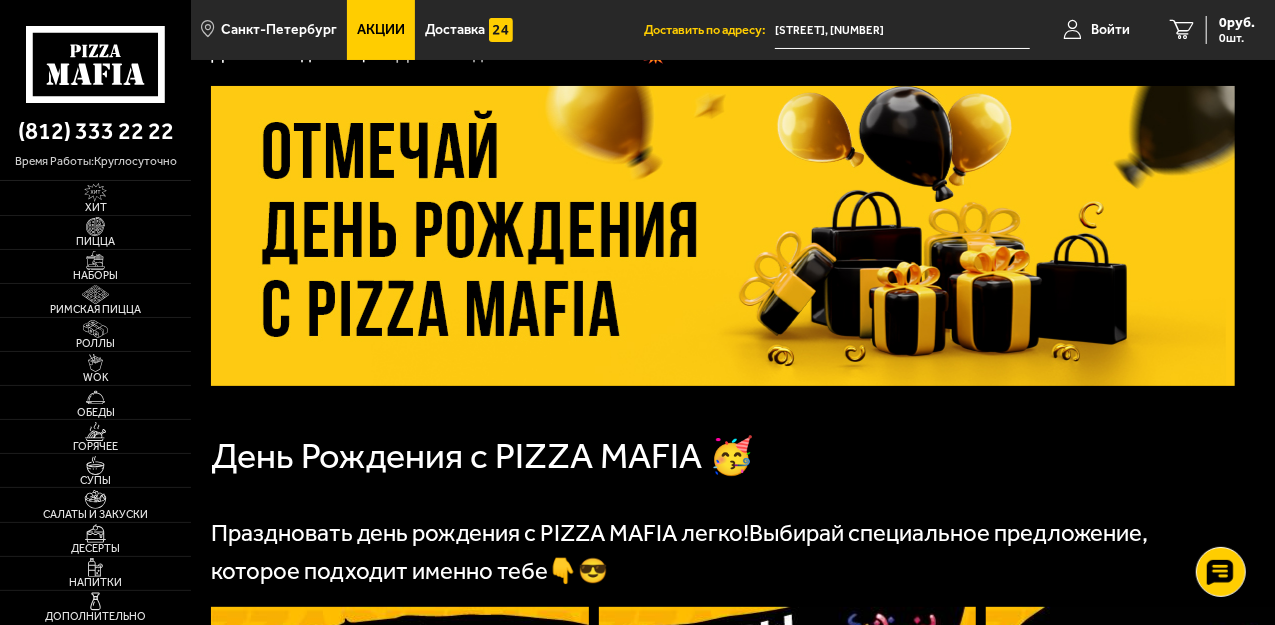 click on "Акции" at bounding box center [381, 30] 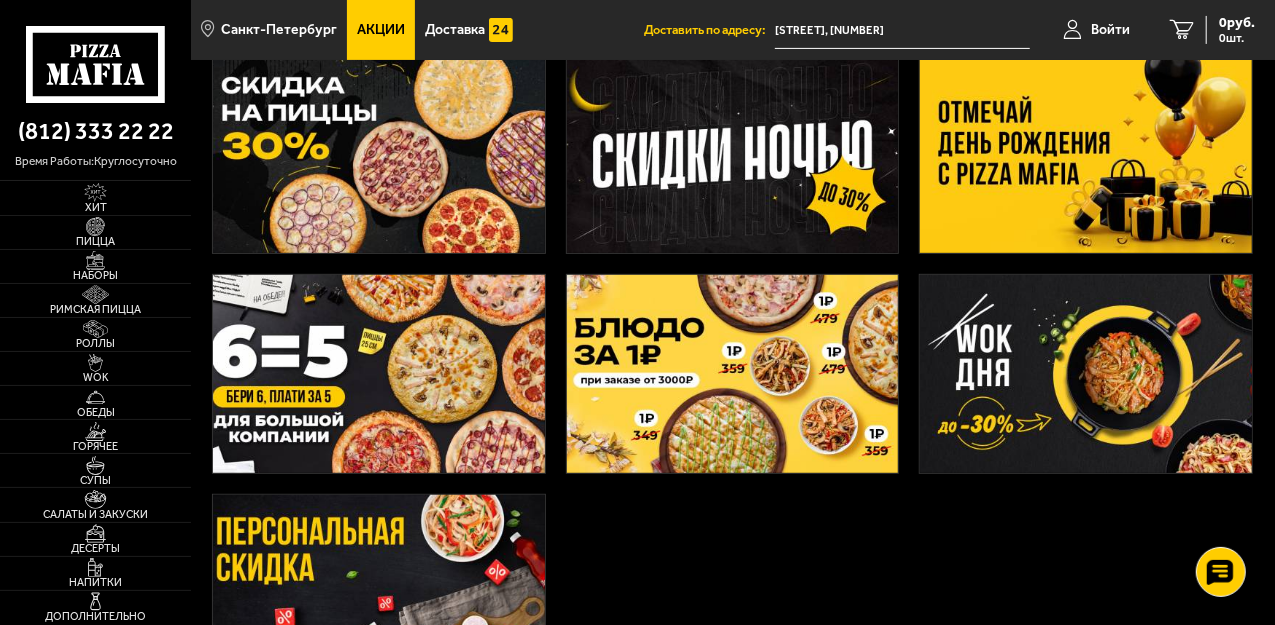 scroll, scrollTop: 409, scrollLeft: 0, axis: vertical 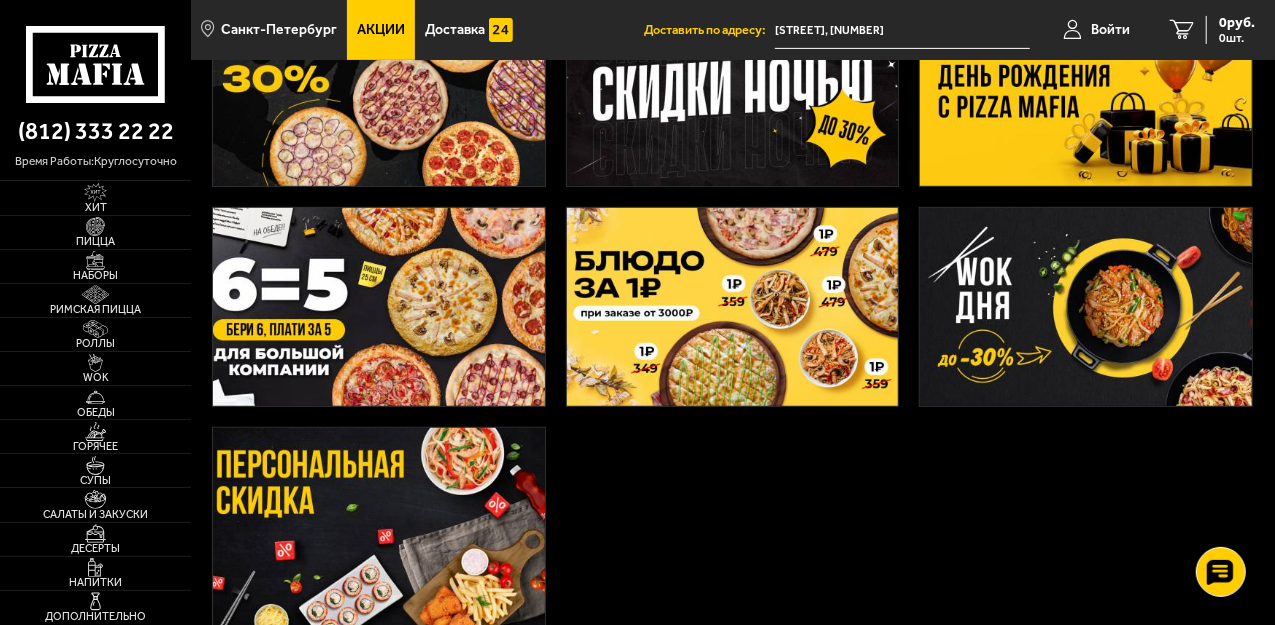 click at bounding box center (379, 307) 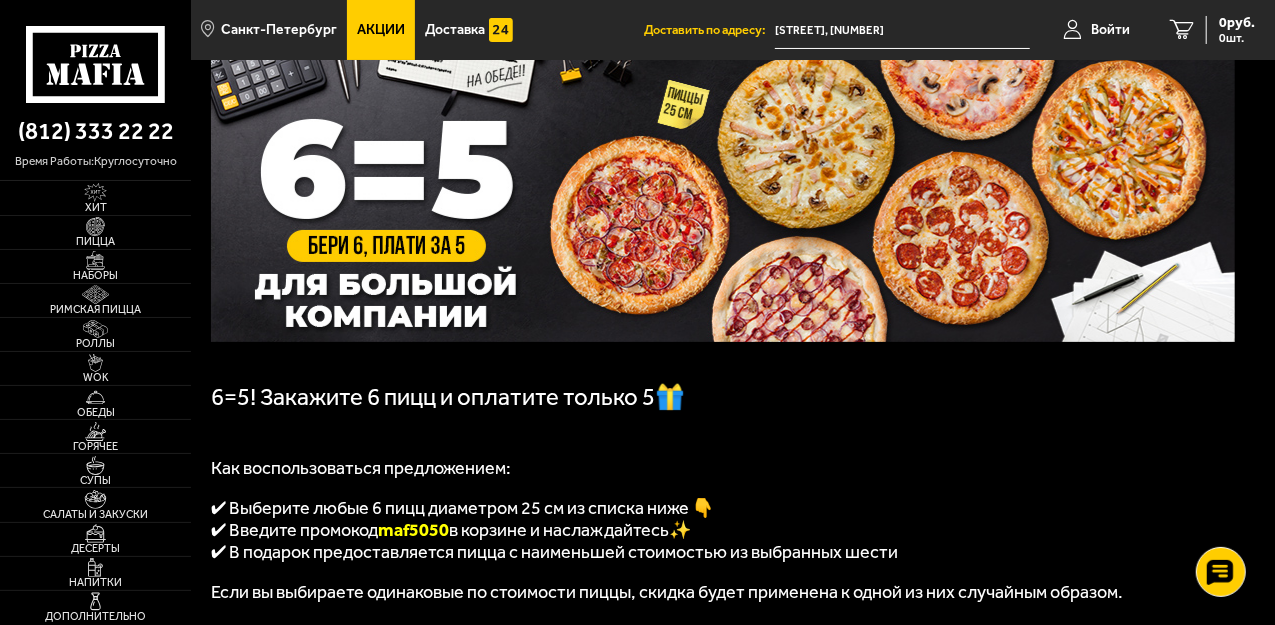 scroll, scrollTop: 200, scrollLeft: 0, axis: vertical 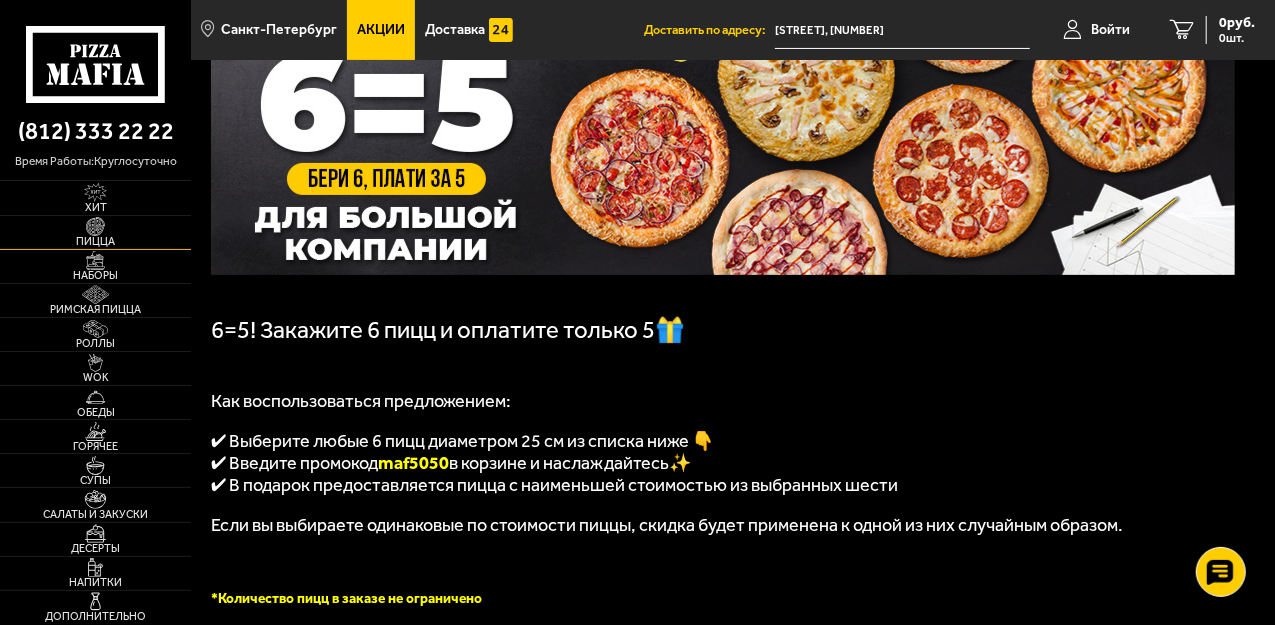 click on "Пицца" at bounding box center (95, 241) 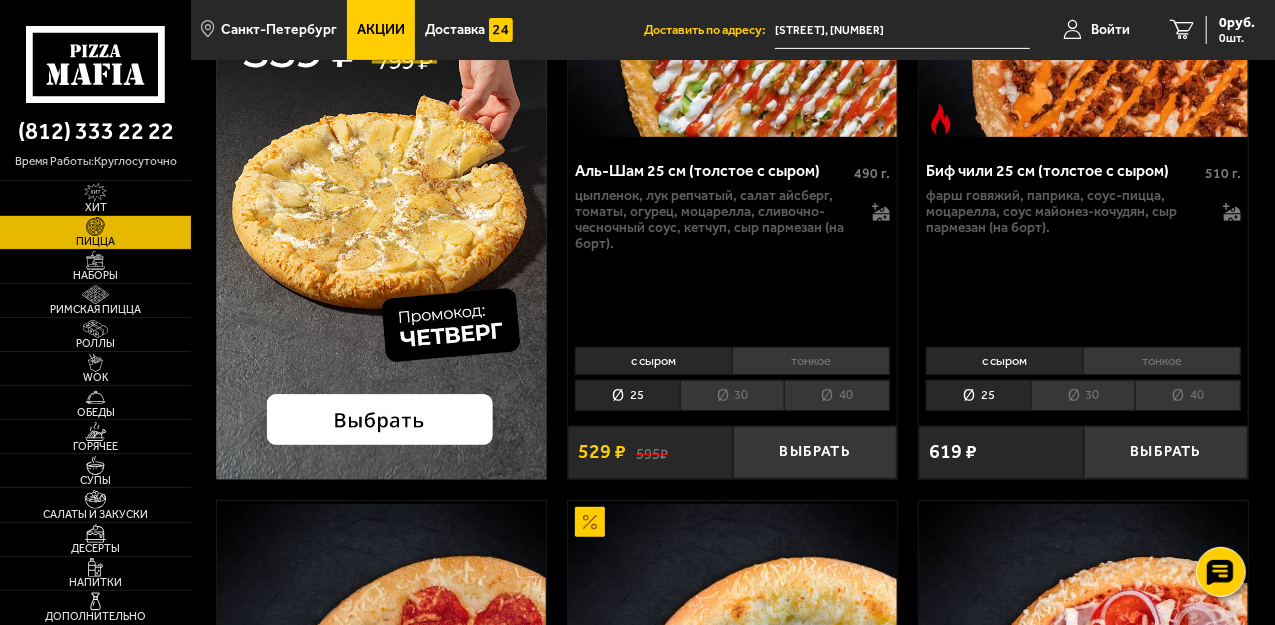 scroll, scrollTop: 400, scrollLeft: 0, axis: vertical 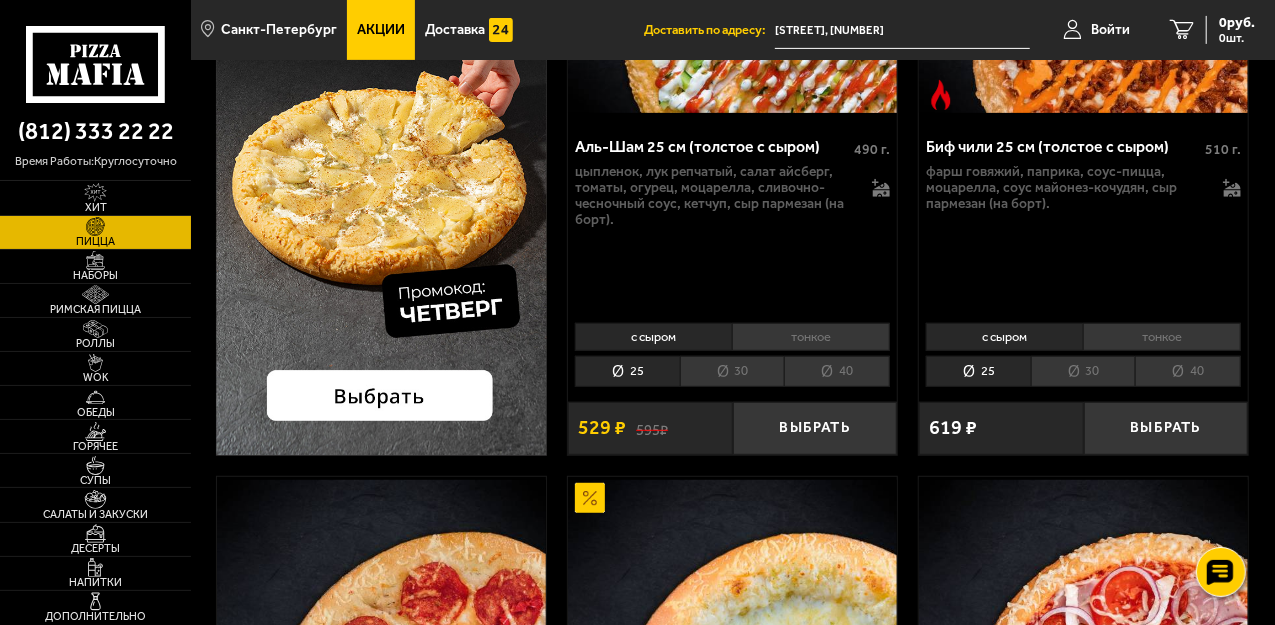 click on "30" at bounding box center (732, 371) 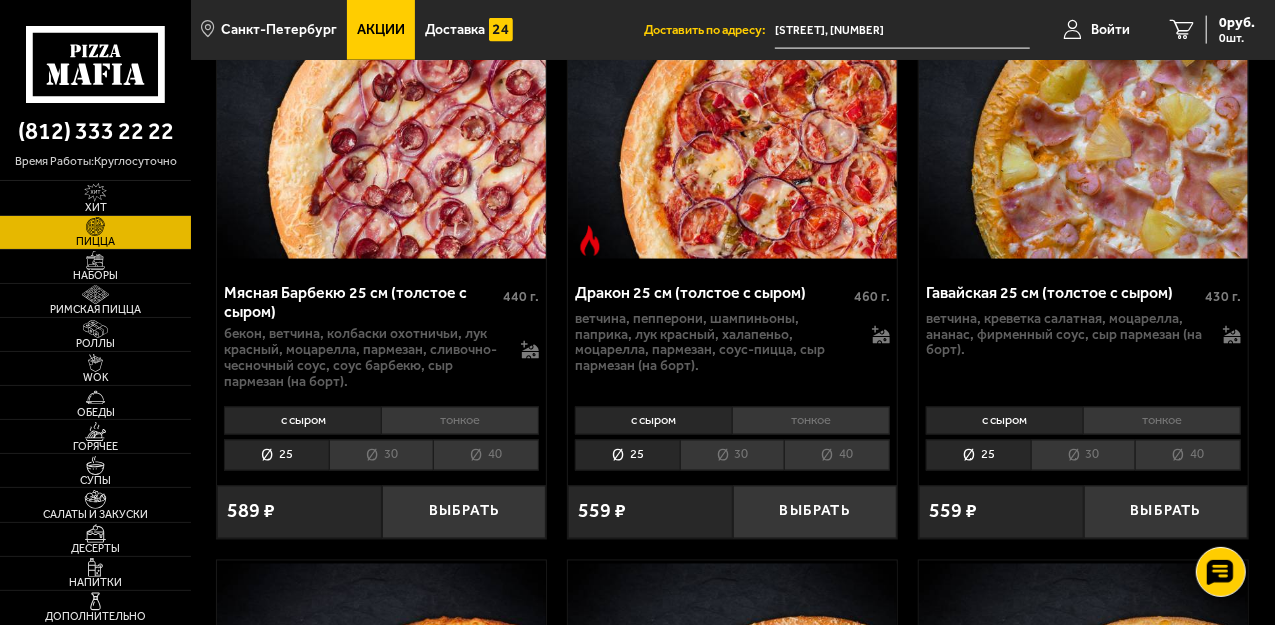 scroll, scrollTop: 5333, scrollLeft: 0, axis: vertical 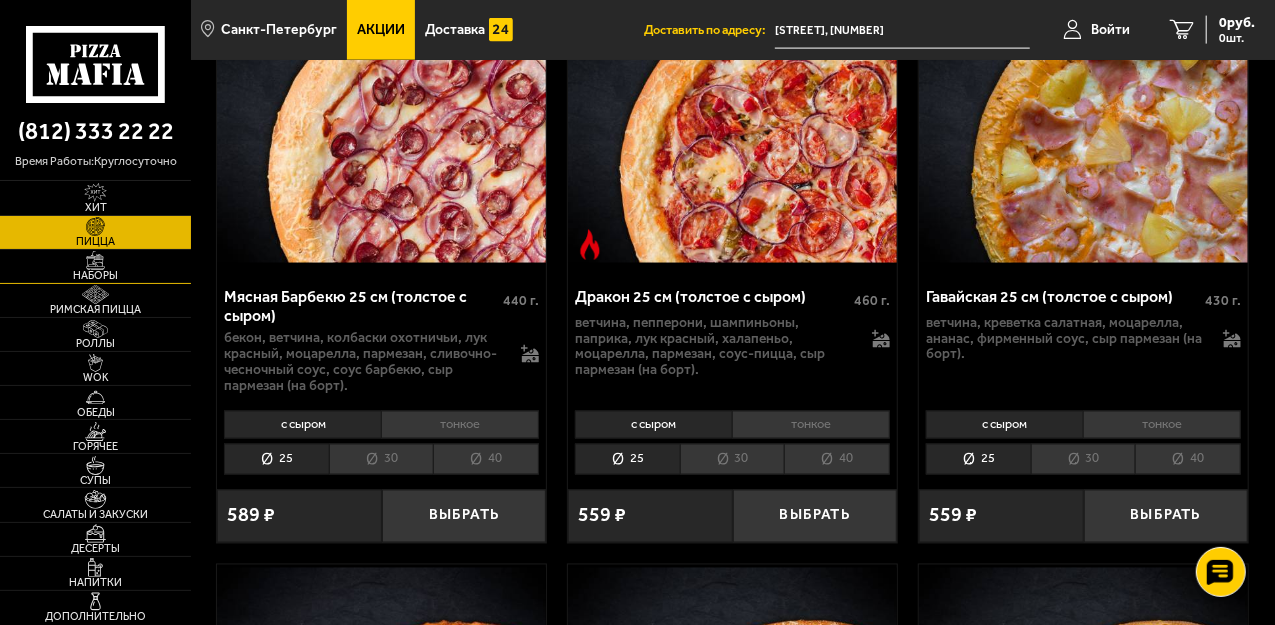 click on "Наборы" at bounding box center (95, 275) 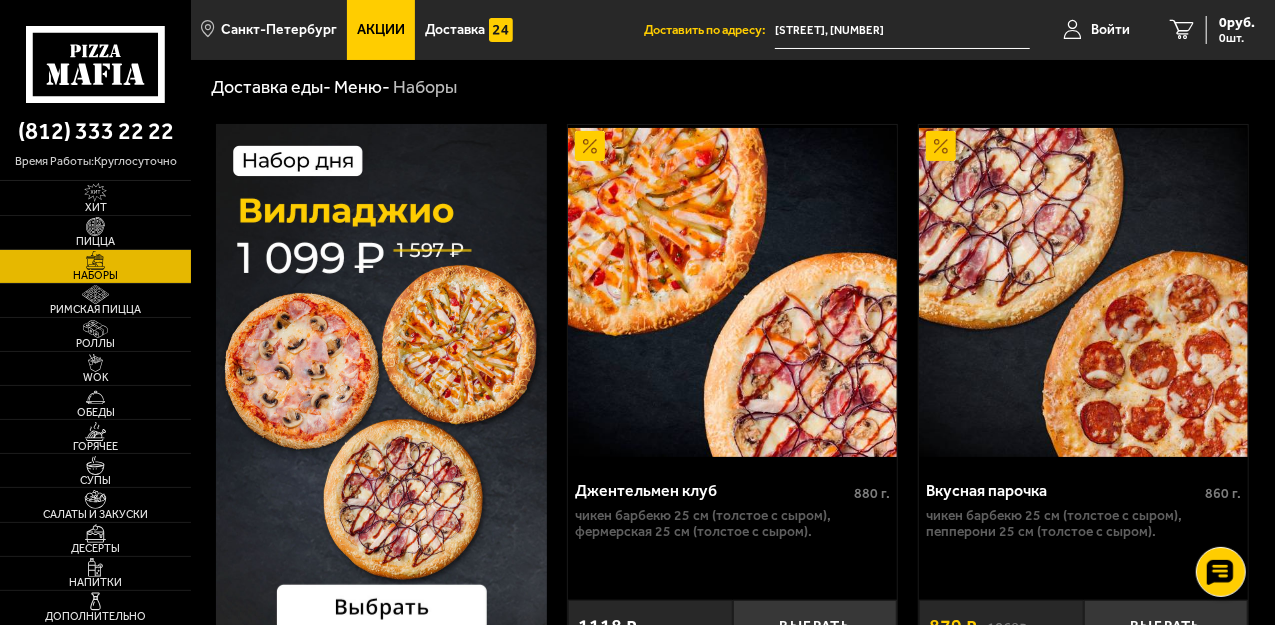 scroll, scrollTop: 133, scrollLeft: 0, axis: vertical 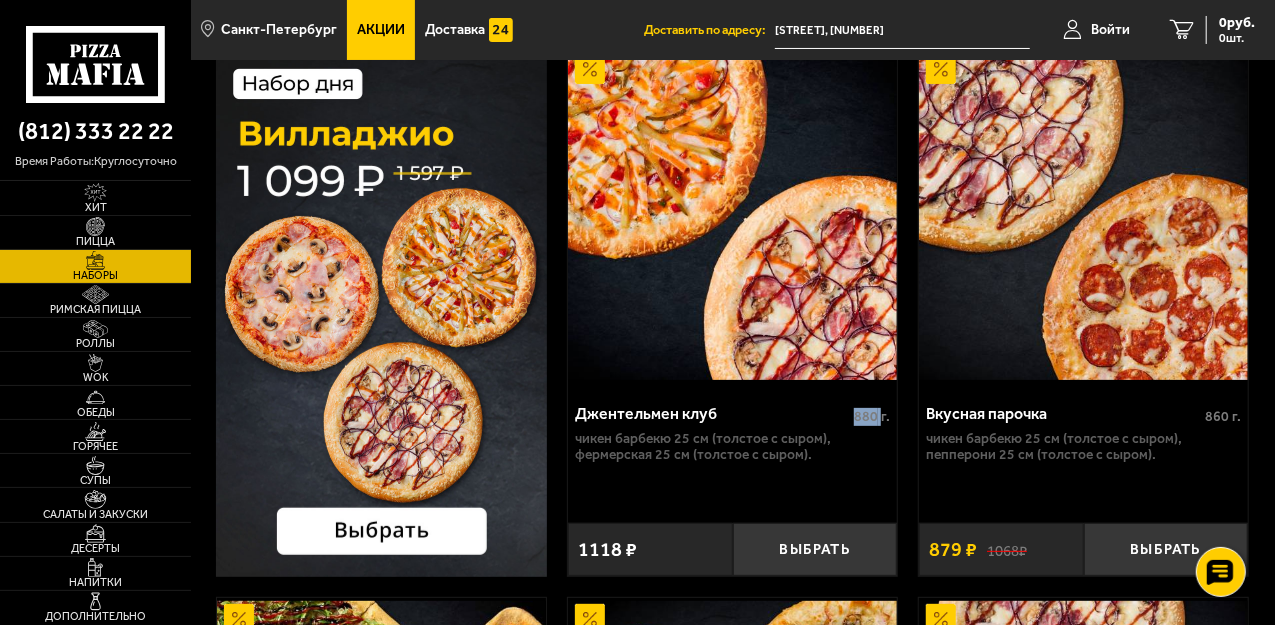 drag, startPoint x: 850, startPoint y: 420, endPoint x: 881, endPoint y: 418, distance: 31.06445 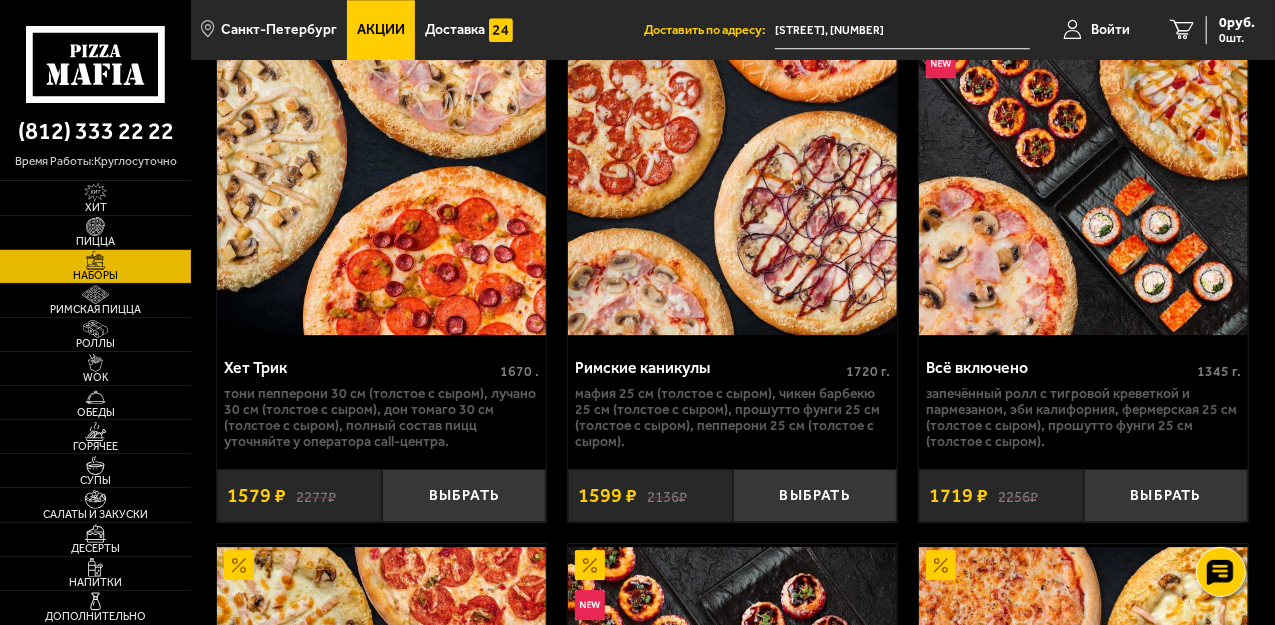 scroll, scrollTop: 2866, scrollLeft: 0, axis: vertical 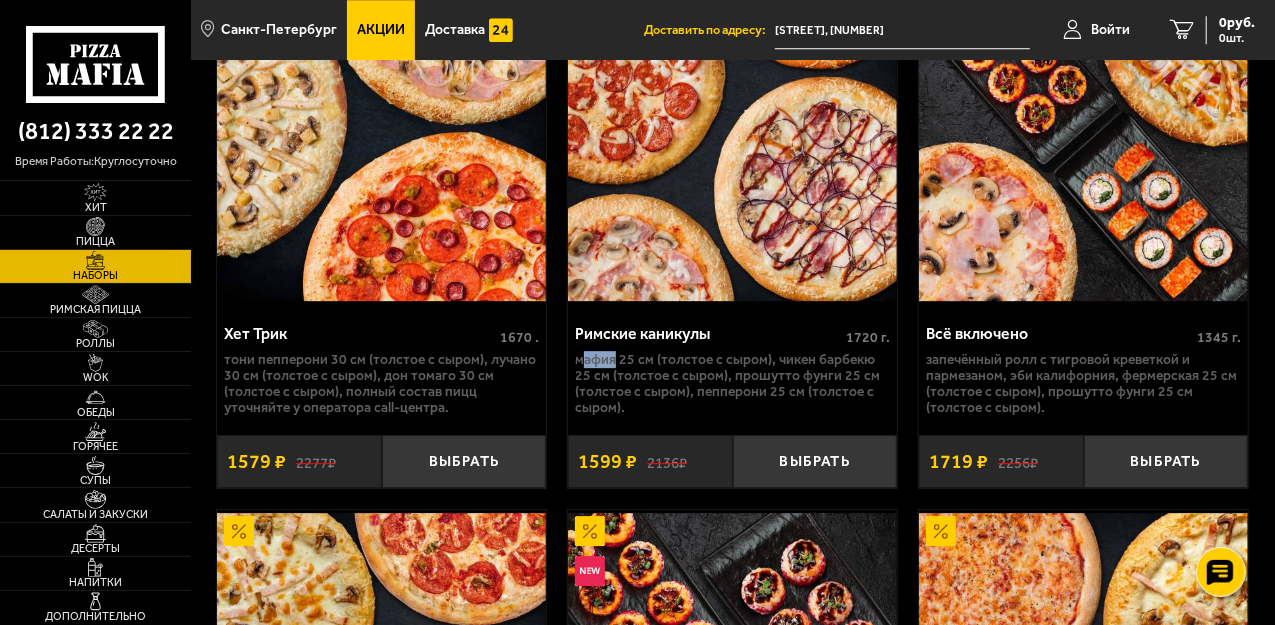 drag, startPoint x: 582, startPoint y: 414, endPoint x: 626, endPoint y: 414, distance: 44 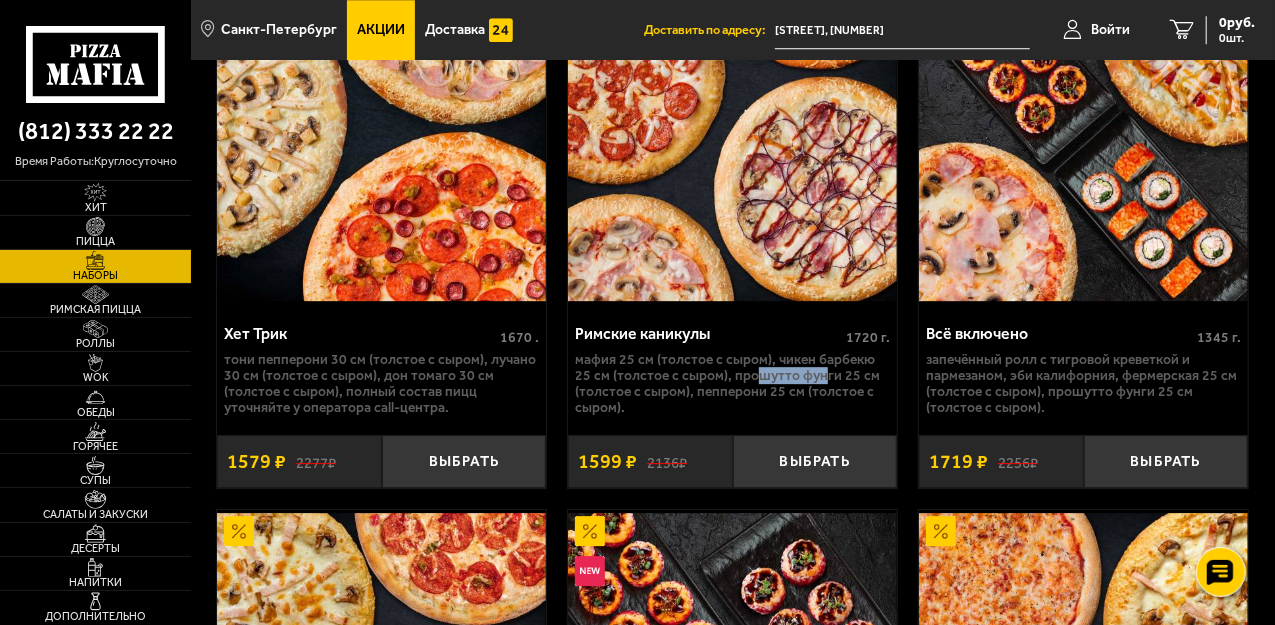 drag, startPoint x: 603, startPoint y: 451, endPoint x: 674, endPoint y: 448, distance: 71.063354 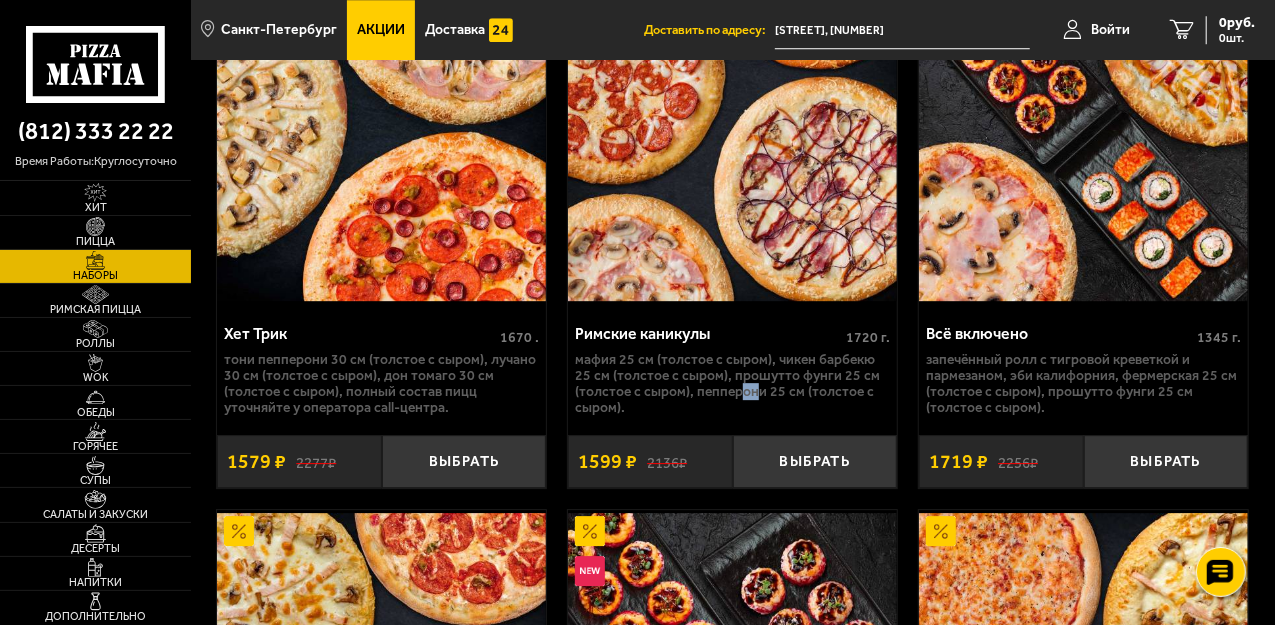 drag, startPoint x: 631, startPoint y: 465, endPoint x: 648, endPoint y: 459, distance: 18.027756 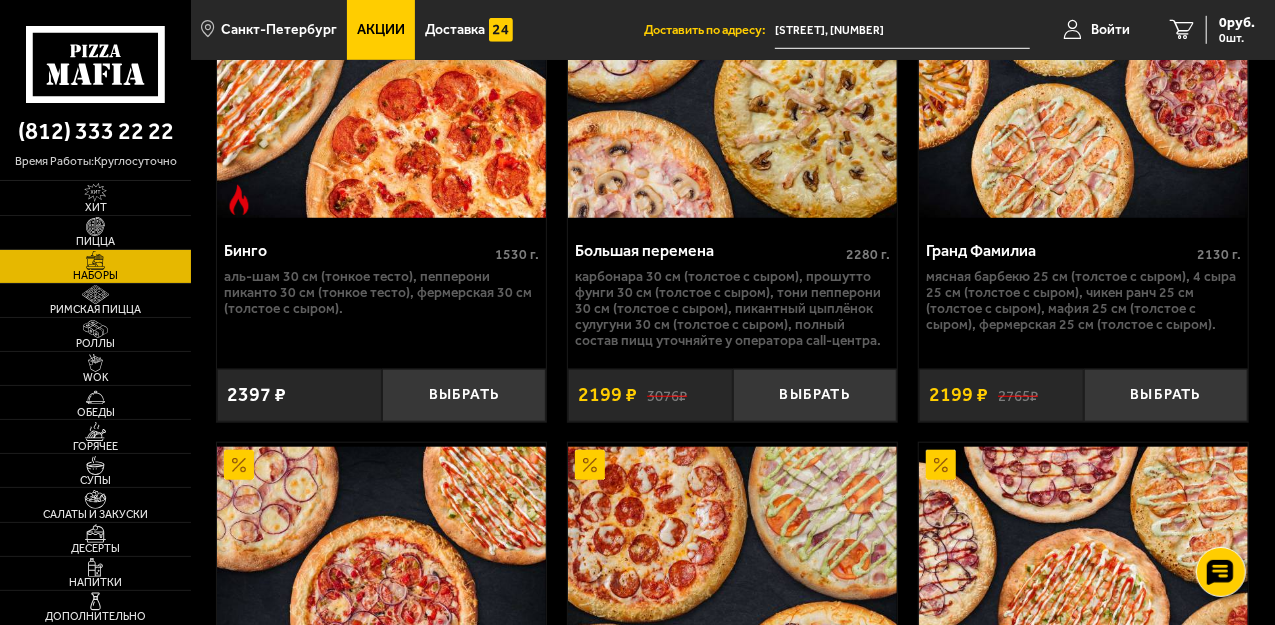 scroll, scrollTop: 4533, scrollLeft: 0, axis: vertical 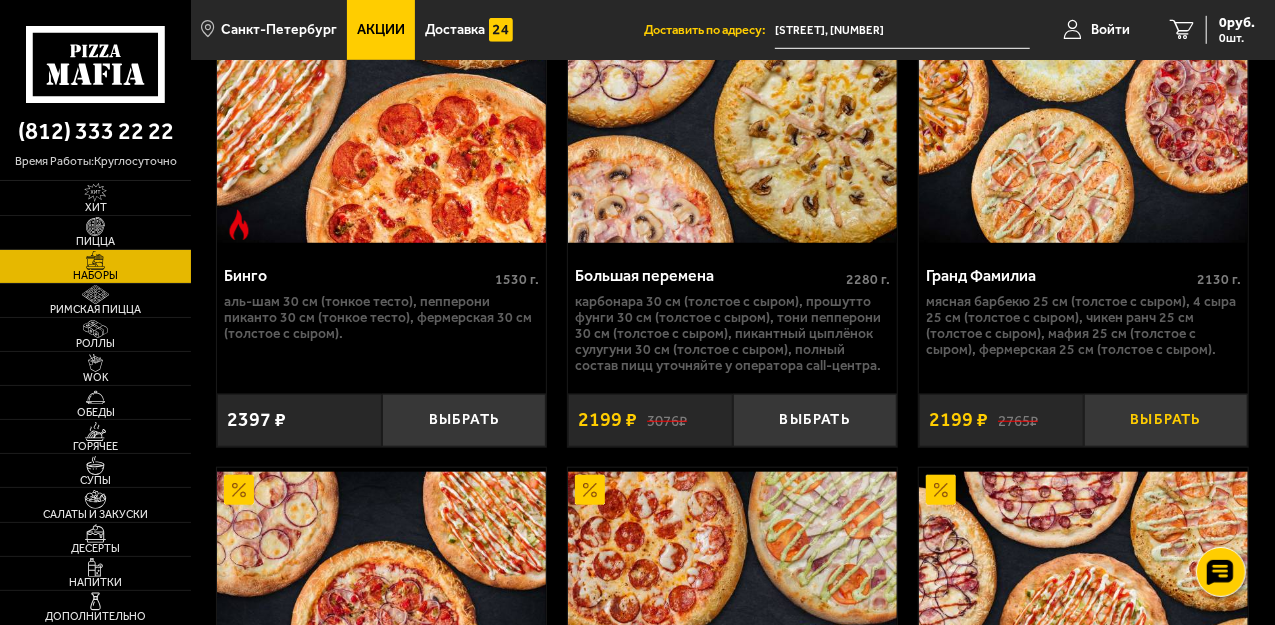 click on "Выбрать" at bounding box center [1166, 420] 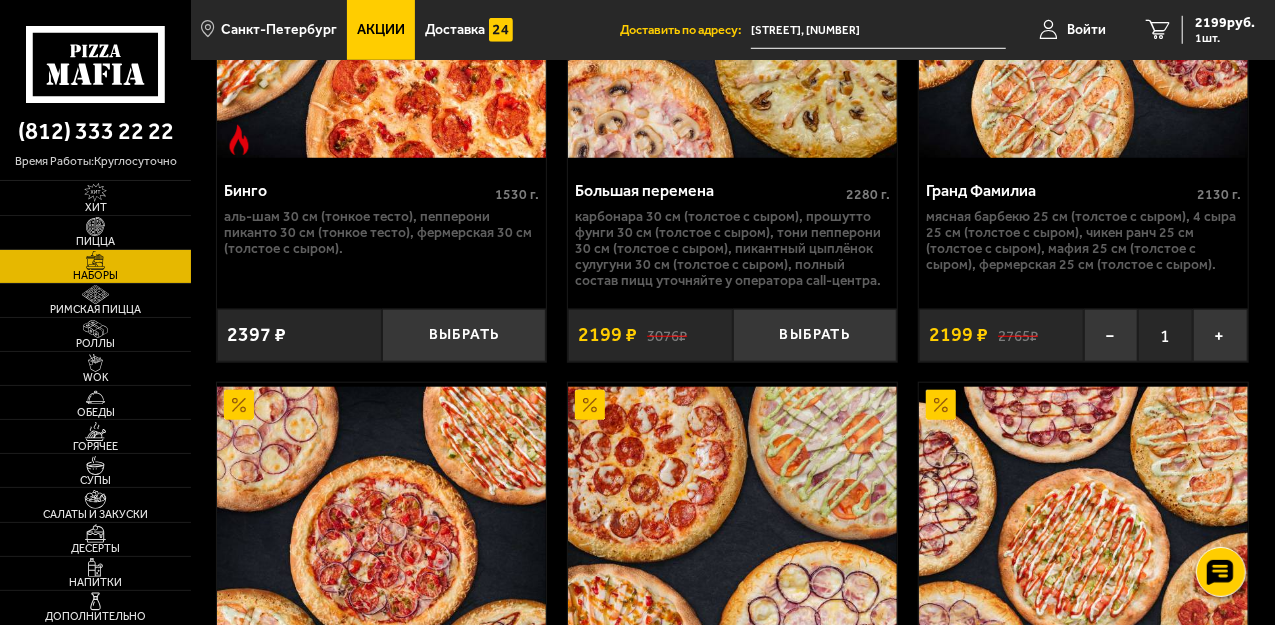 scroll, scrollTop: 4533, scrollLeft: 0, axis: vertical 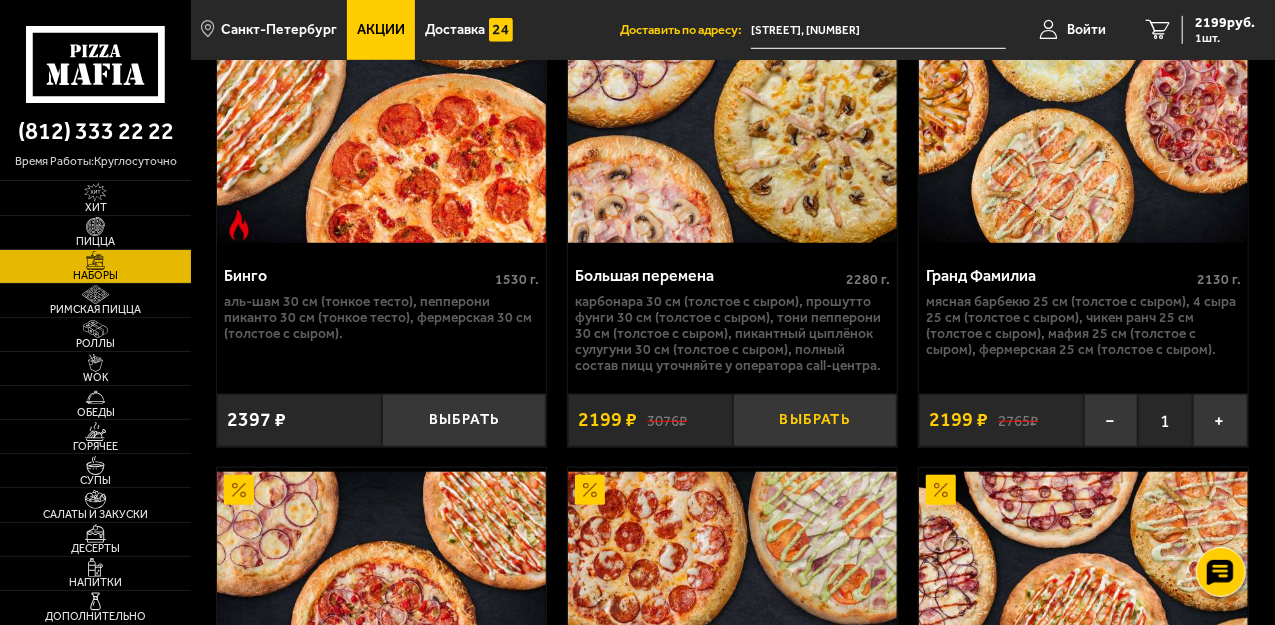 click on "Выбрать" at bounding box center (815, 420) 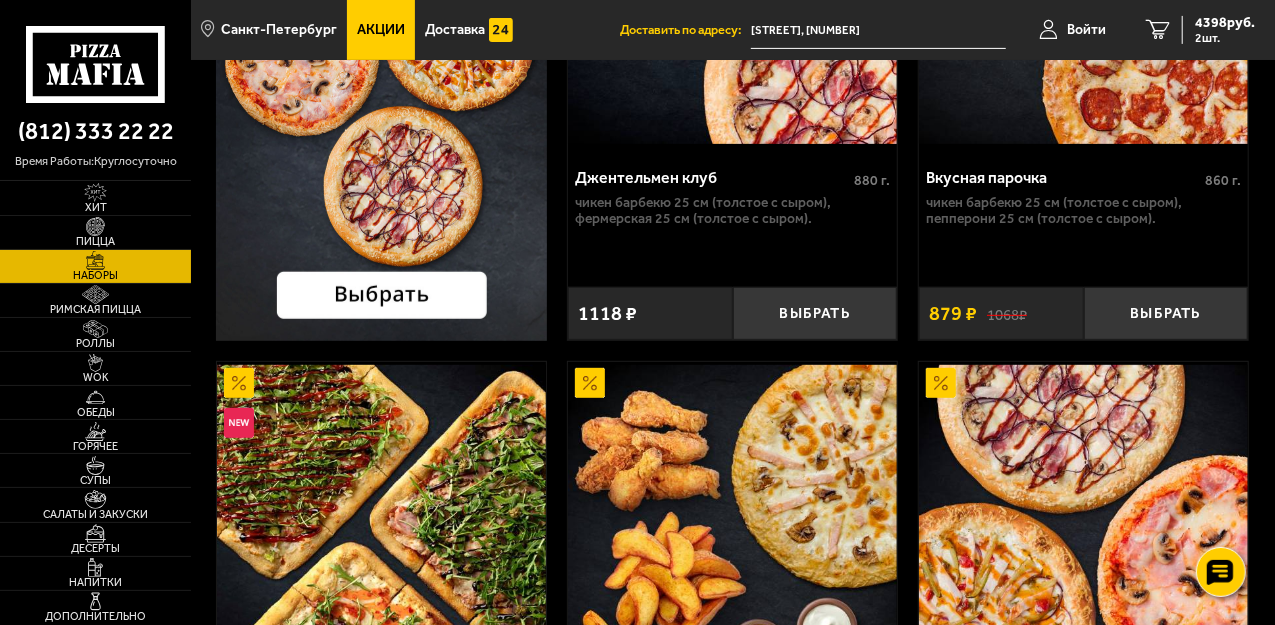scroll, scrollTop: 266, scrollLeft: 0, axis: vertical 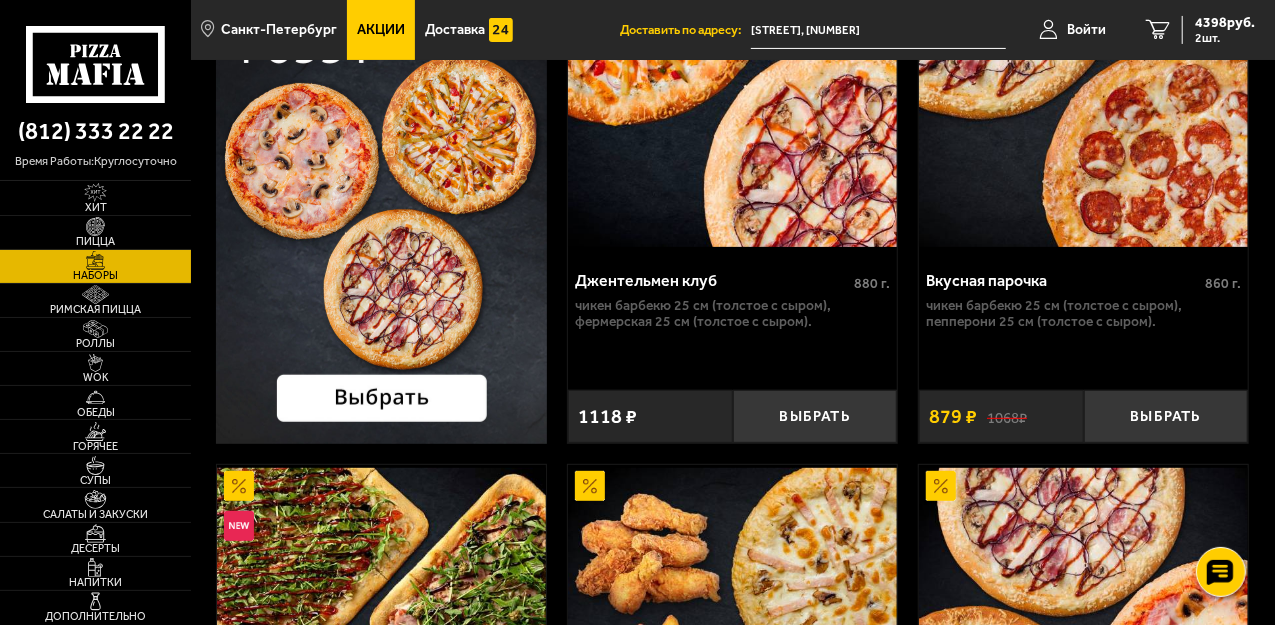 click on "Акции" at bounding box center [381, 30] 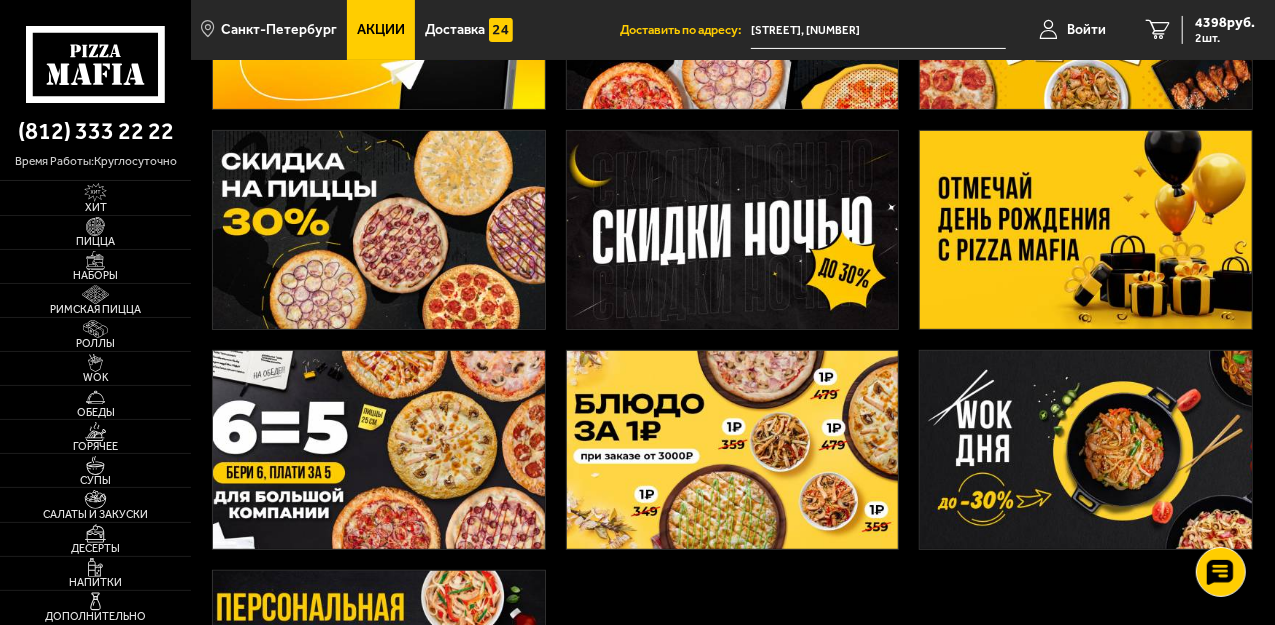 scroll, scrollTop: 0, scrollLeft: 0, axis: both 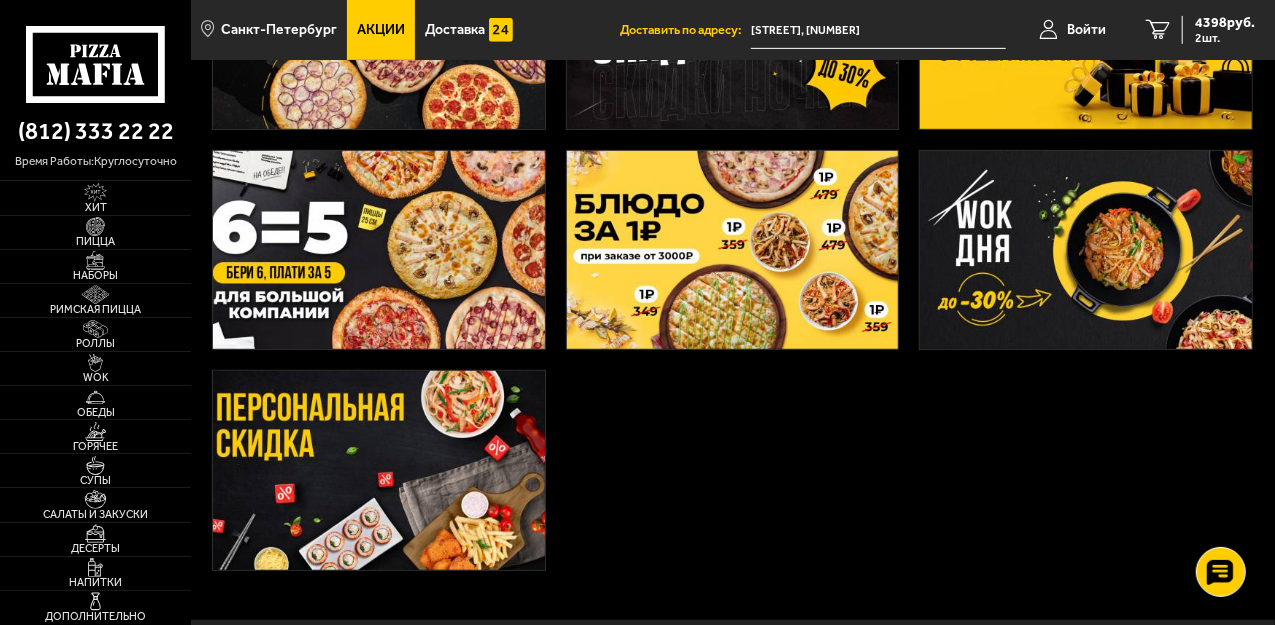 click at bounding box center (379, 250) 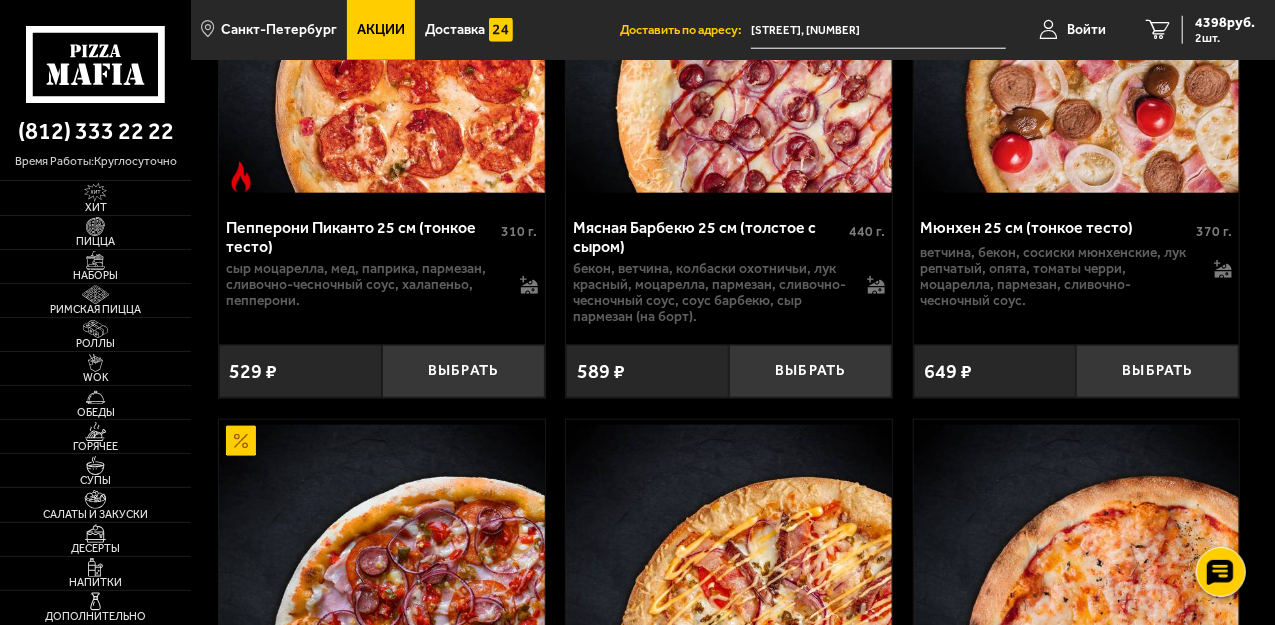 scroll, scrollTop: 1133, scrollLeft: 0, axis: vertical 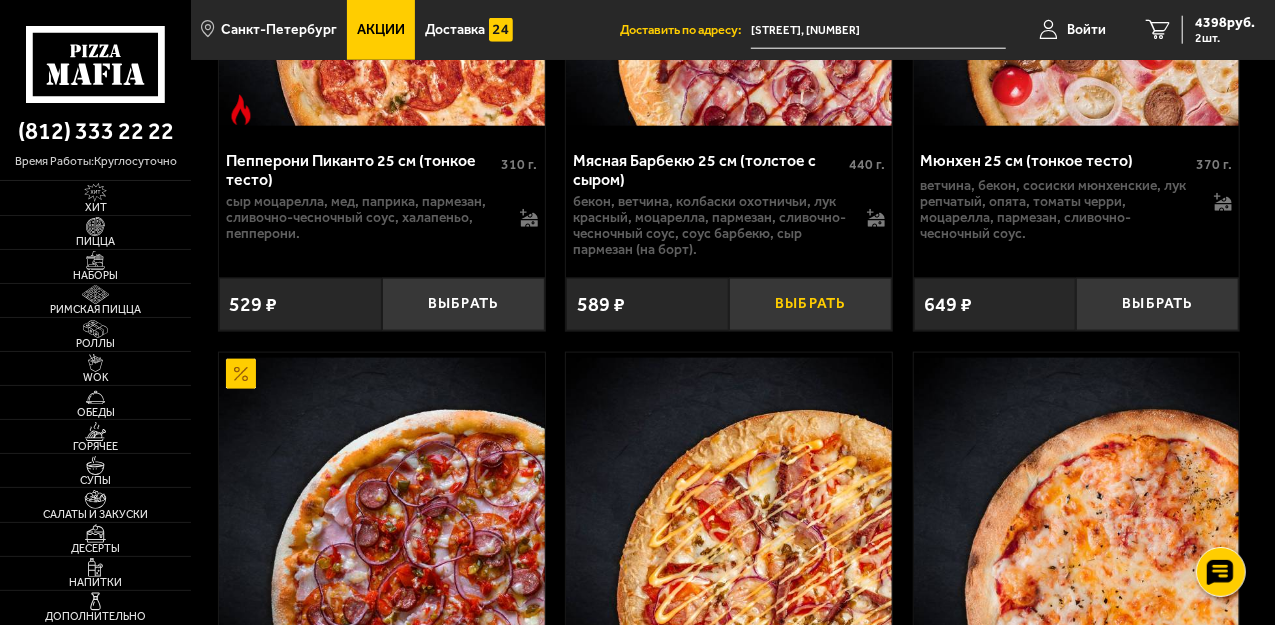 click on "Выбрать" at bounding box center [810, 304] 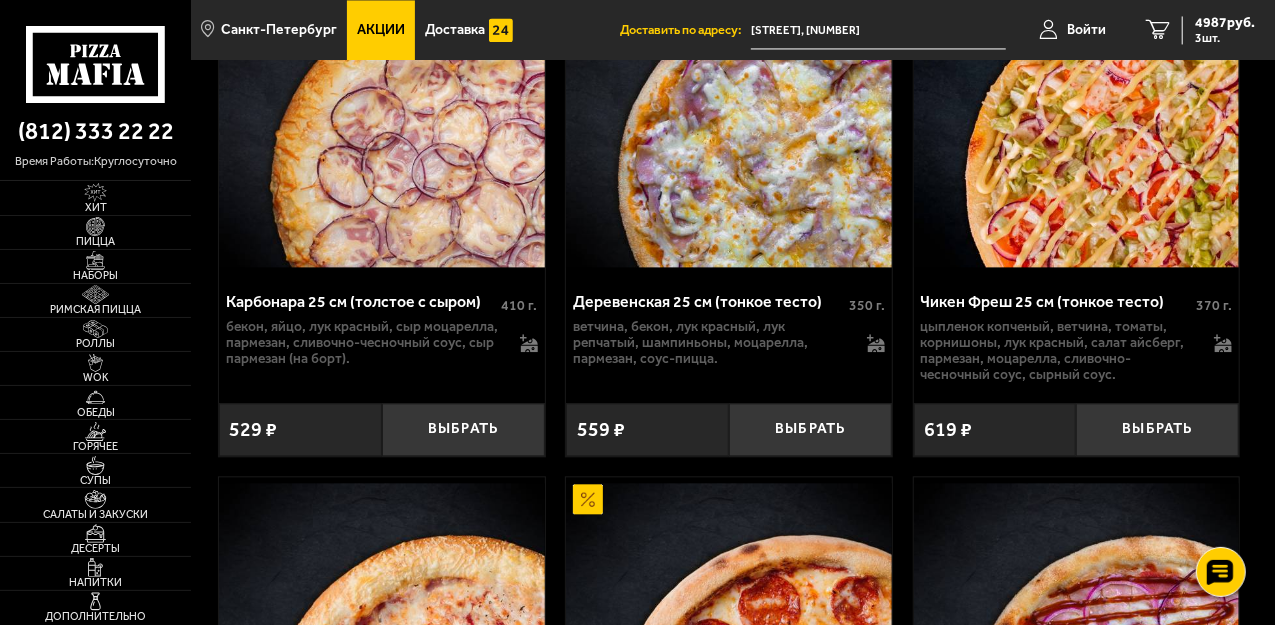scroll, scrollTop: 2066, scrollLeft: 0, axis: vertical 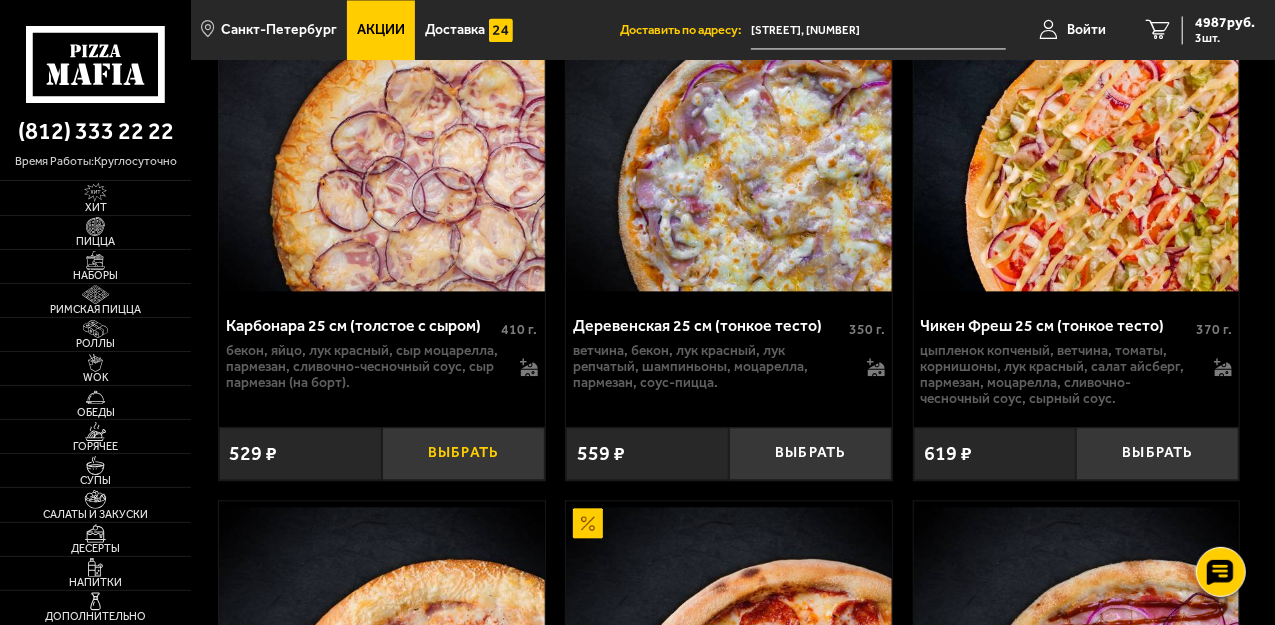 click on "Выбрать" at bounding box center (463, 453) 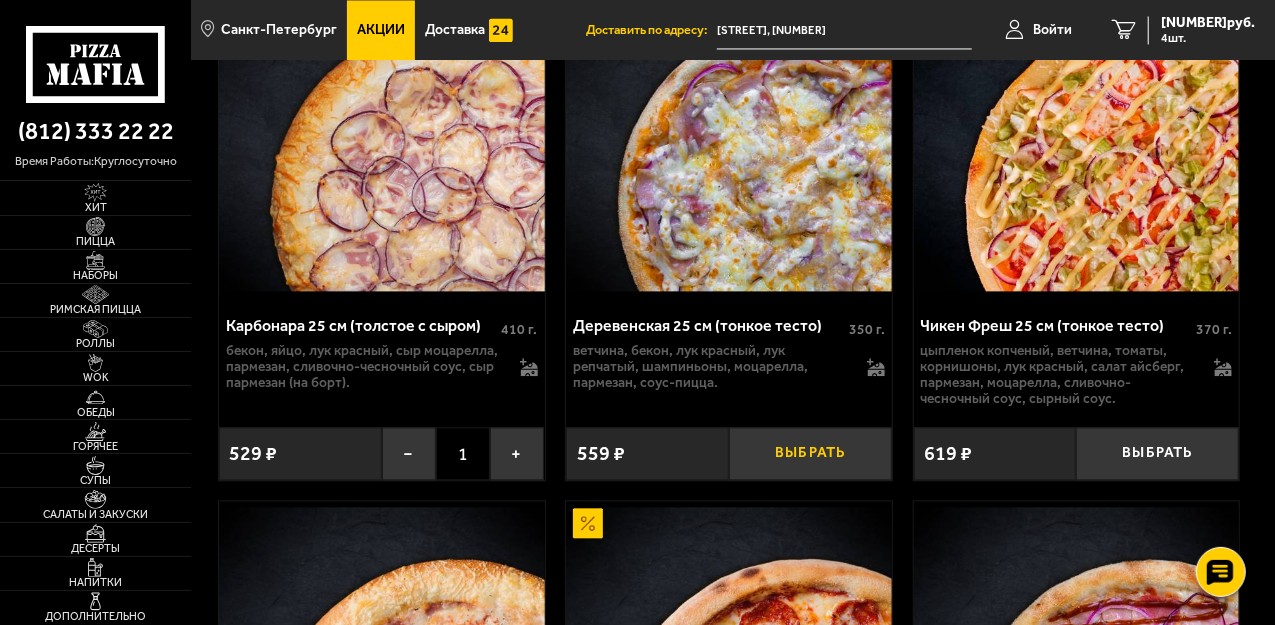 click on "Выбрать" at bounding box center (810, 453) 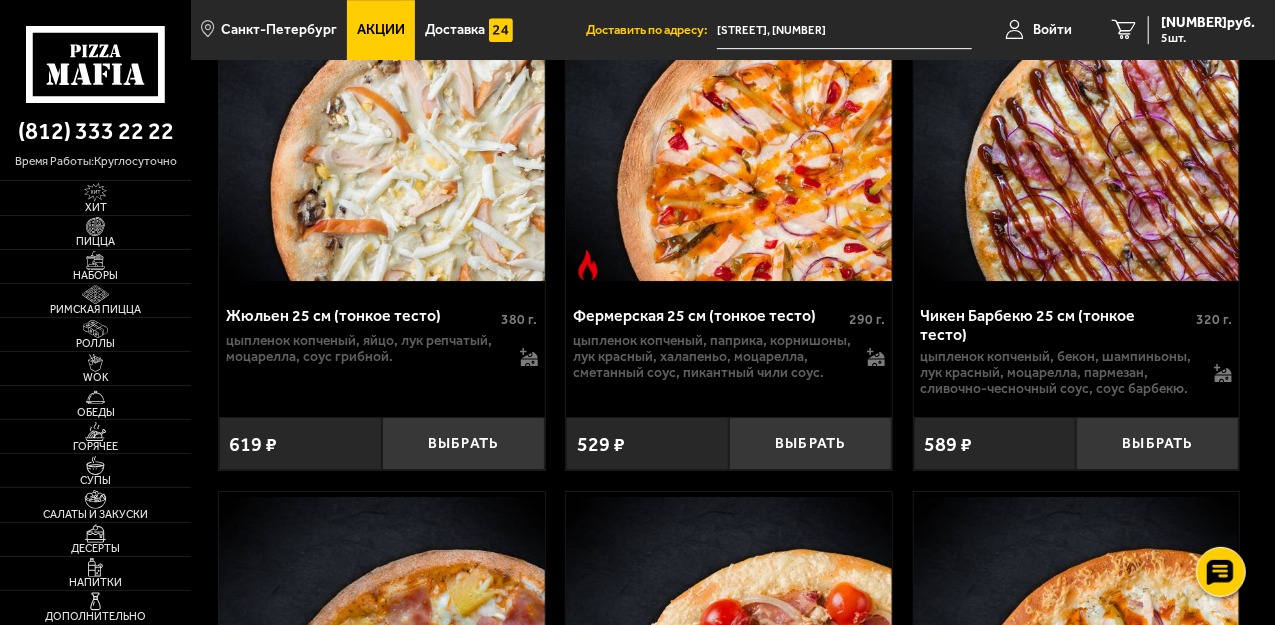 scroll, scrollTop: 3200, scrollLeft: 0, axis: vertical 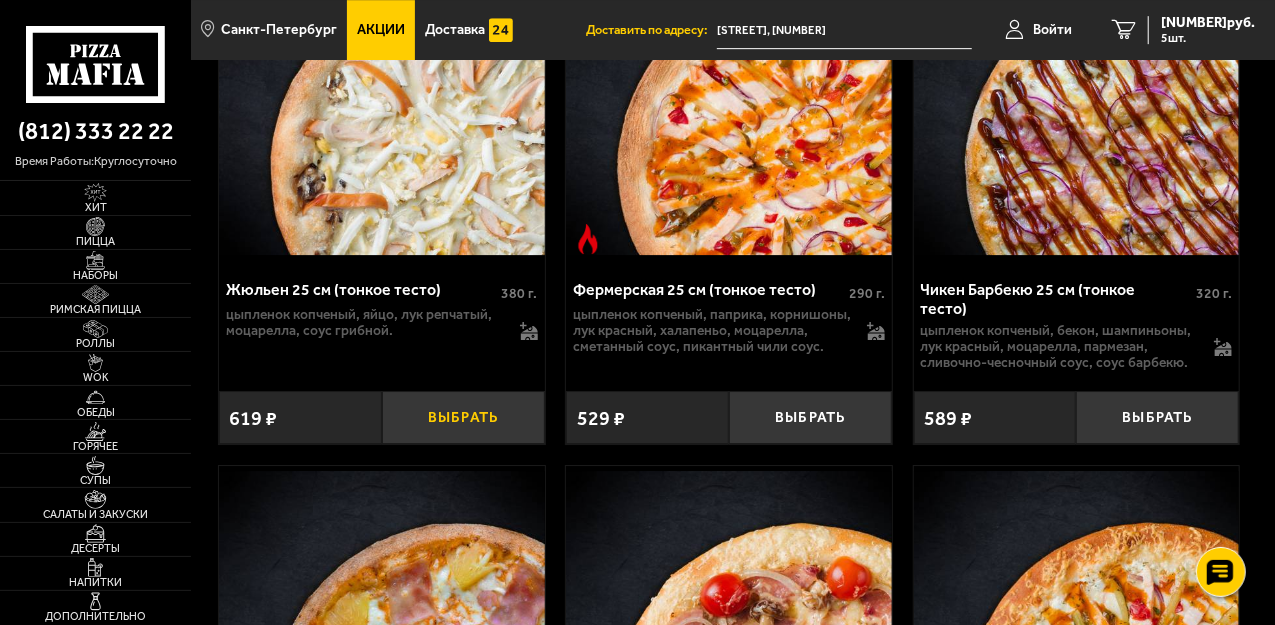 click on "Выбрать" at bounding box center [463, 417] 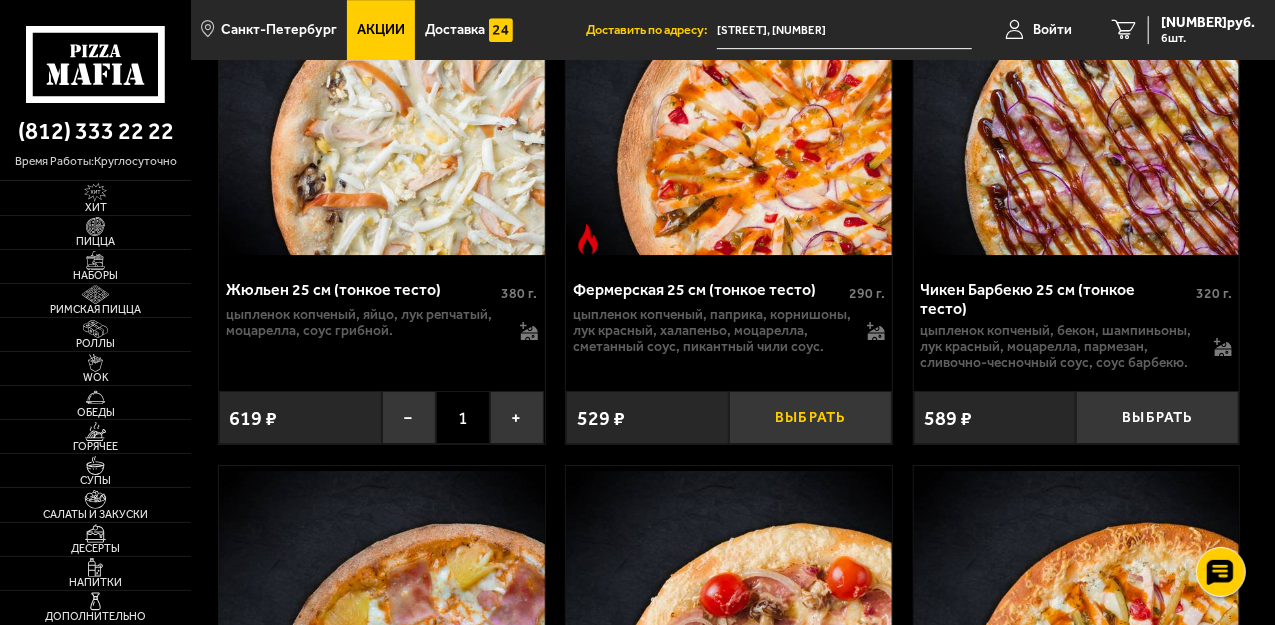 click on "Выбрать" at bounding box center [810, 417] 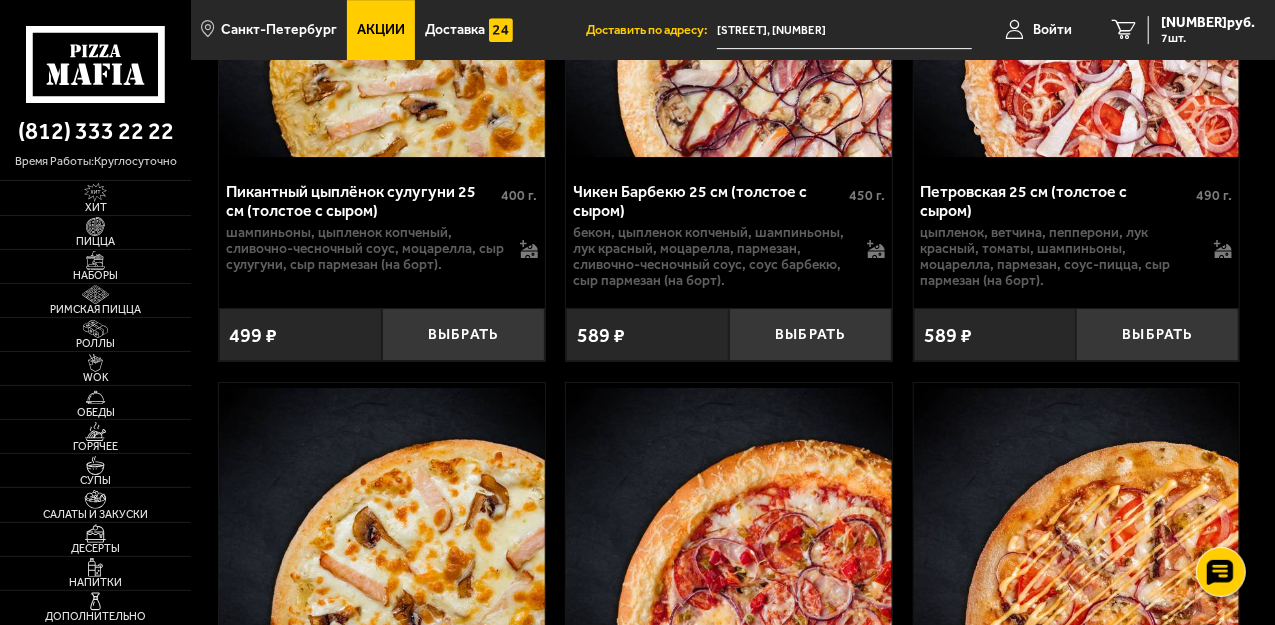 scroll, scrollTop: 7133, scrollLeft: 0, axis: vertical 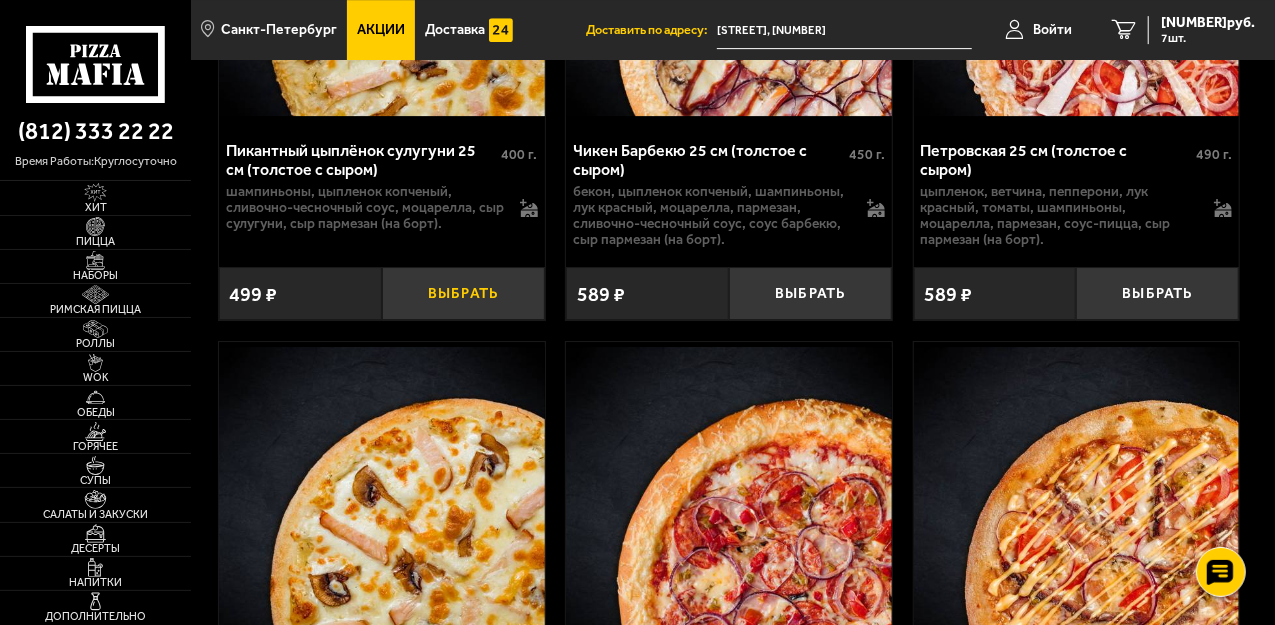 click on "Выбрать" at bounding box center [463, 293] 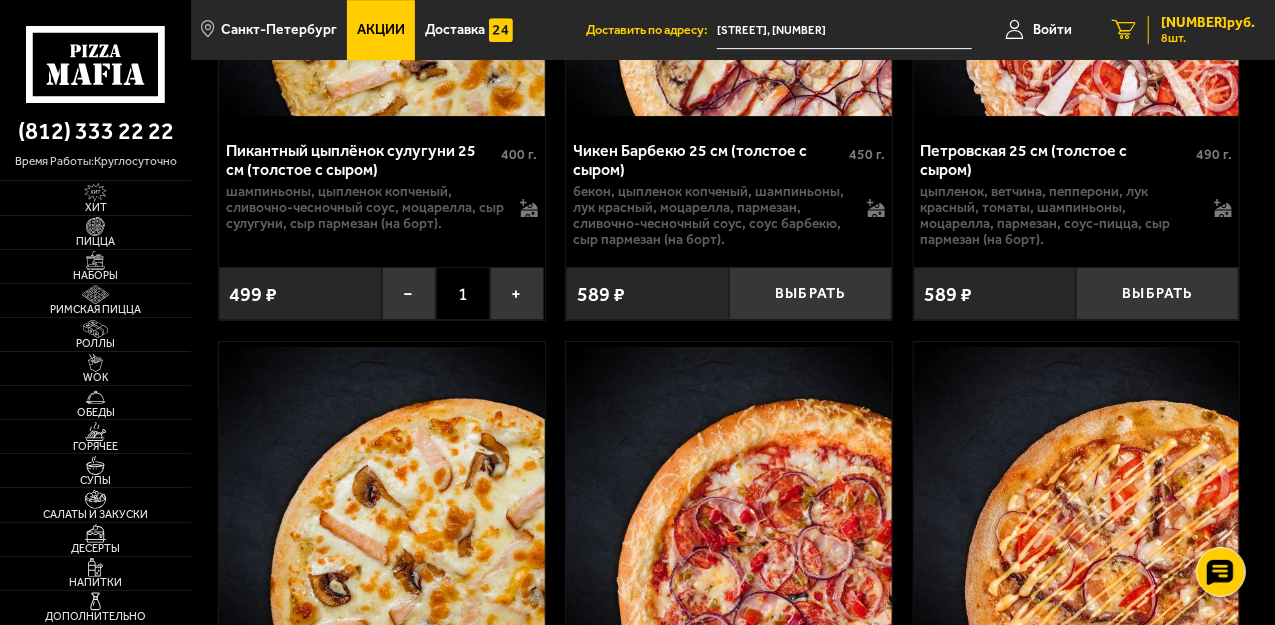 click on "8  шт." at bounding box center (1208, 38) 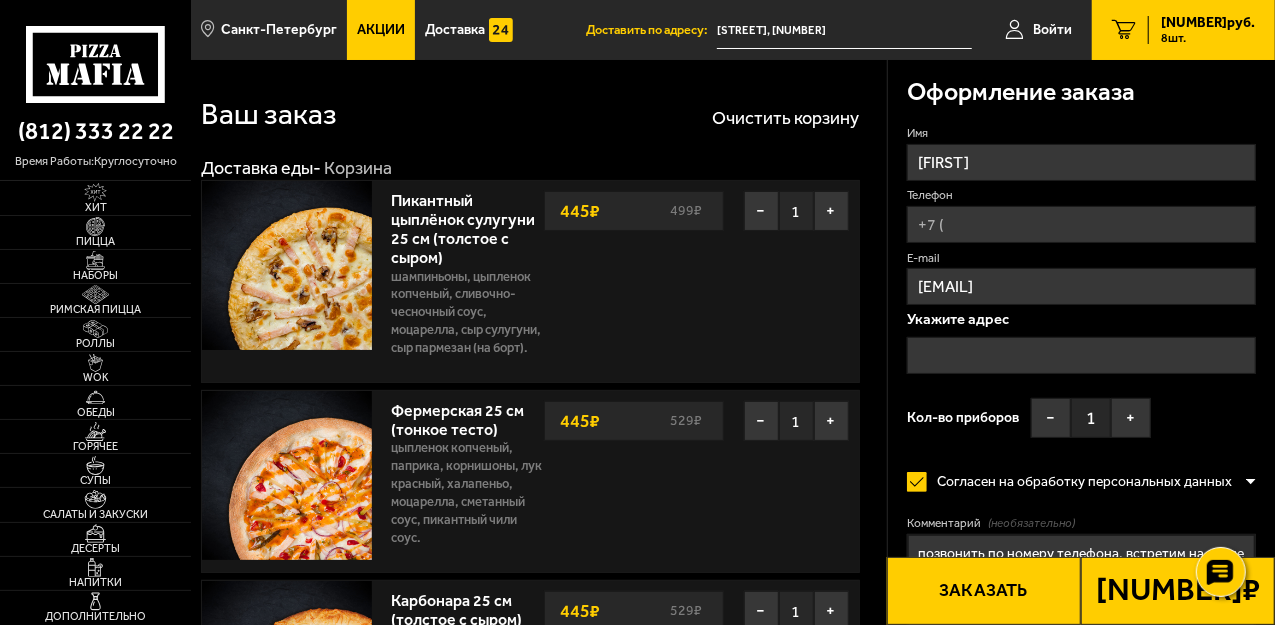 type on "[STREET], [NUMBER]" 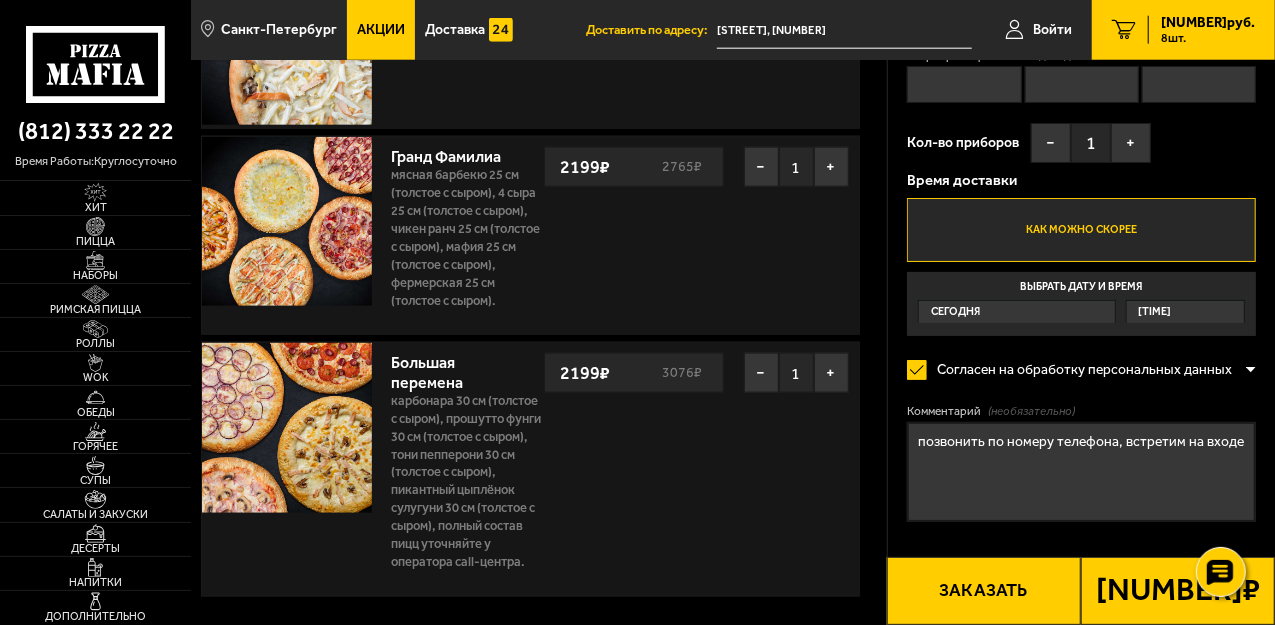 scroll, scrollTop: 1200, scrollLeft: 0, axis: vertical 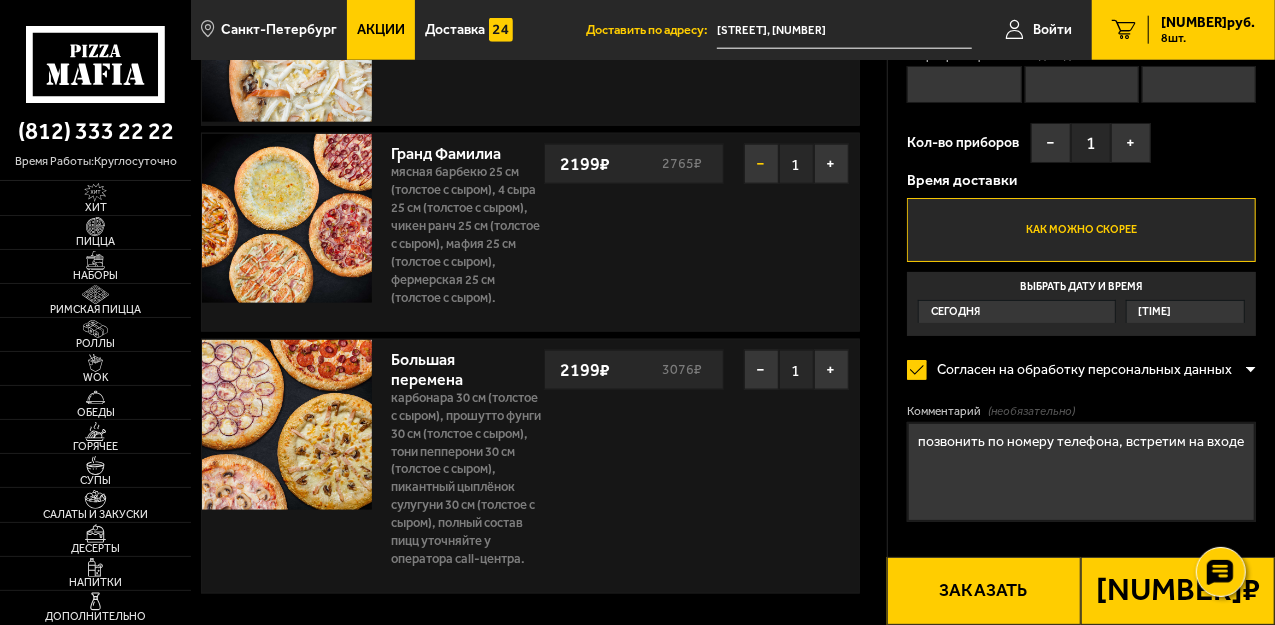 click on "−" at bounding box center [761, 164] 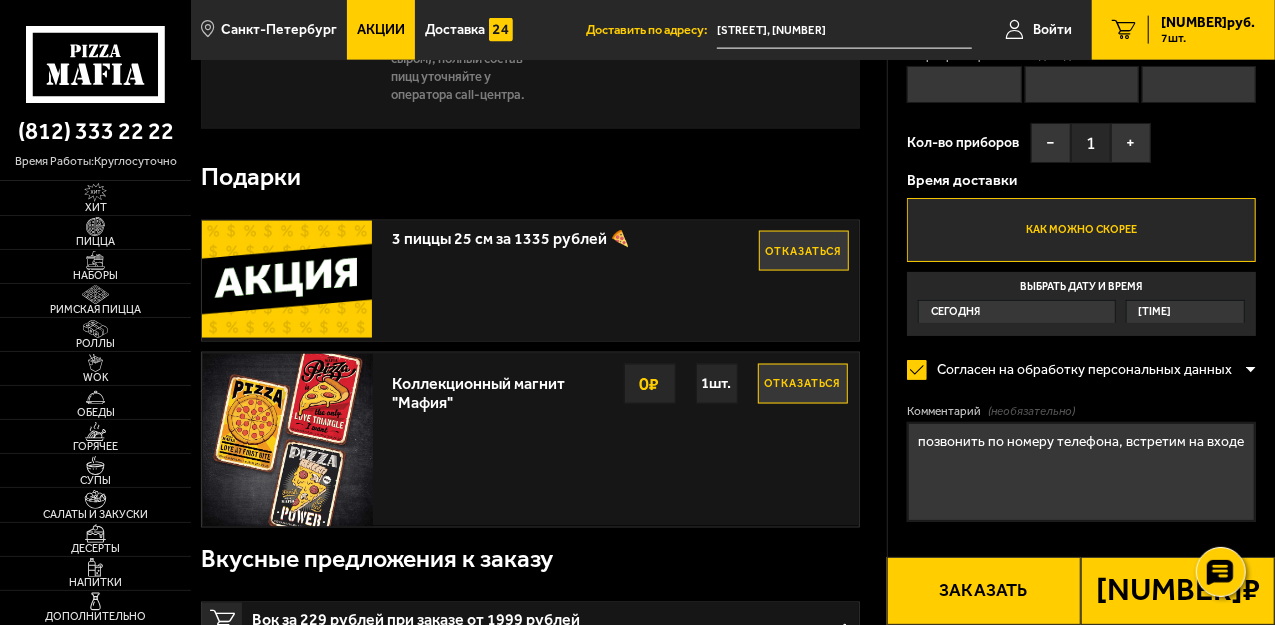 scroll, scrollTop: 1466, scrollLeft: 0, axis: vertical 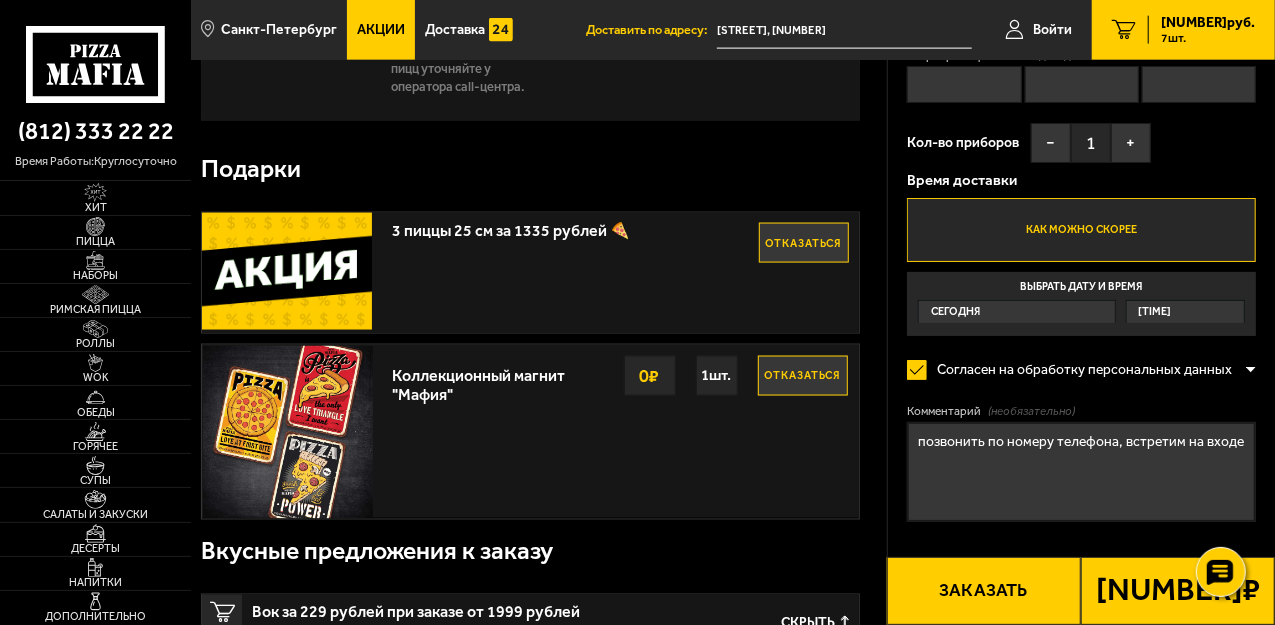 click on "−" at bounding box center (761, -102) 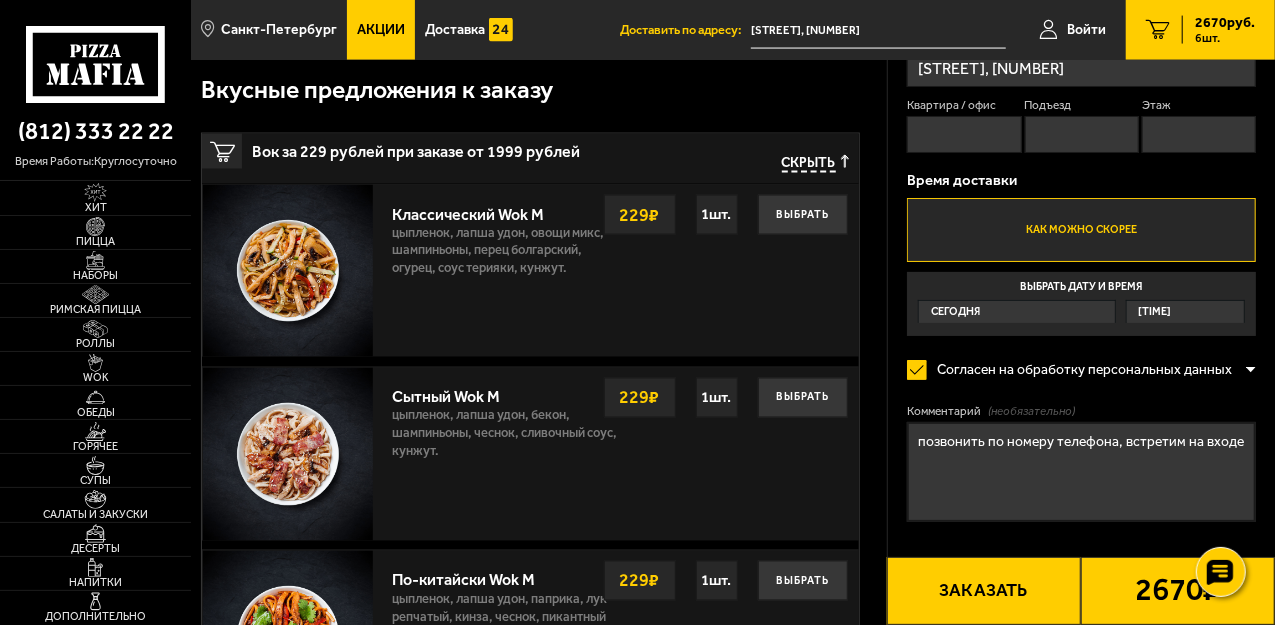 scroll, scrollTop: 1733, scrollLeft: 0, axis: vertical 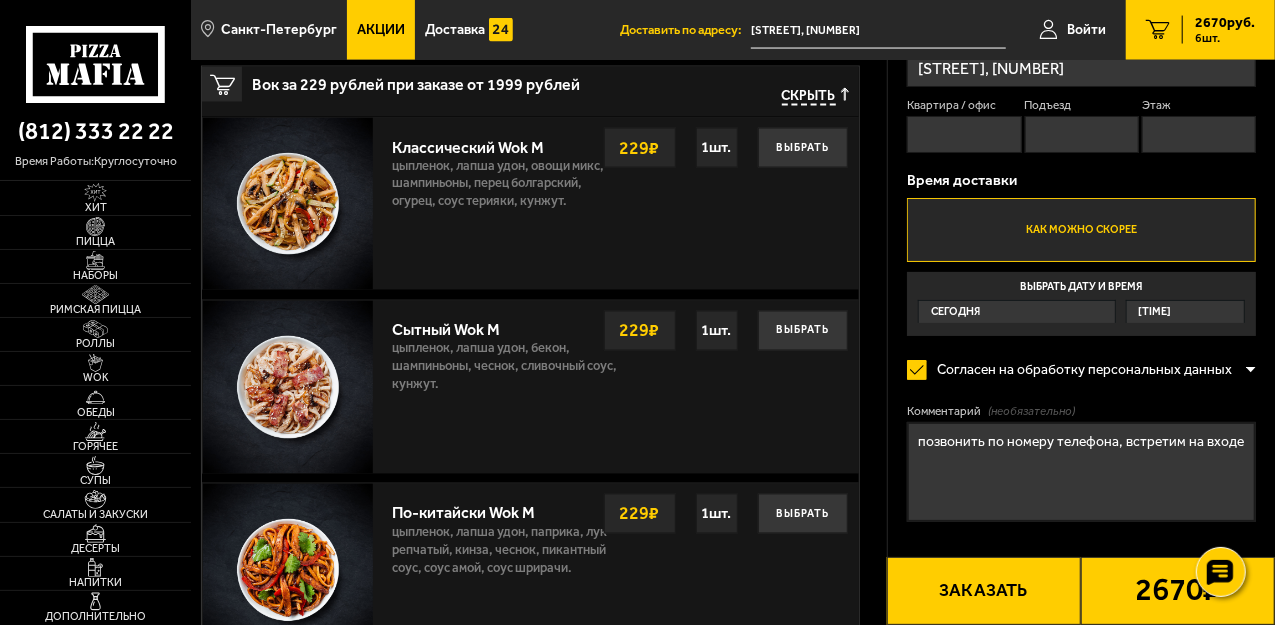click on "Акции" at bounding box center (381, 30) 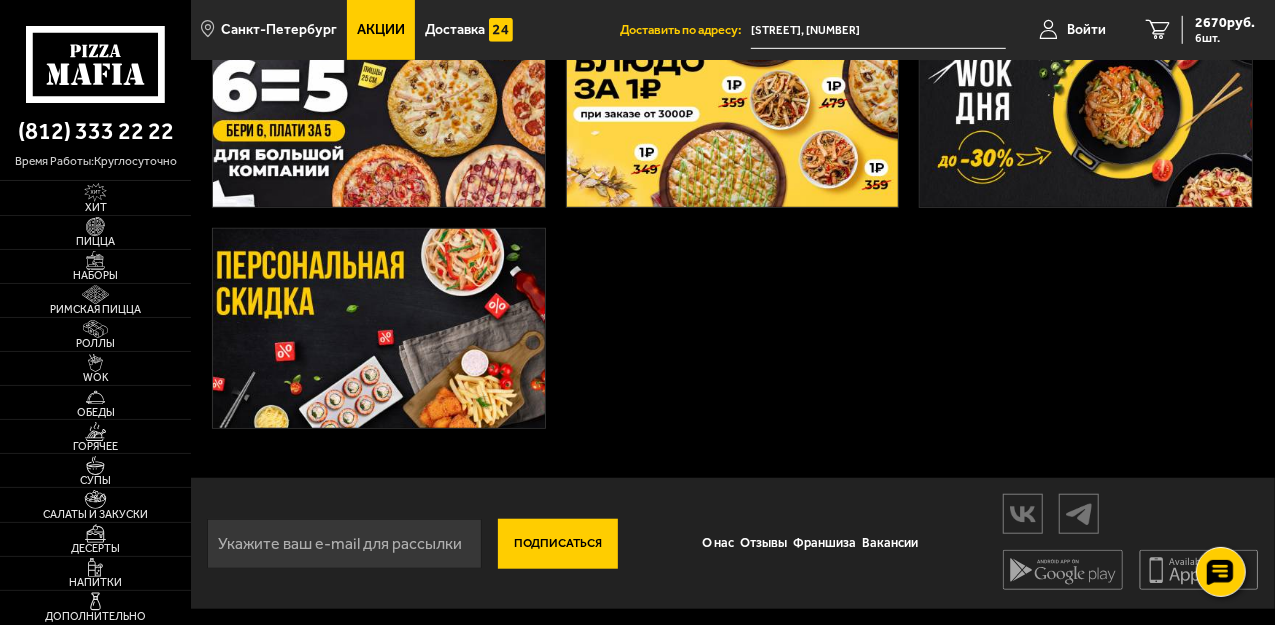 scroll, scrollTop: 0, scrollLeft: 0, axis: both 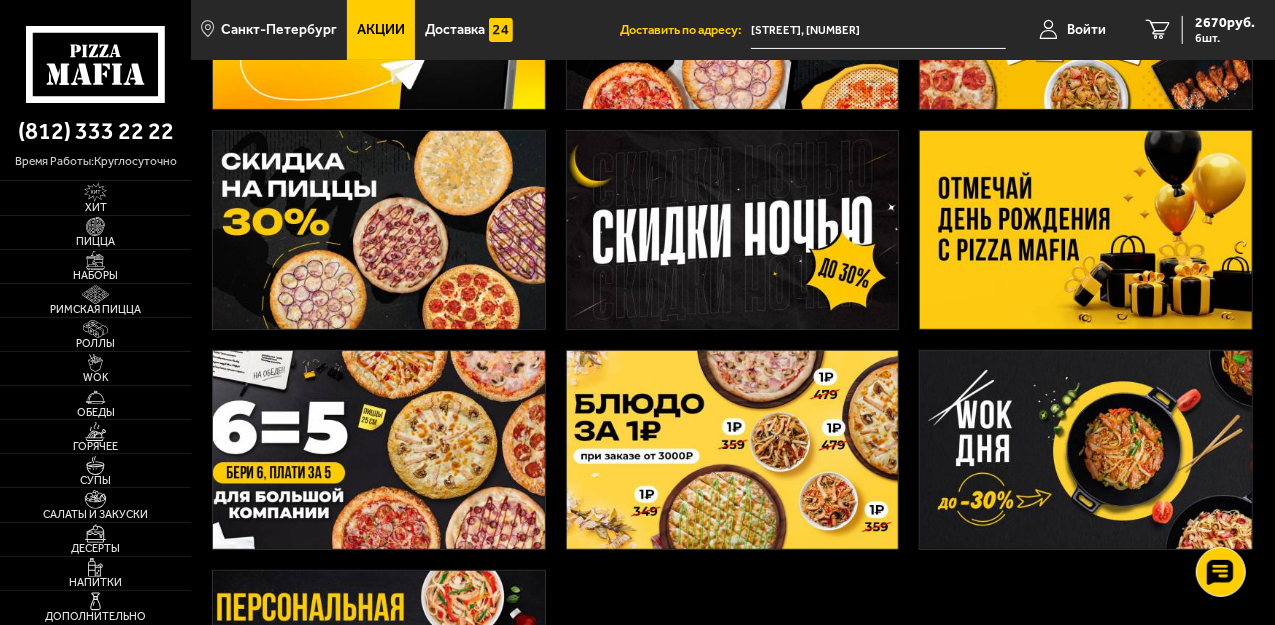 click at bounding box center [379, 450] 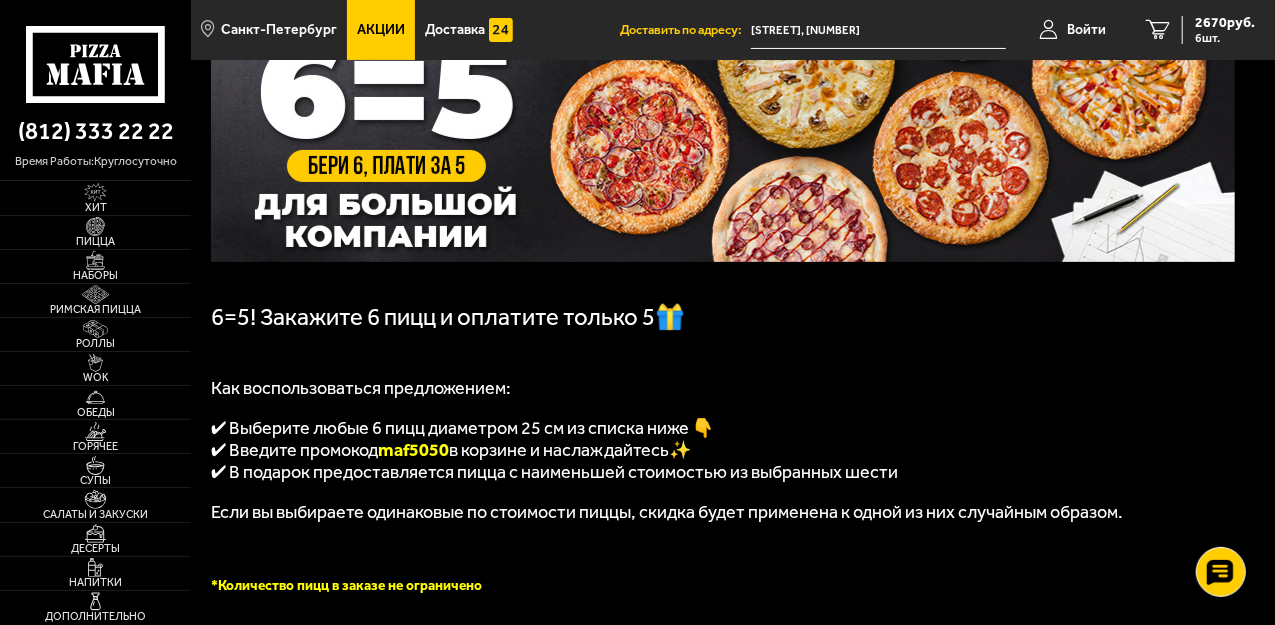 scroll, scrollTop: 400, scrollLeft: 0, axis: vertical 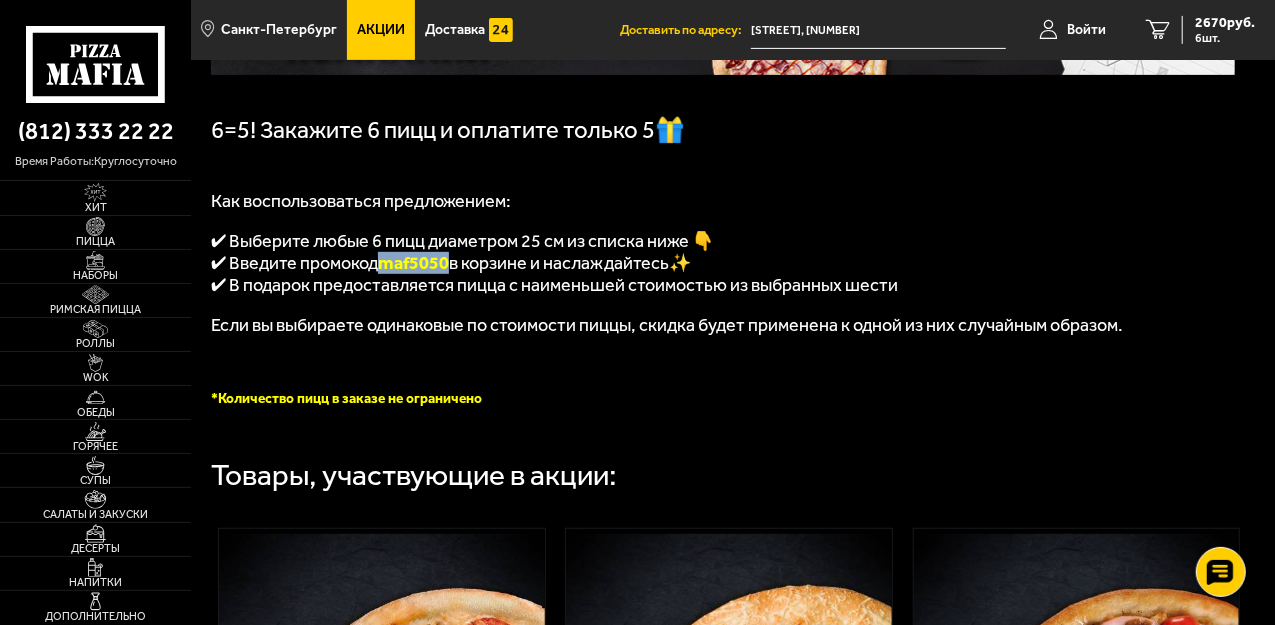 drag, startPoint x: 476, startPoint y: 284, endPoint x: 404, endPoint y: 282, distance: 72.02777 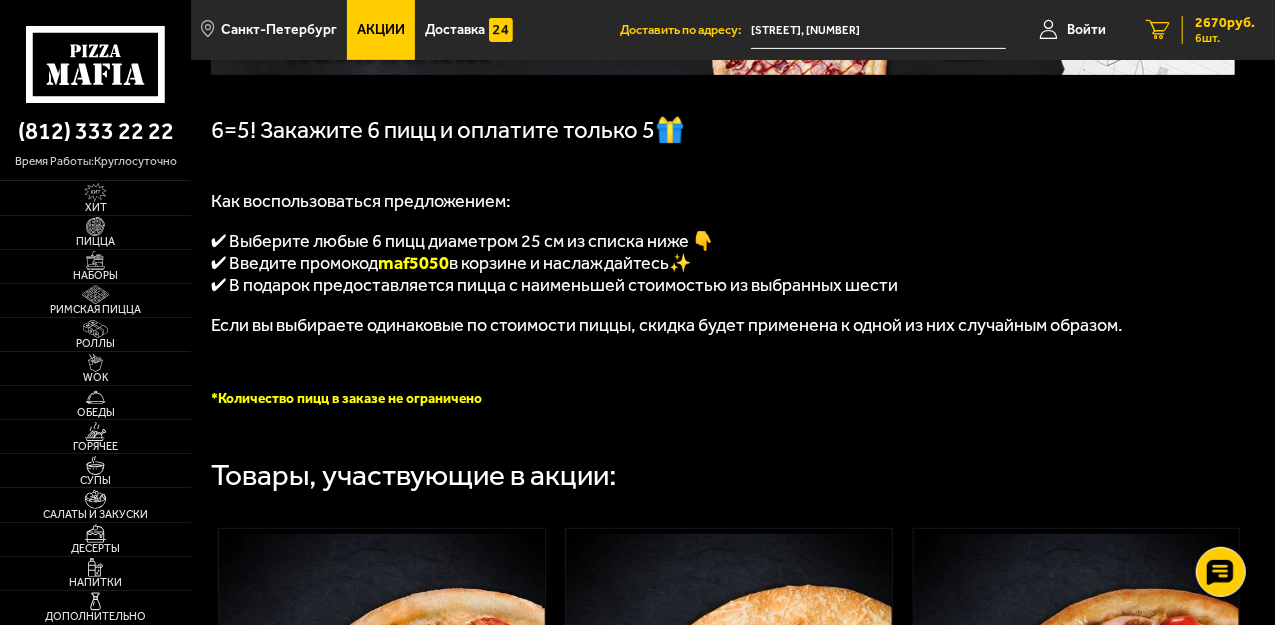 click on "2670  руб." at bounding box center (1225, 23) 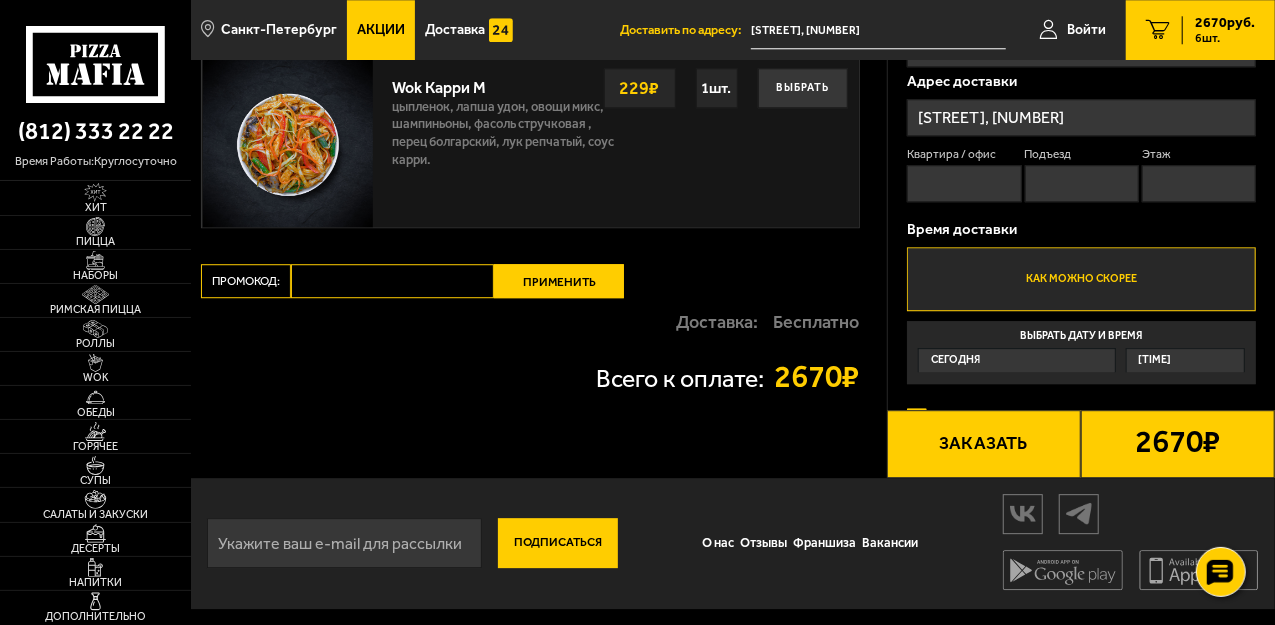 scroll, scrollTop: 2866, scrollLeft: 0, axis: vertical 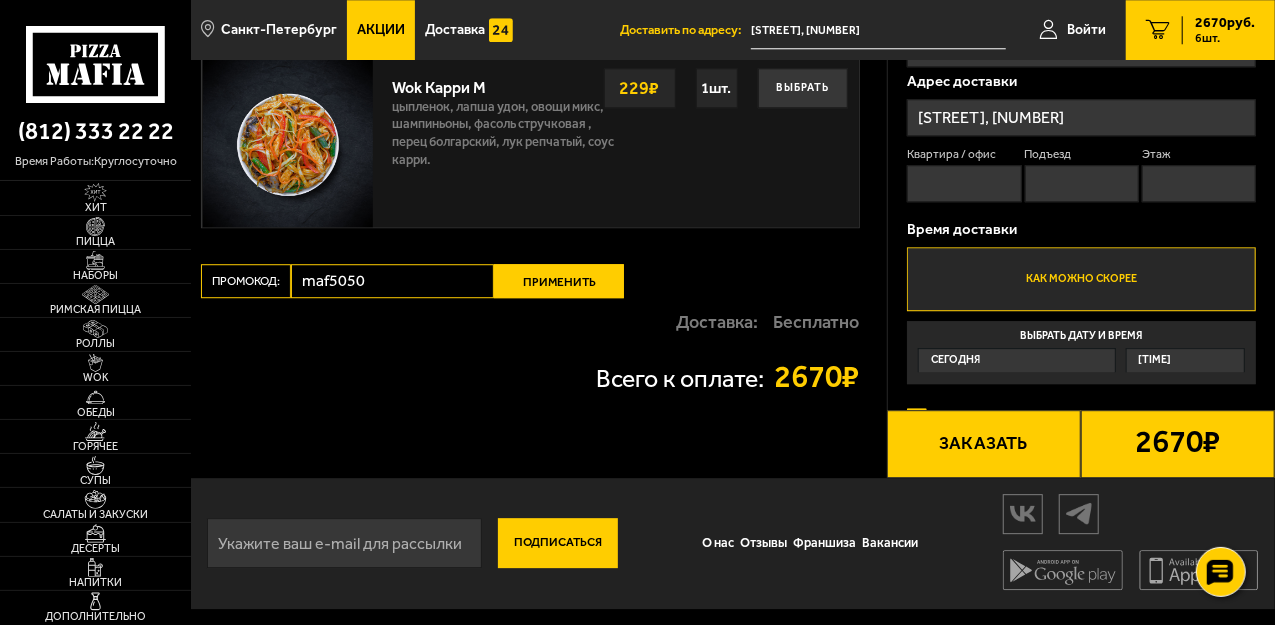 type on "maf5050" 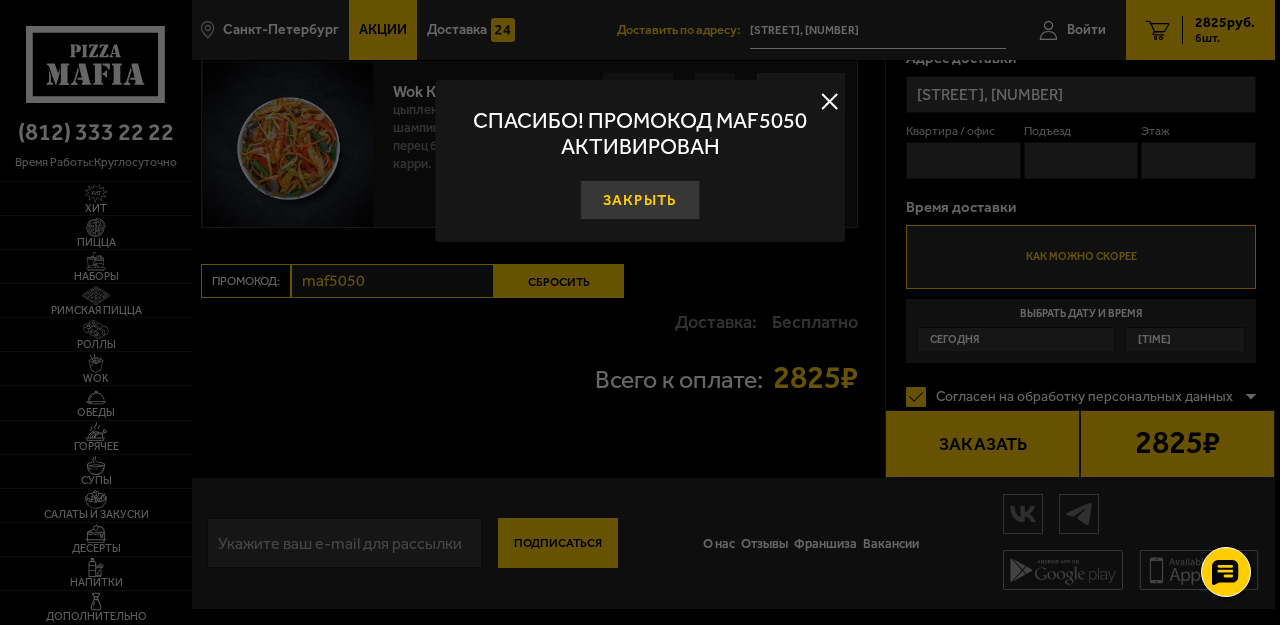 click on "Закрыть" at bounding box center (640, 200) 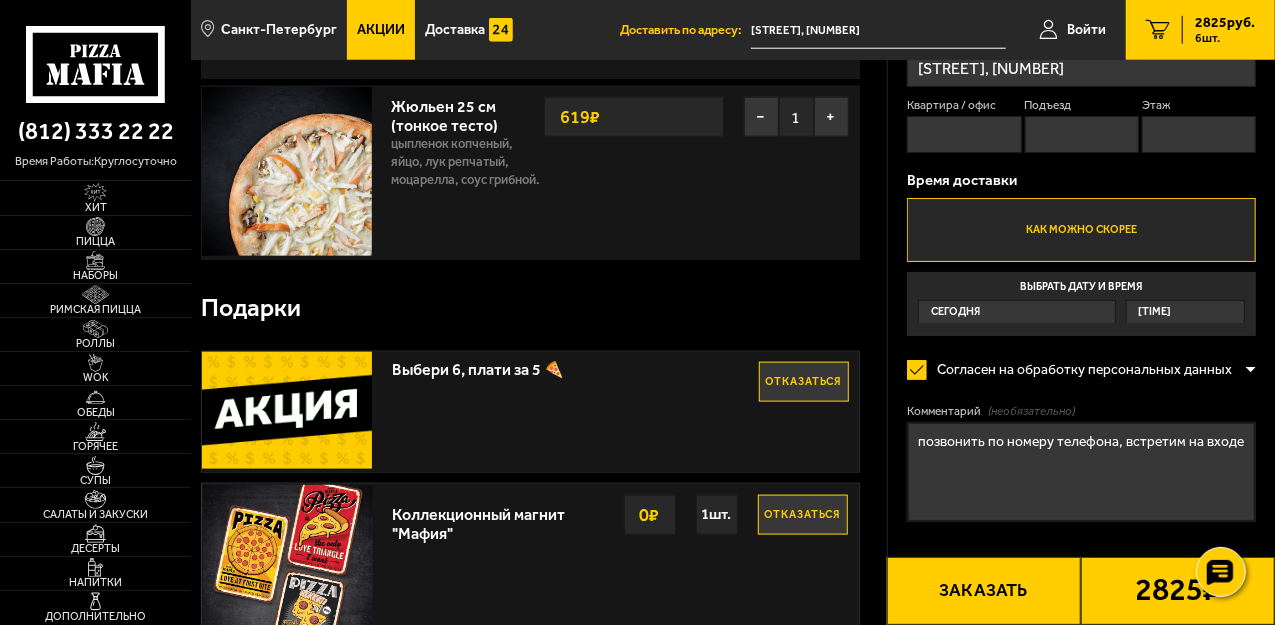 scroll, scrollTop: 1266, scrollLeft: 0, axis: vertical 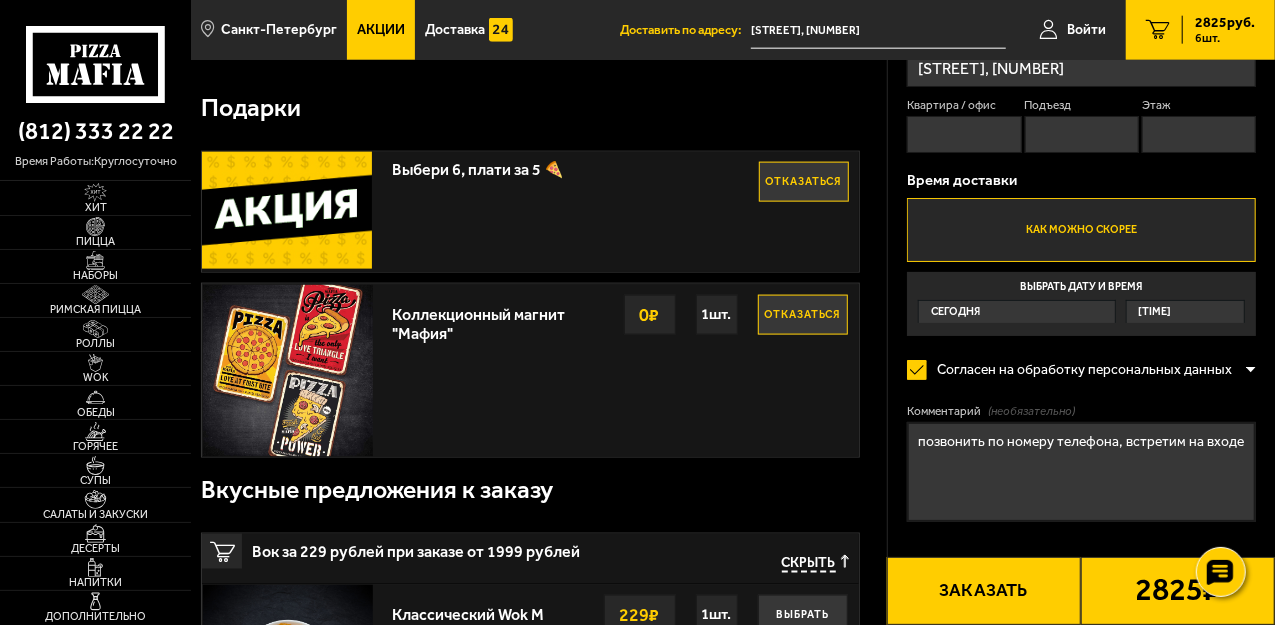 click on "Отказаться" at bounding box center (804, 182) 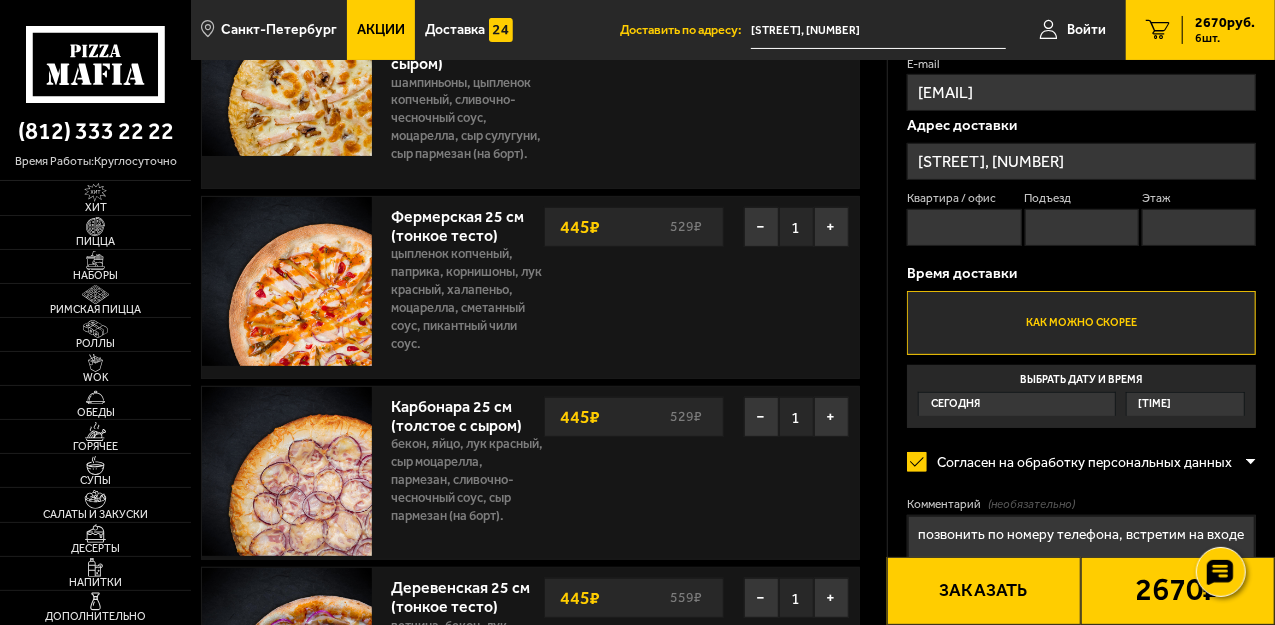 scroll, scrollTop: 200, scrollLeft: 0, axis: vertical 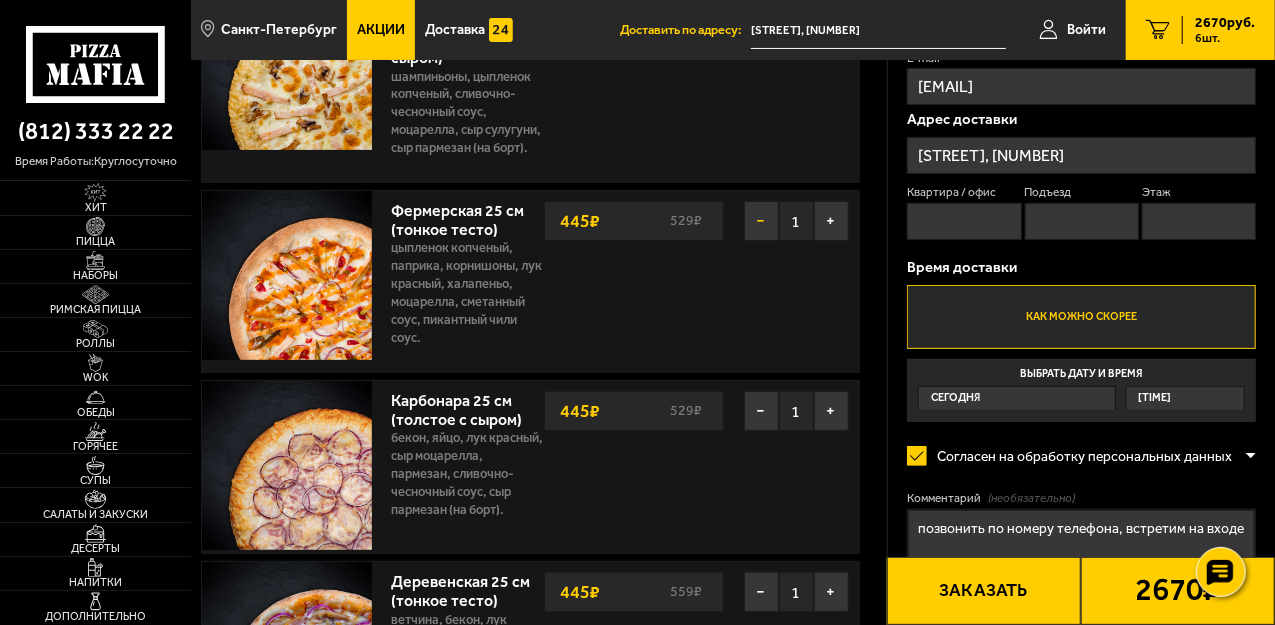 click on "−" at bounding box center [761, 221] 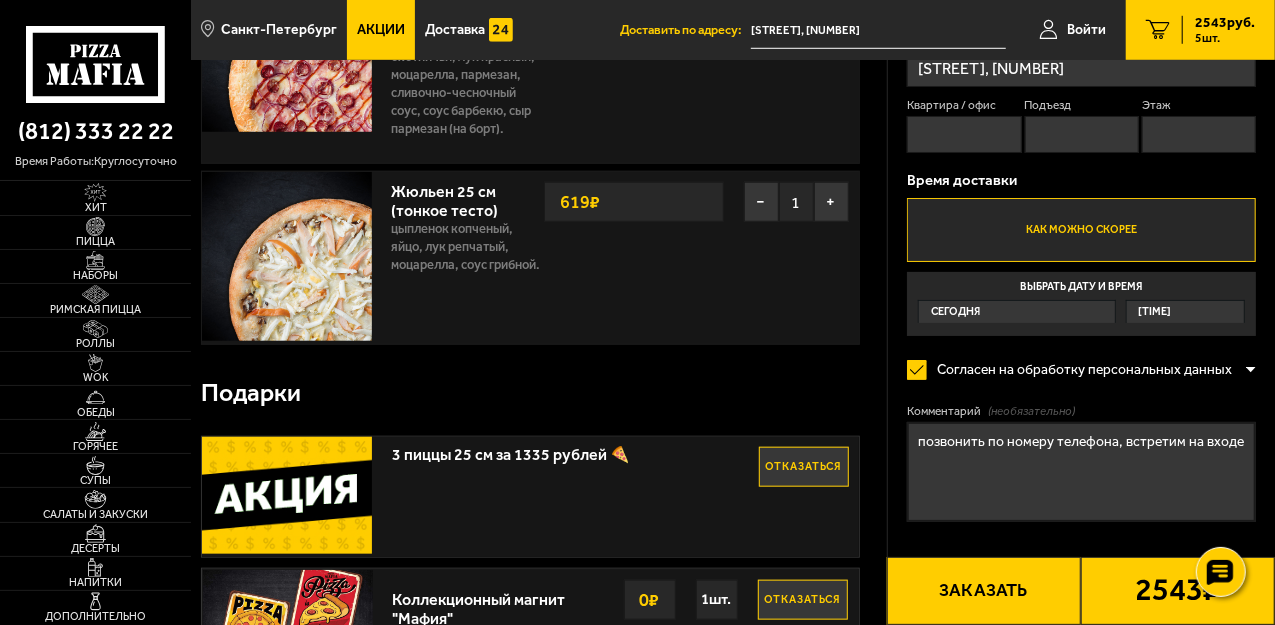 scroll, scrollTop: 800, scrollLeft: 0, axis: vertical 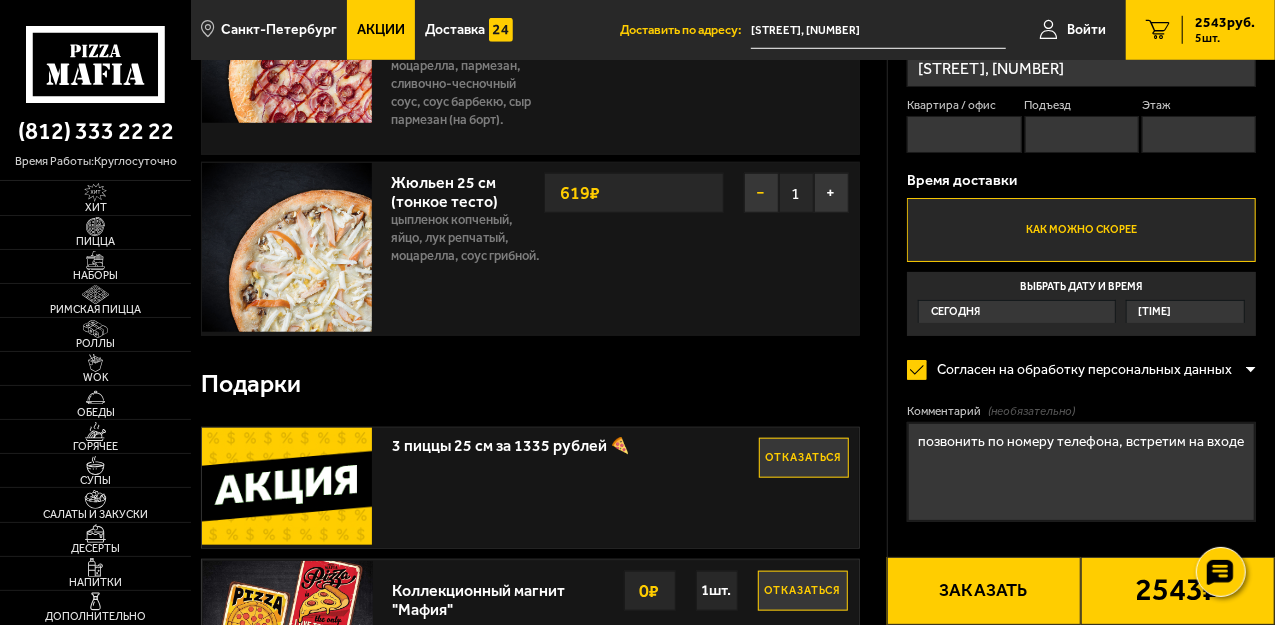 click on "−" at bounding box center [761, 193] 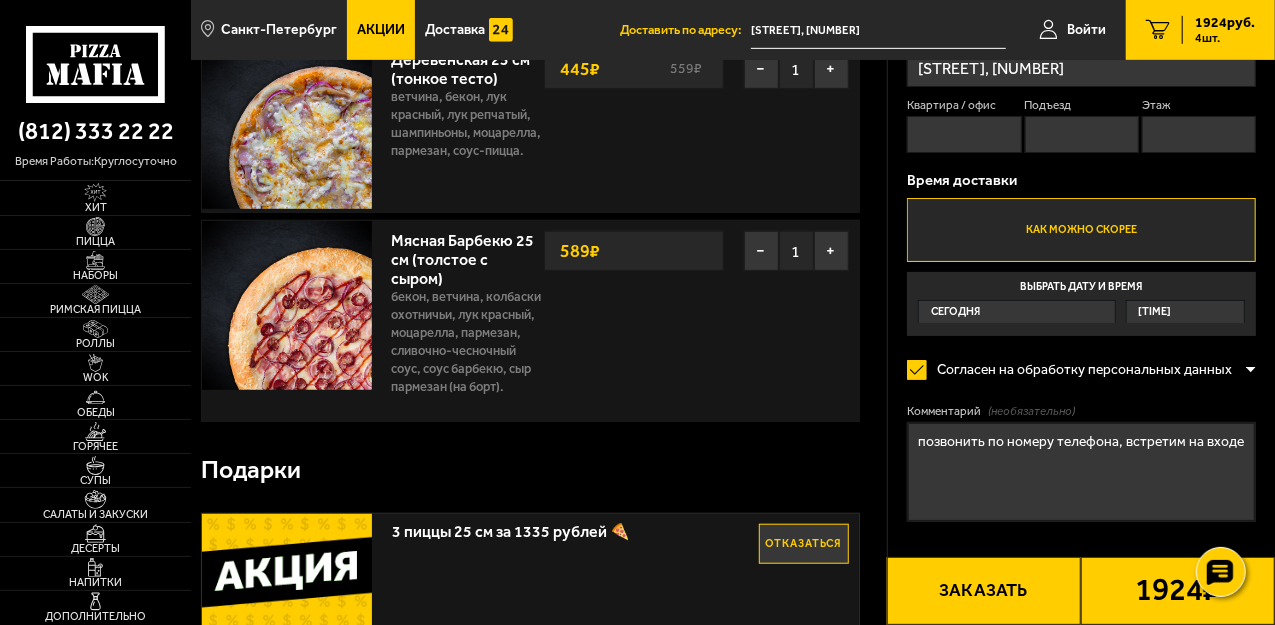 scroll, scrollTop: 600, scrollLeft: 0, axis: vertical 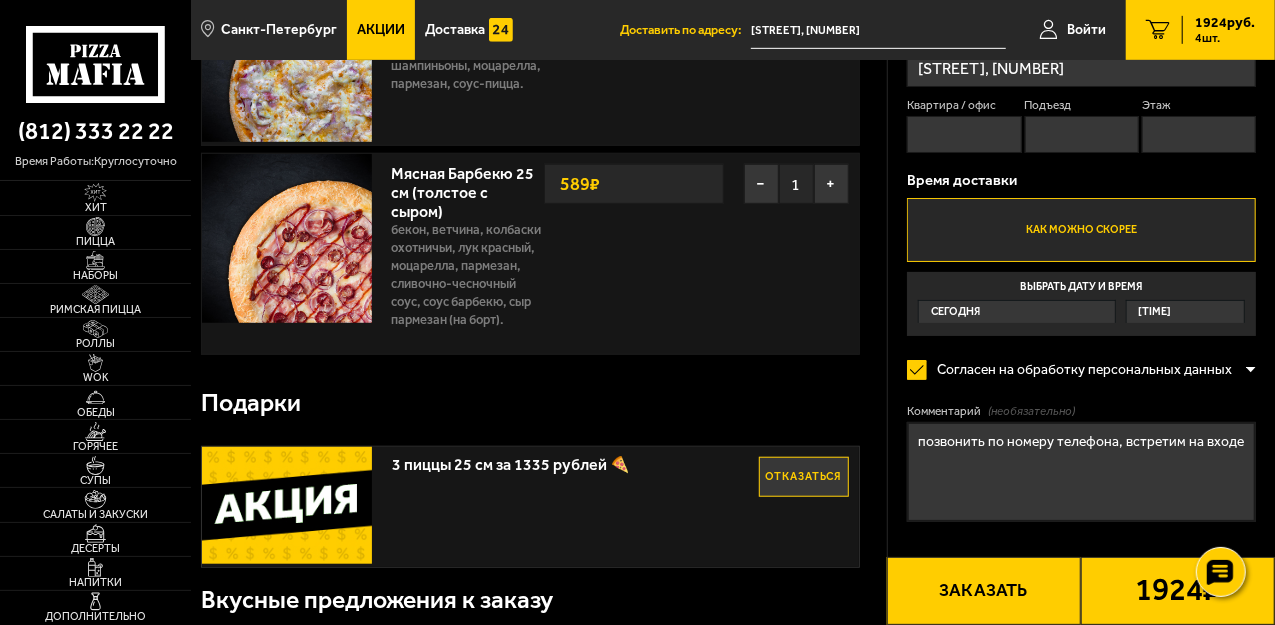 click on "Акции" at bounding box center [381, 30] 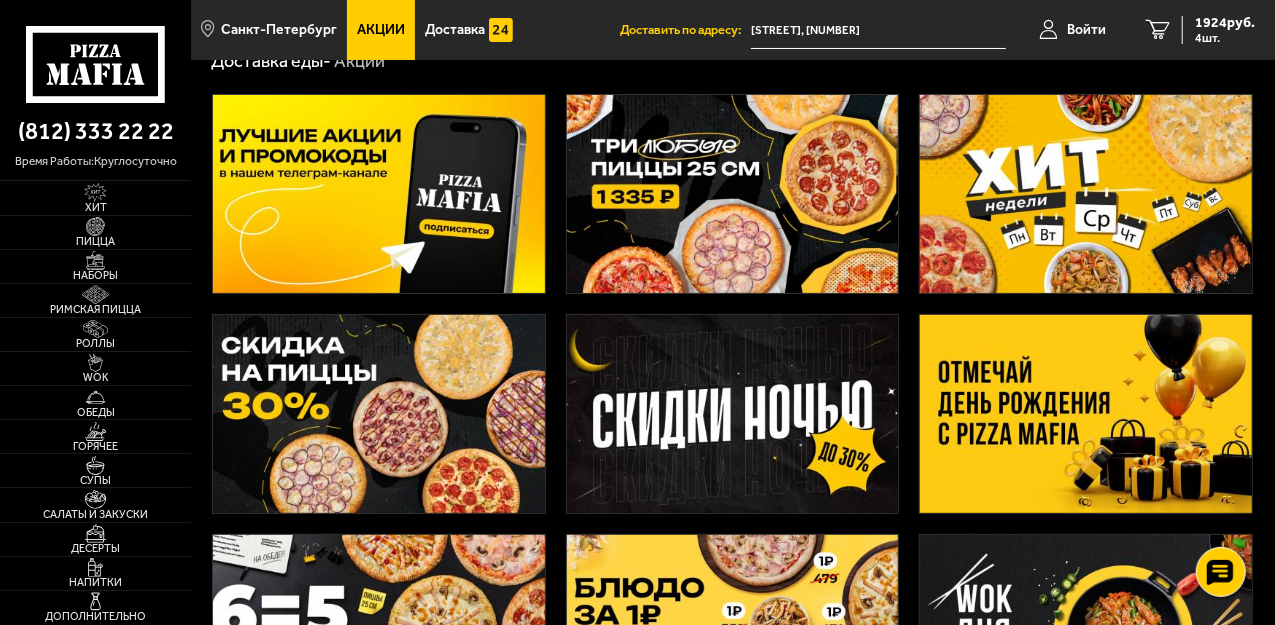 scroll, scrollTop: 333, scrollLeft: 0, axis: vertical 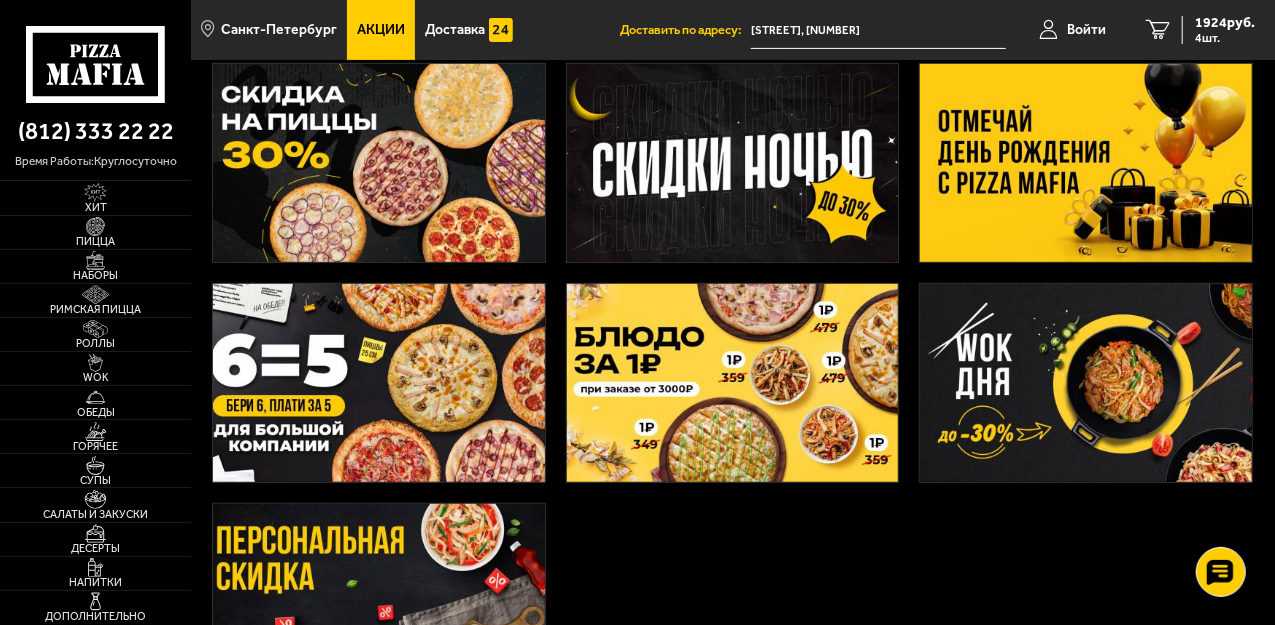 click at bounding box center [379, 383] 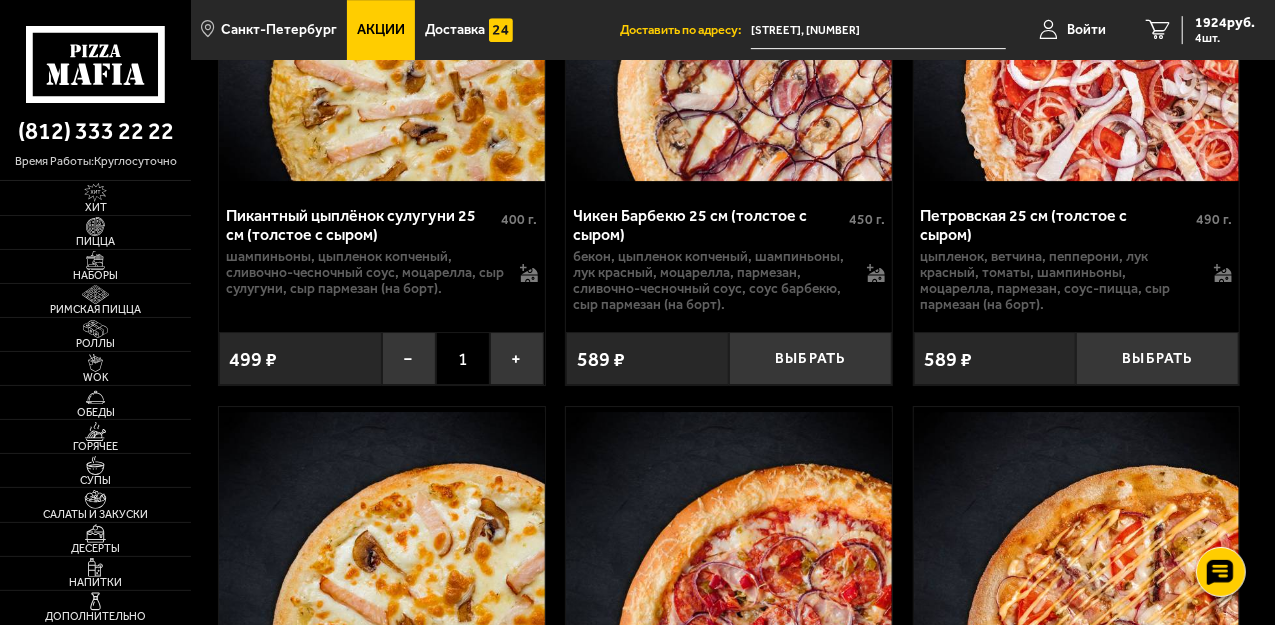 scroll, scrollTop: 7120, scrollLeft: 0, axis: vertical 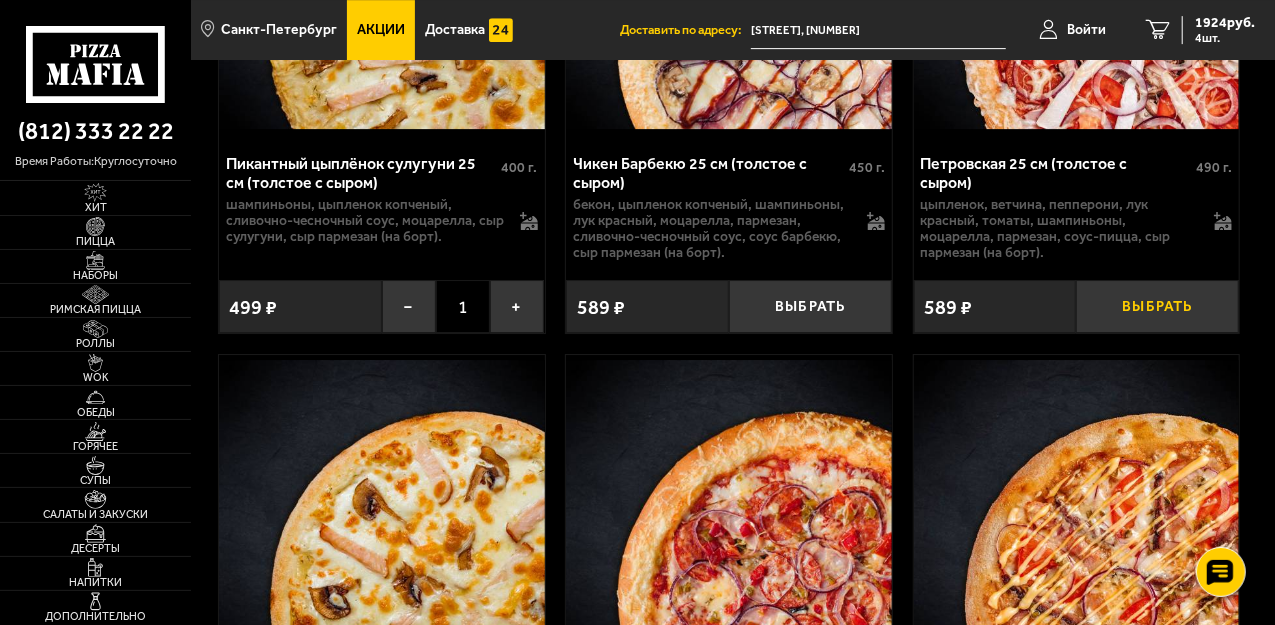 click on "Выбрать" at bounding box center [1157, 306] 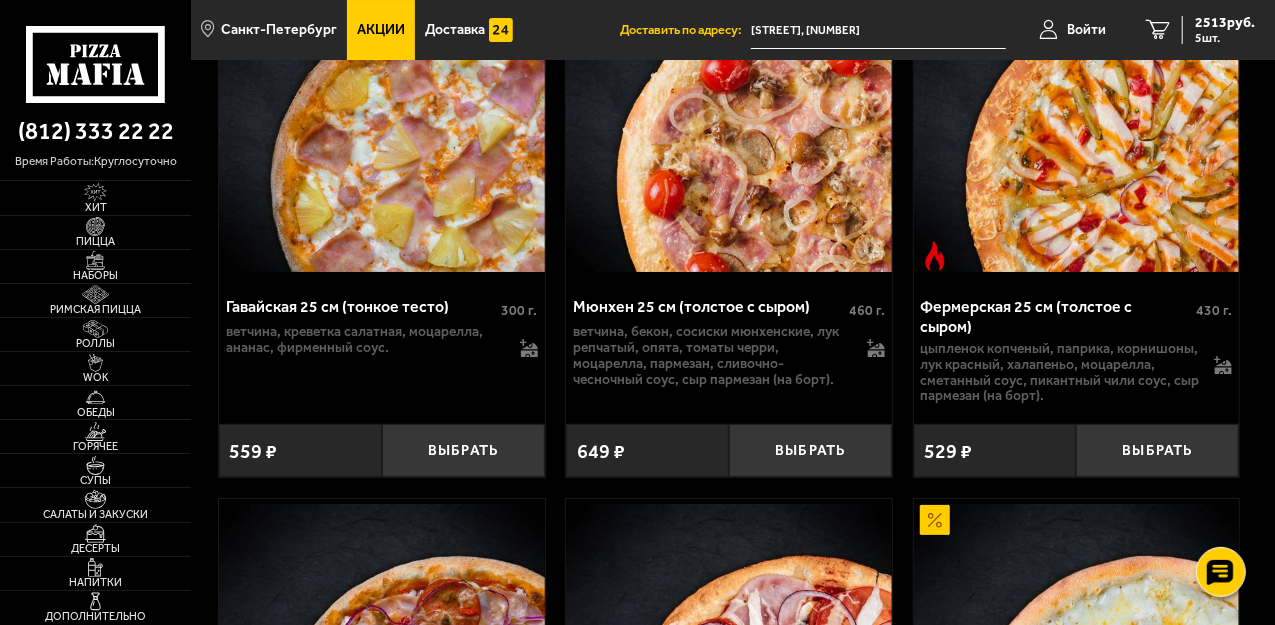 scroll, scrollTop: 3720, scrollLeft: 0, axis: vertical 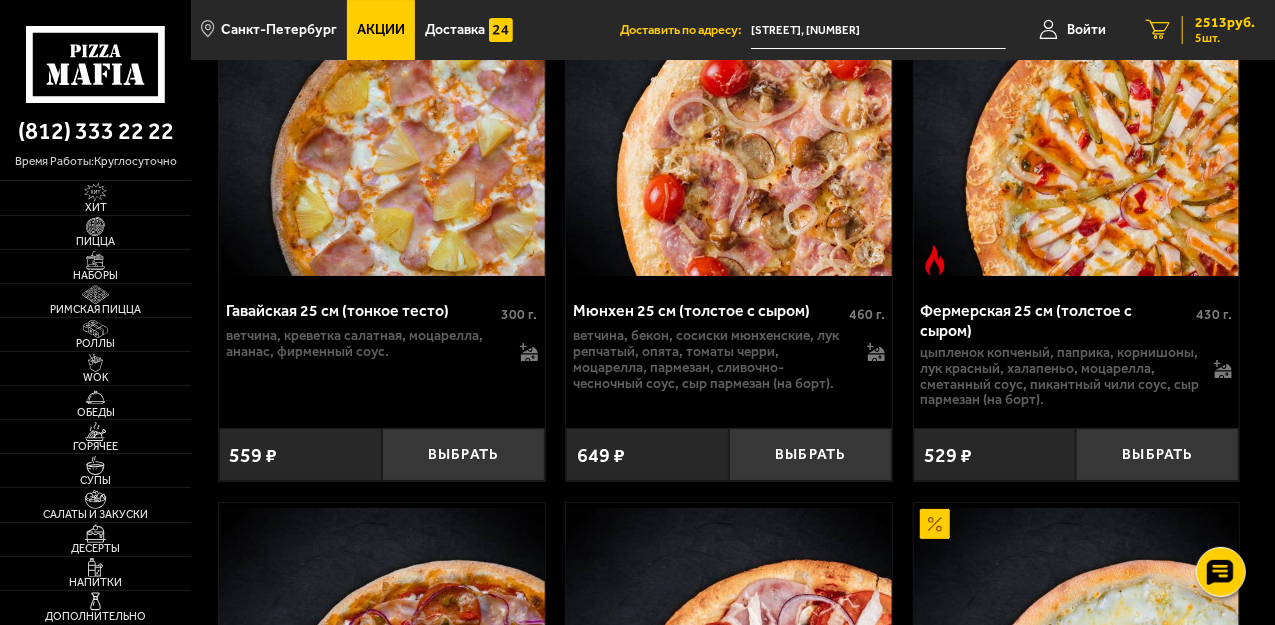 click on "2513  руб." at bounding box center [1225, 23] 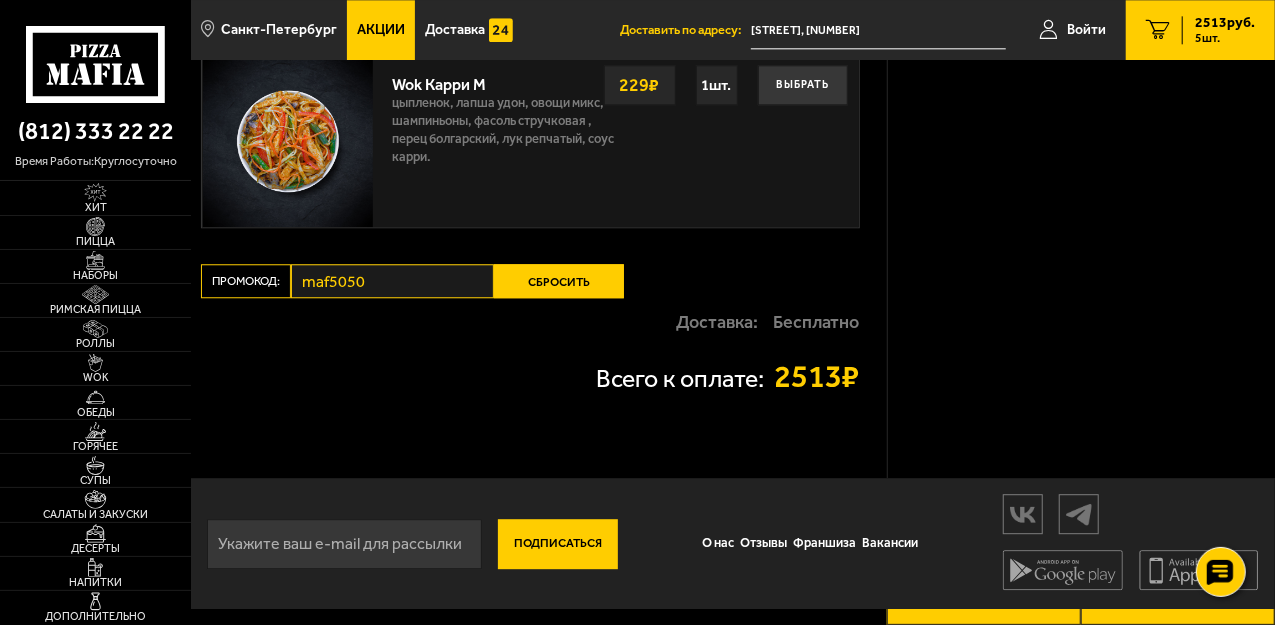 scroll, scrollTop: 0, scrollLeft: 0, axis: both 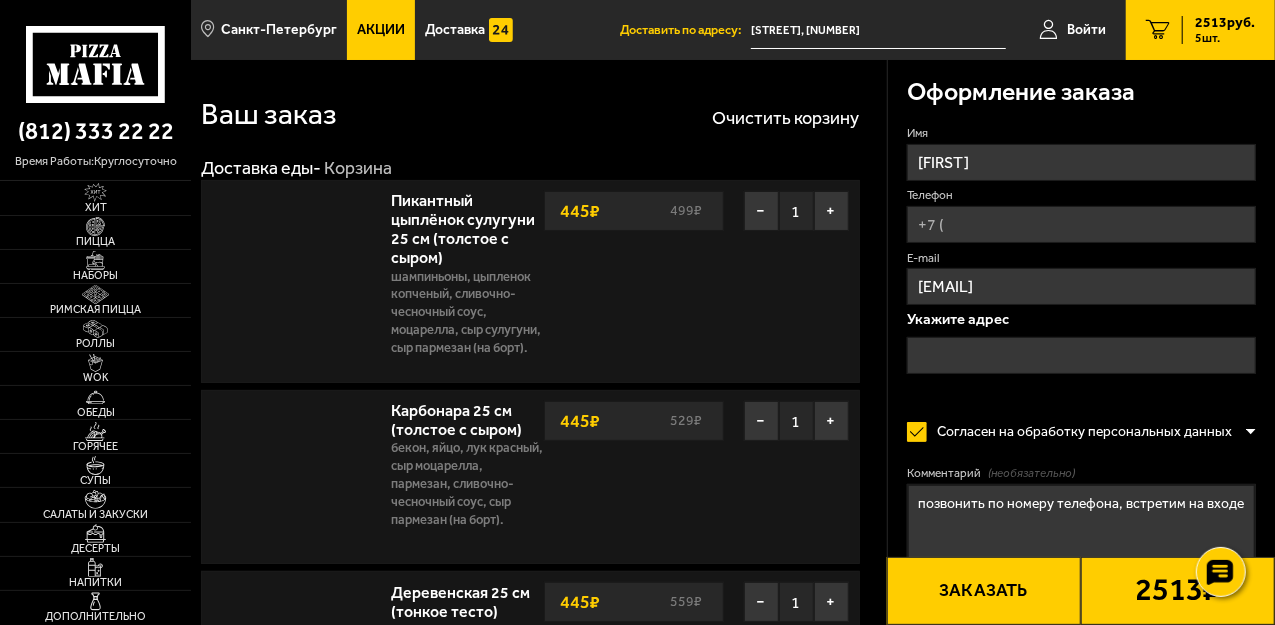 type on "[STREET], [NUMBER]" 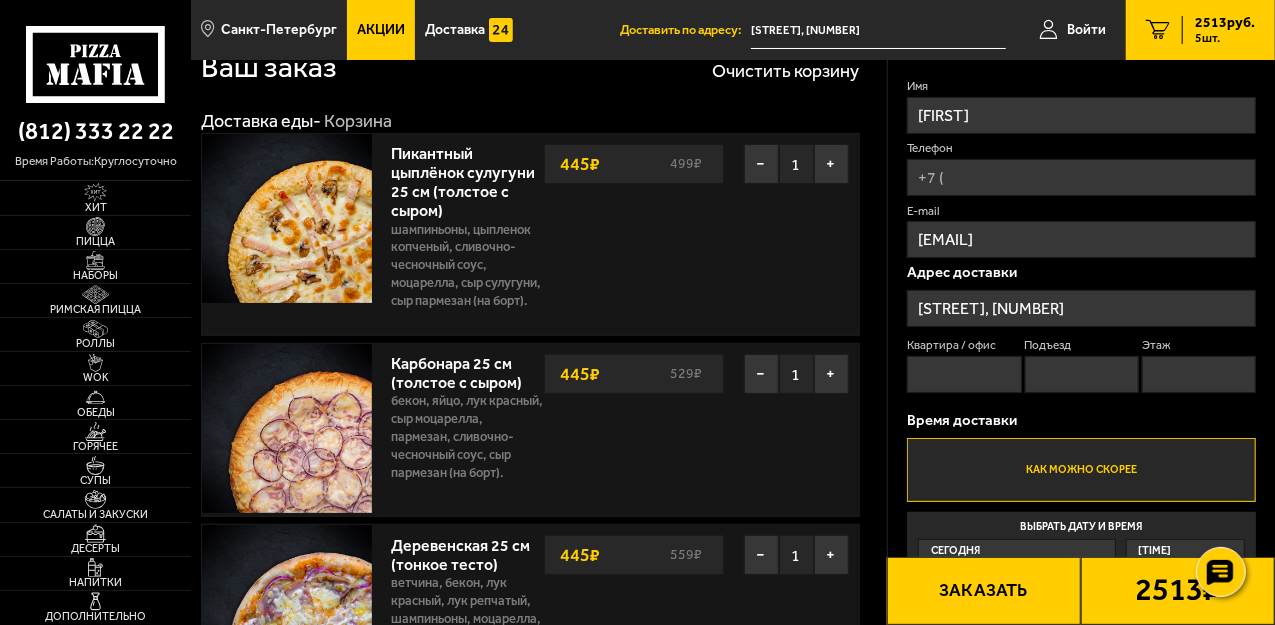 scroll, scrollTop: 0, scrollLeft: 0, axis: both 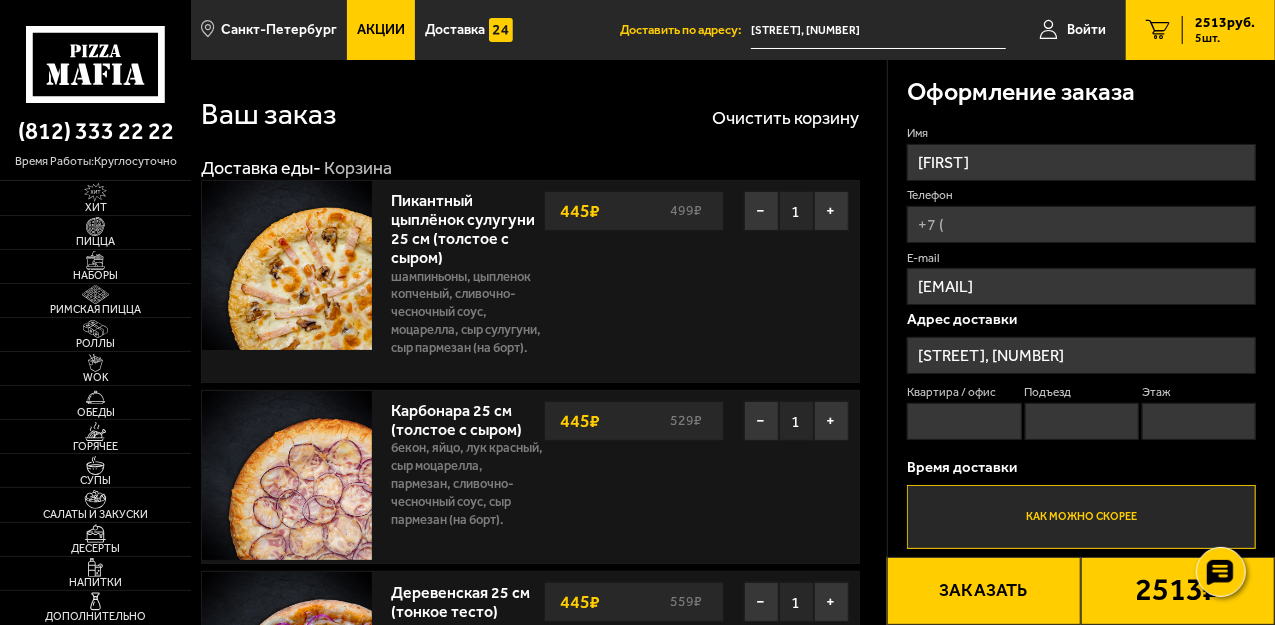 click on "Акции" at bounding box center [381, 30] 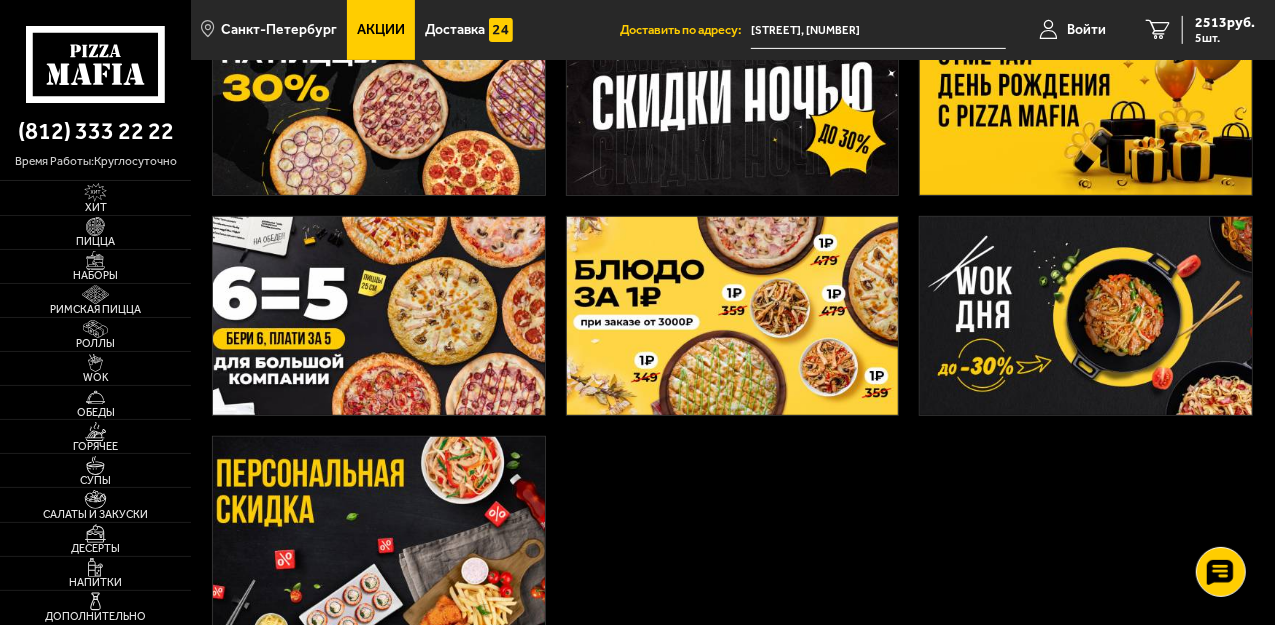 click at bounding box center (379, 316) 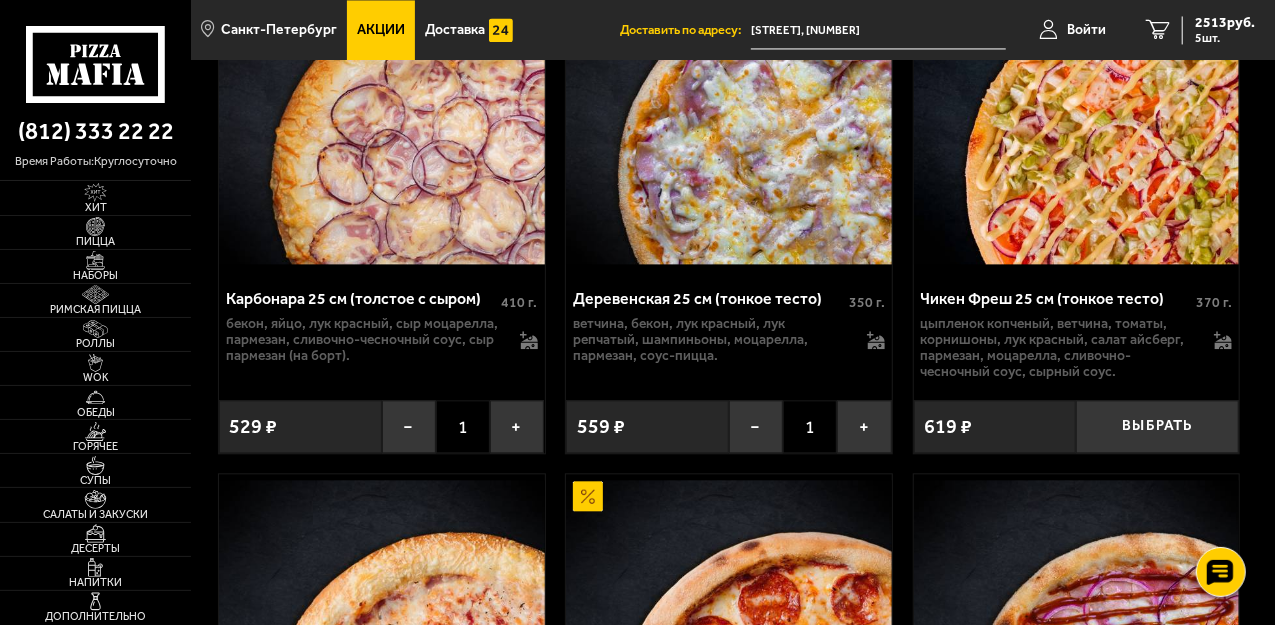 scroll, scrollTop: 2066, scrollLeft: 0, axis: vertical 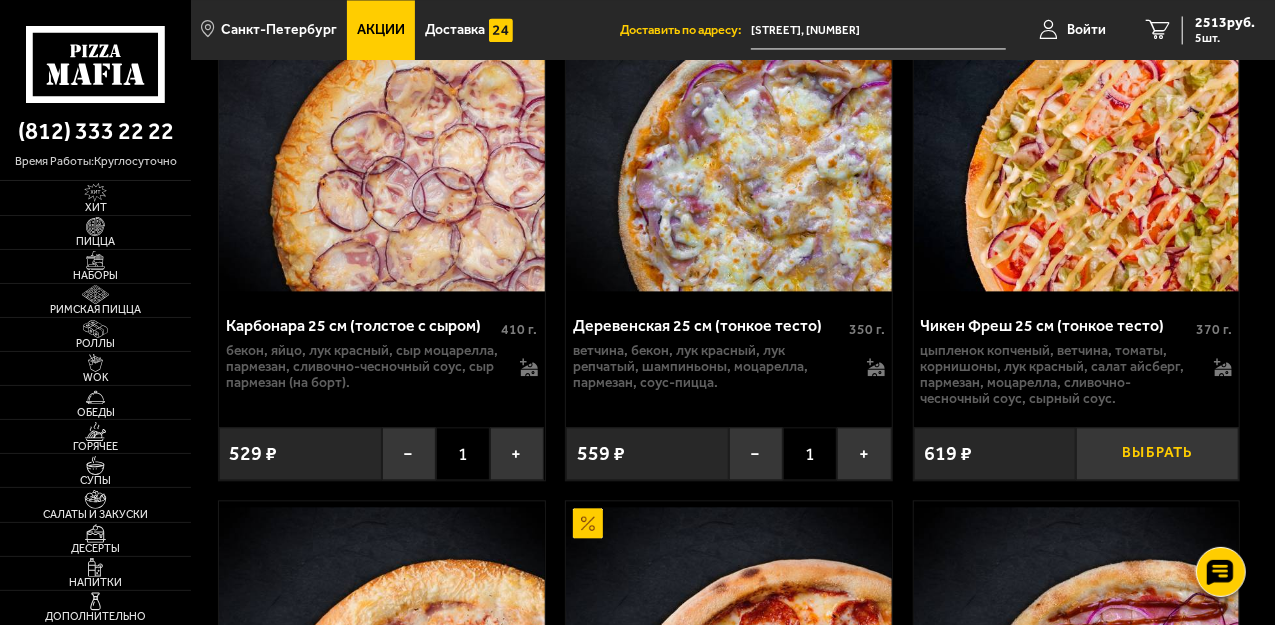 click on "Выбрать" at bounding box center (1157, 453) 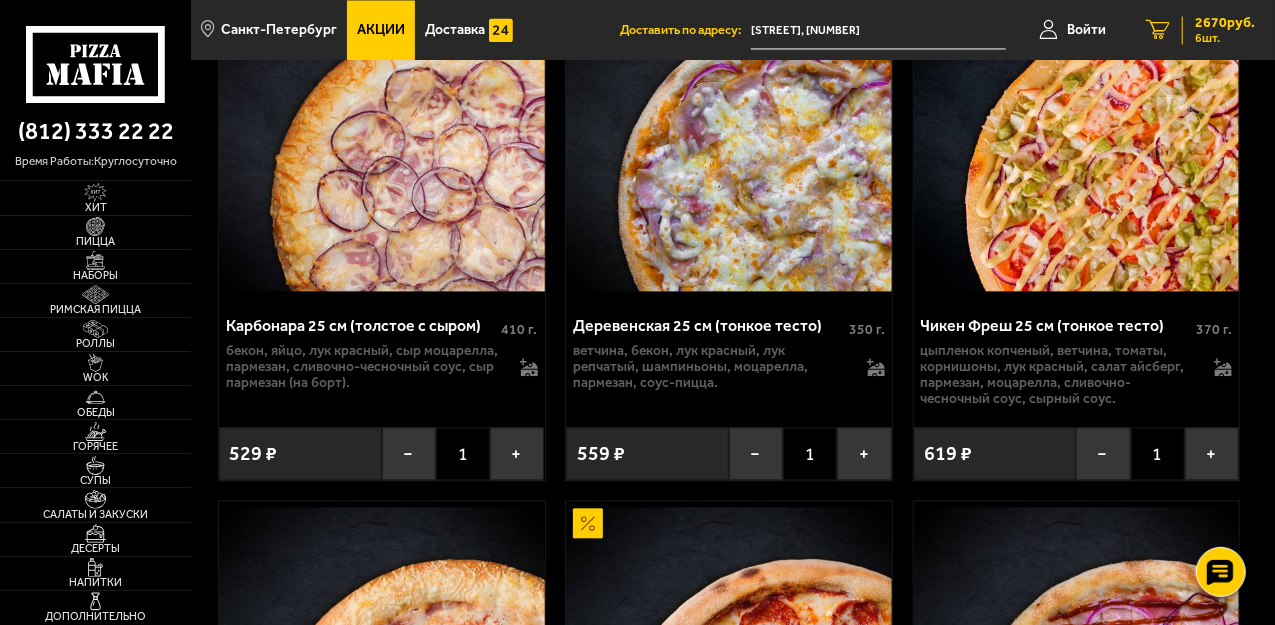 click on "2670  руб." at bounding box center [1225, 23] 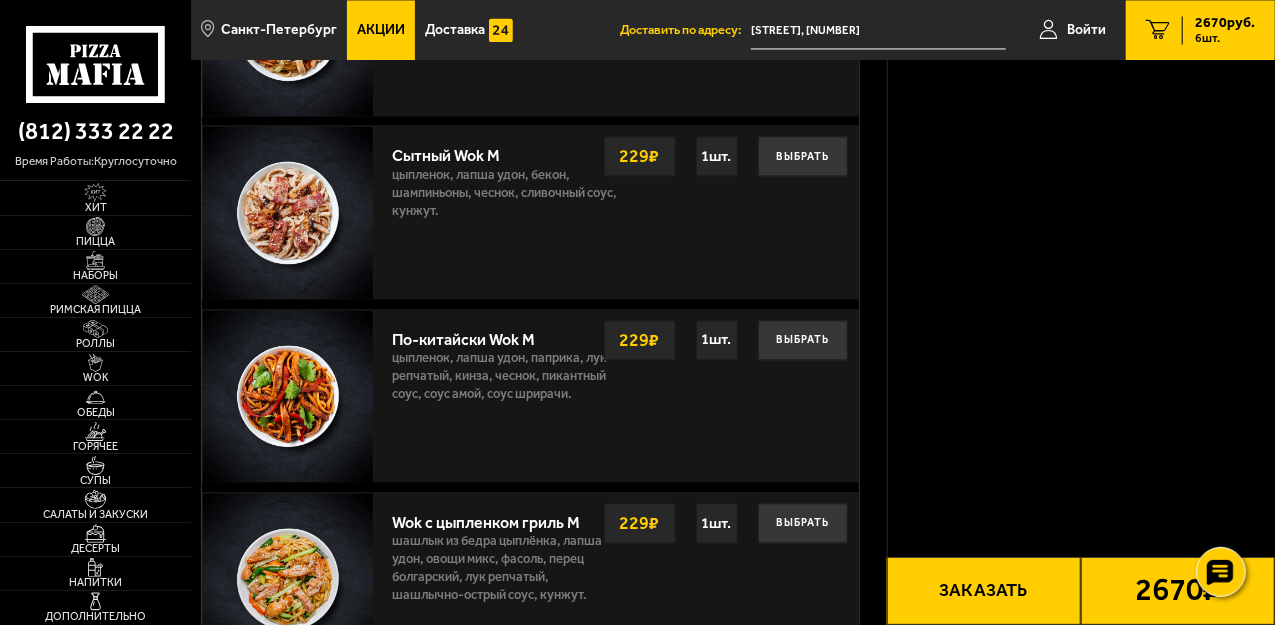 scroll, scrollTop: 0, scrollLeft: 0, axis: both 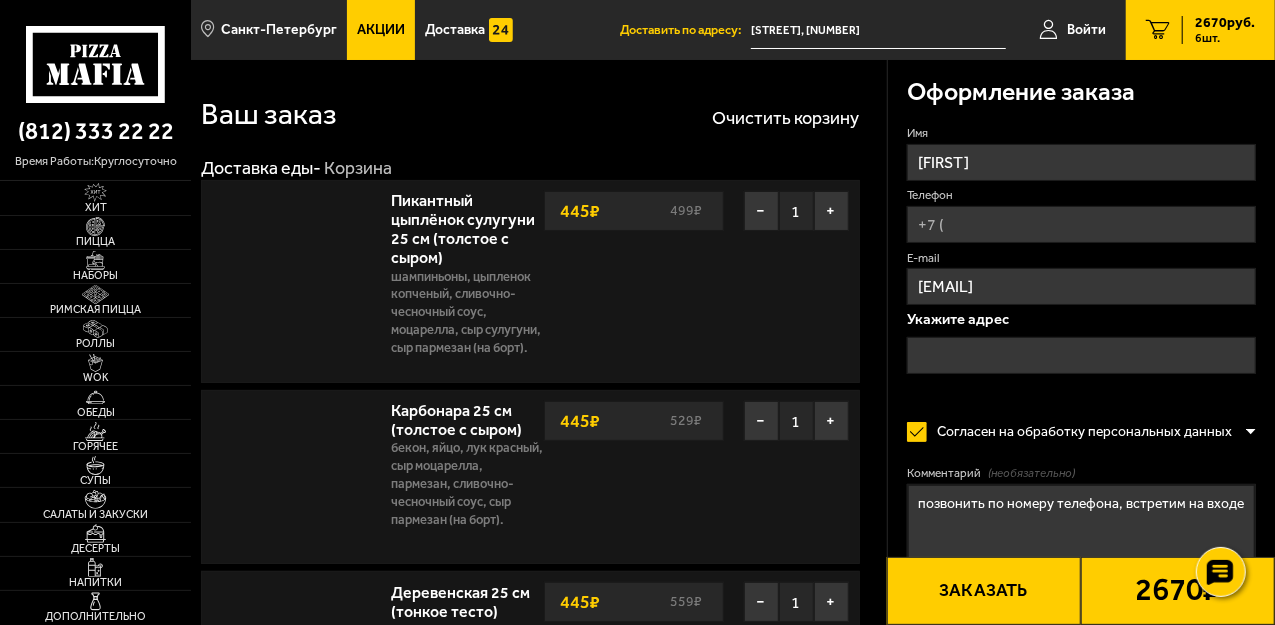 type on "[STREET], [NUMBER]" 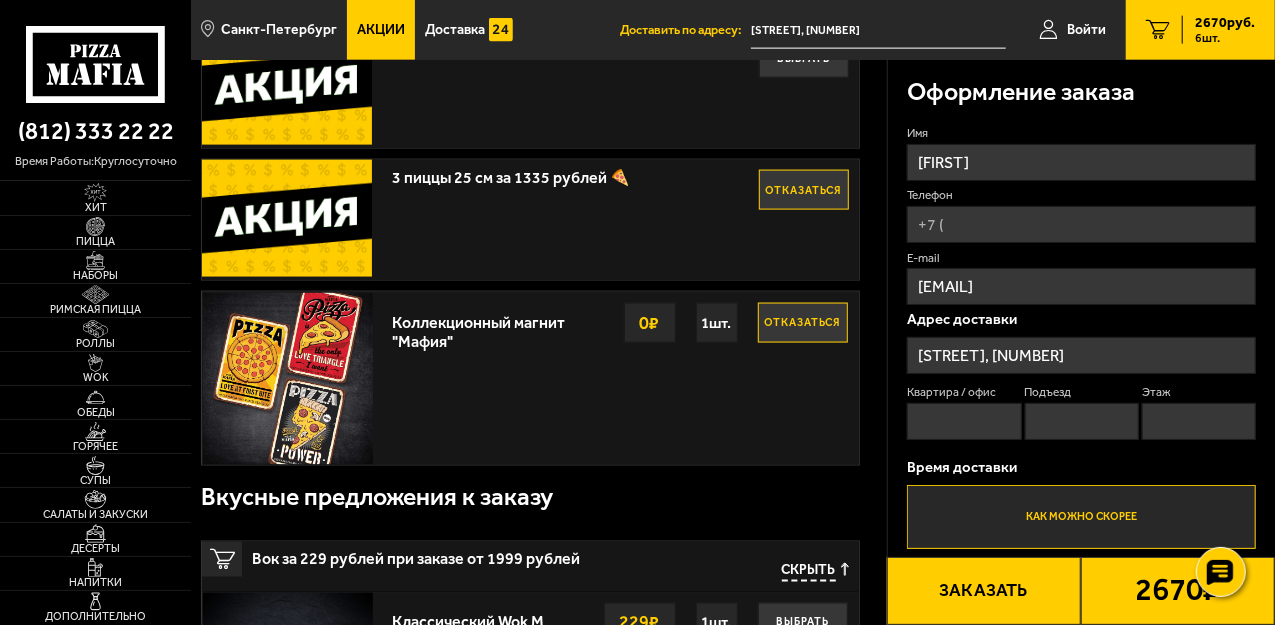 scroll, scrollTop: 1400, scrollLeft: 0, axis: vertical 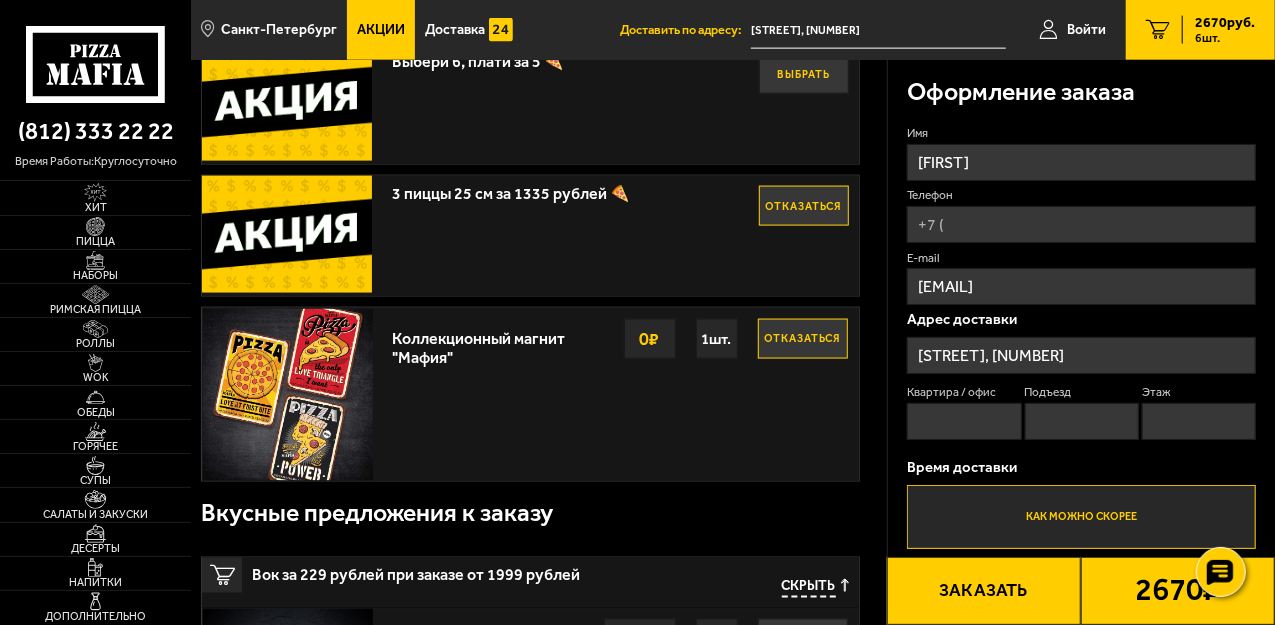 click on "Выбрать" at bounding box center [804, 74] 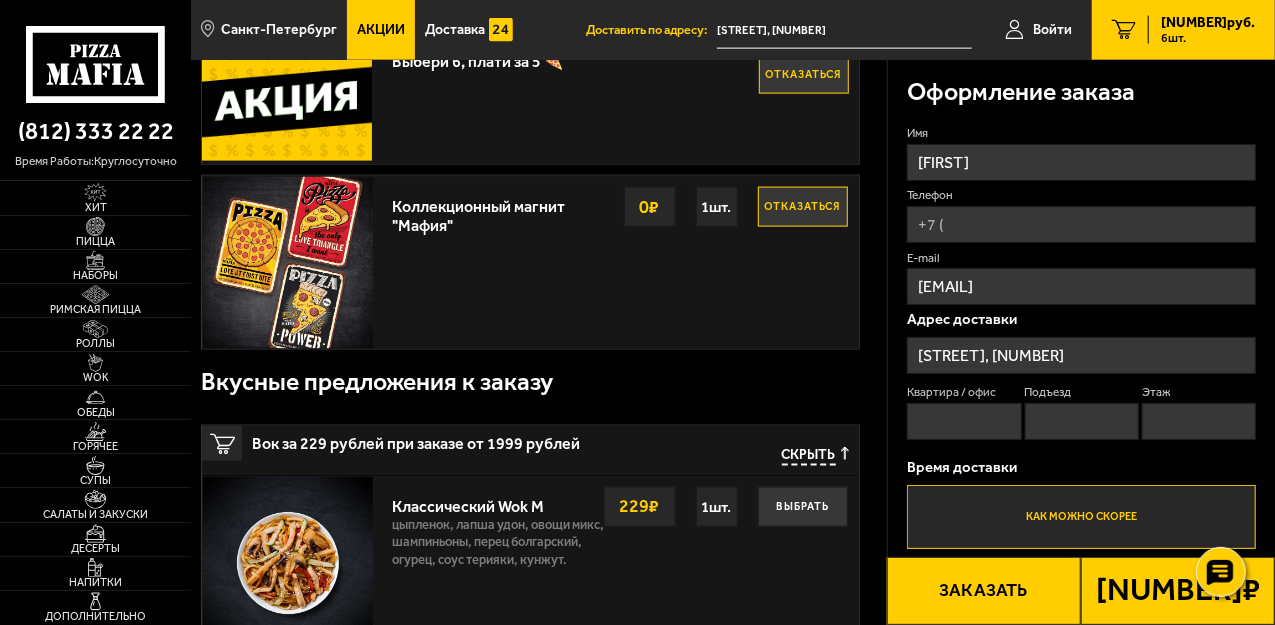 click on "Отказаться" at bounding box center (804, 74) 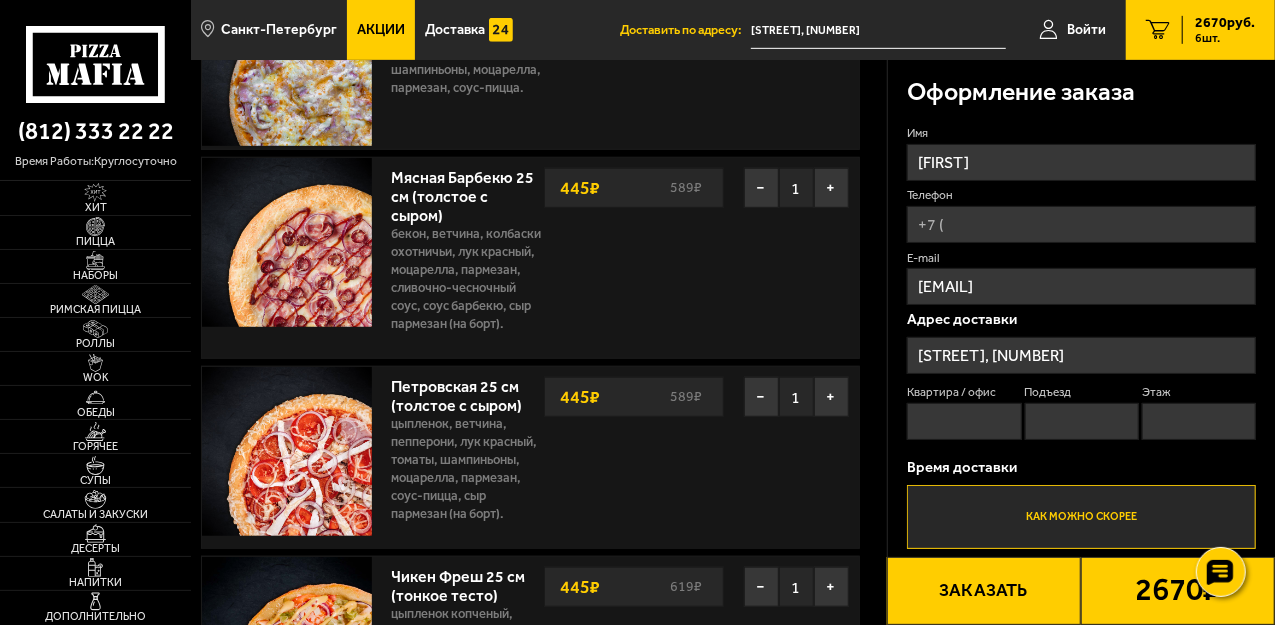 scroll, scrollTop: 533, scrollLeft: 0, axis: vertical 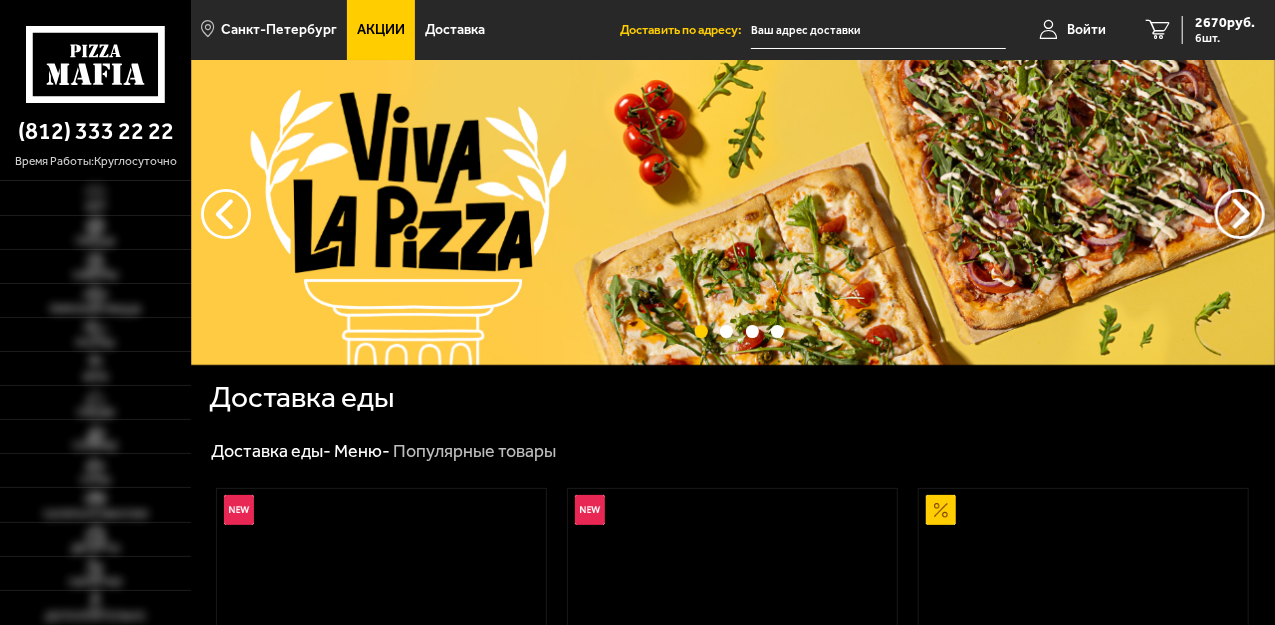 type on "[STREET], [NUMBER]" 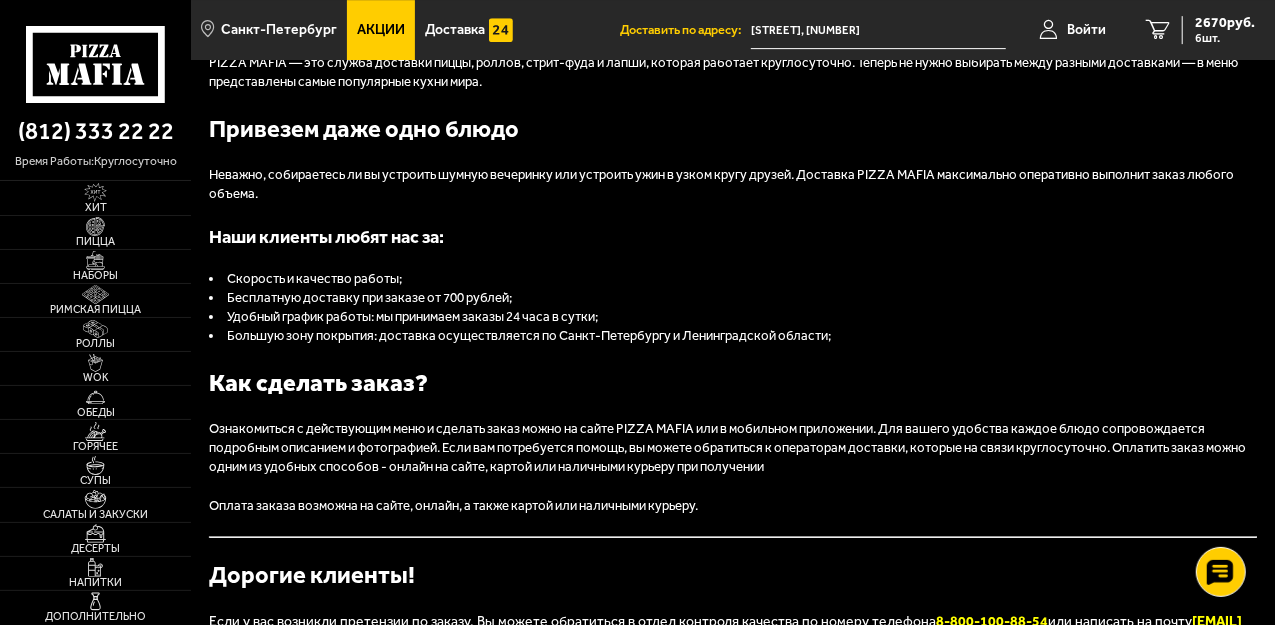 scroll, scrollTop: 3281, scrollLeft: 0, axis: vertical 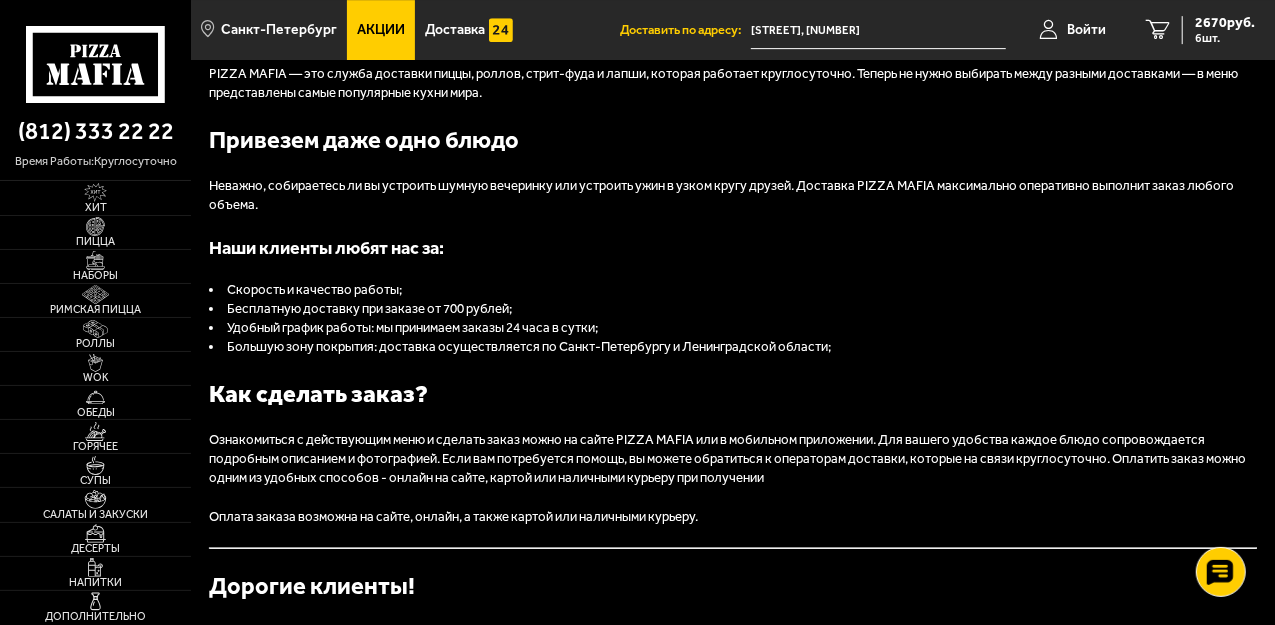click 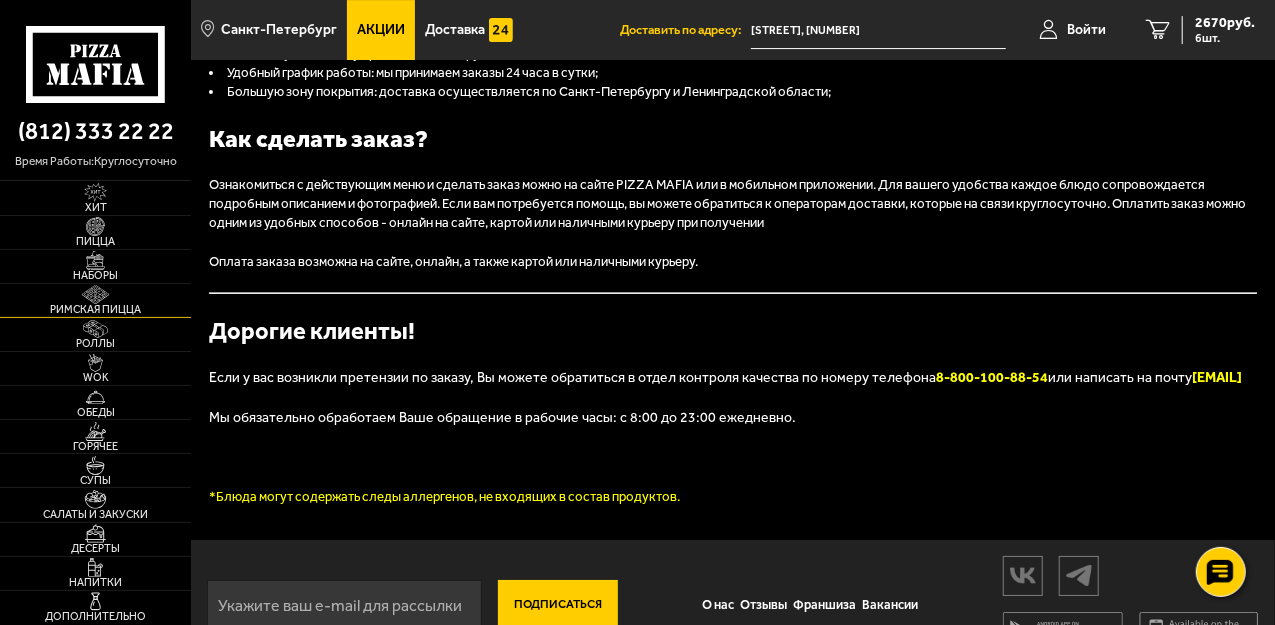 scroll, scrollTop: 3614, scrollLeft: 0, axis: vertical 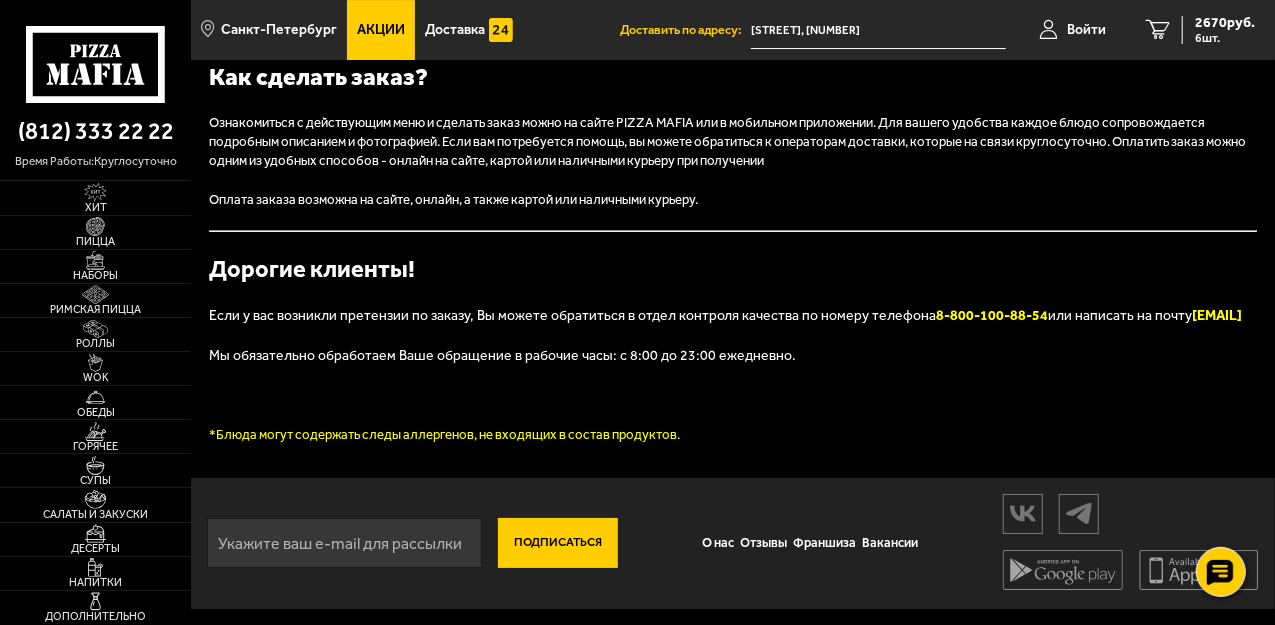 click on "Акции" at bounding box center (381, 30) 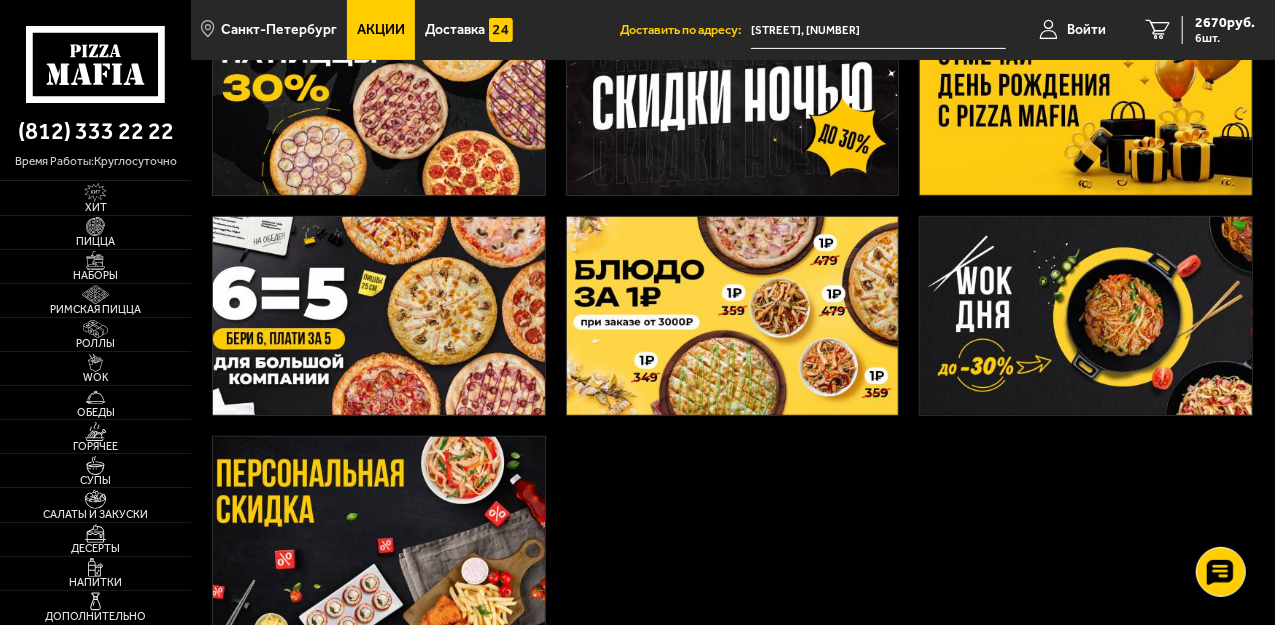 click at bounding box center [379, 316] 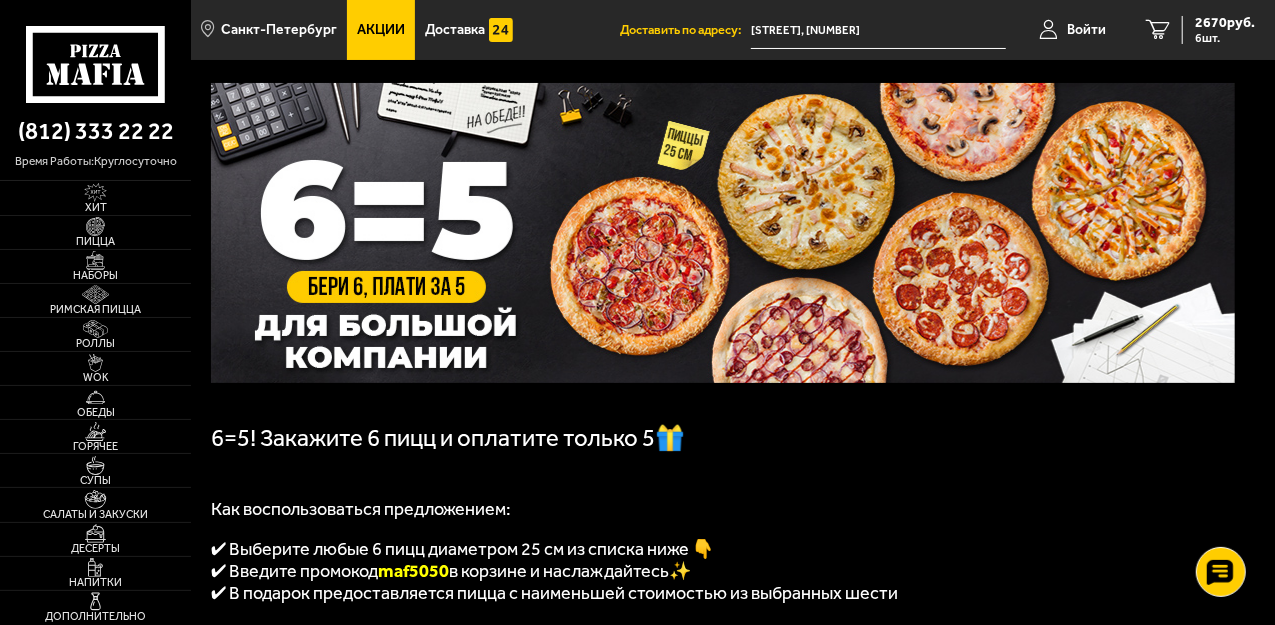 scroll, scrollTop: 200, scrollLeft: 0, axis: vertical 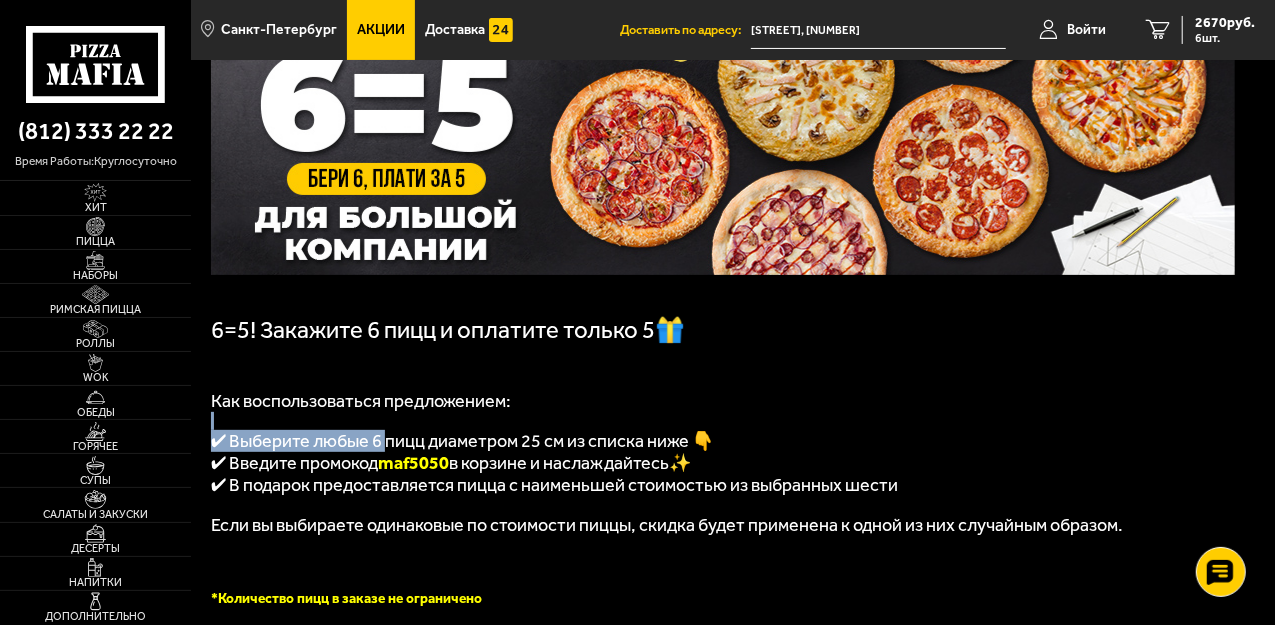 drag, startPoint x: 385, startPoint y: 451, endPoint x: 603, endPoint y: 430, distance: 219.00912 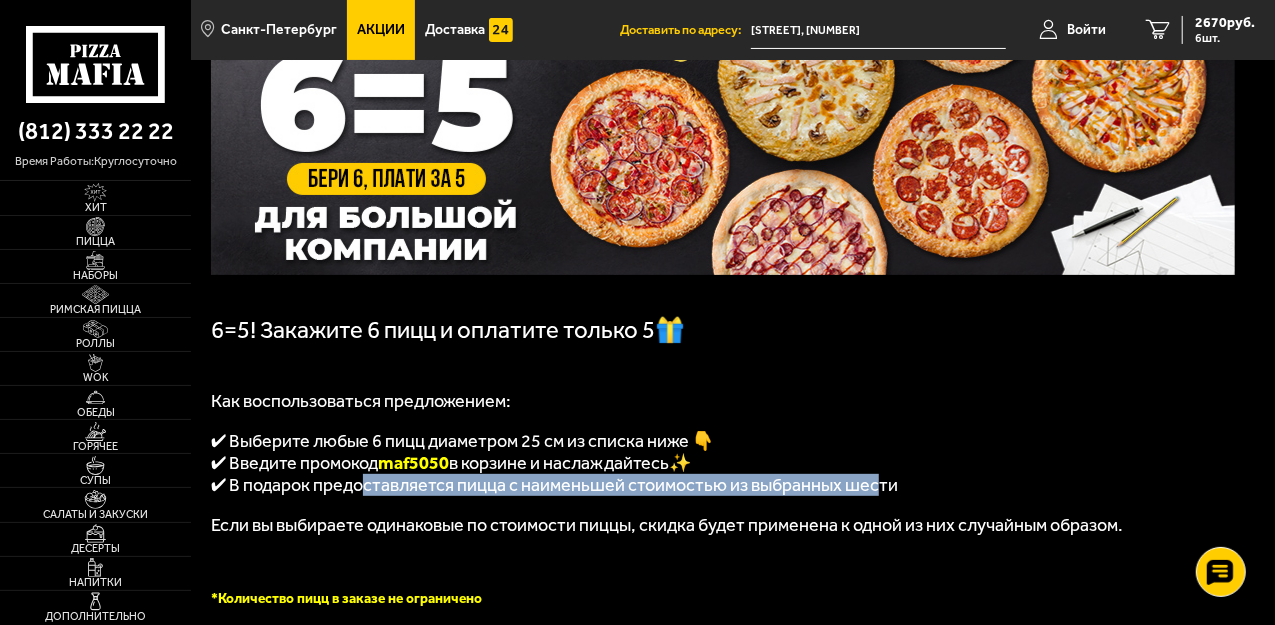 drag, startPoint x: 360, startPoint y: 494, endPoint x: 876, endPoint y: 502, distance: 516.062 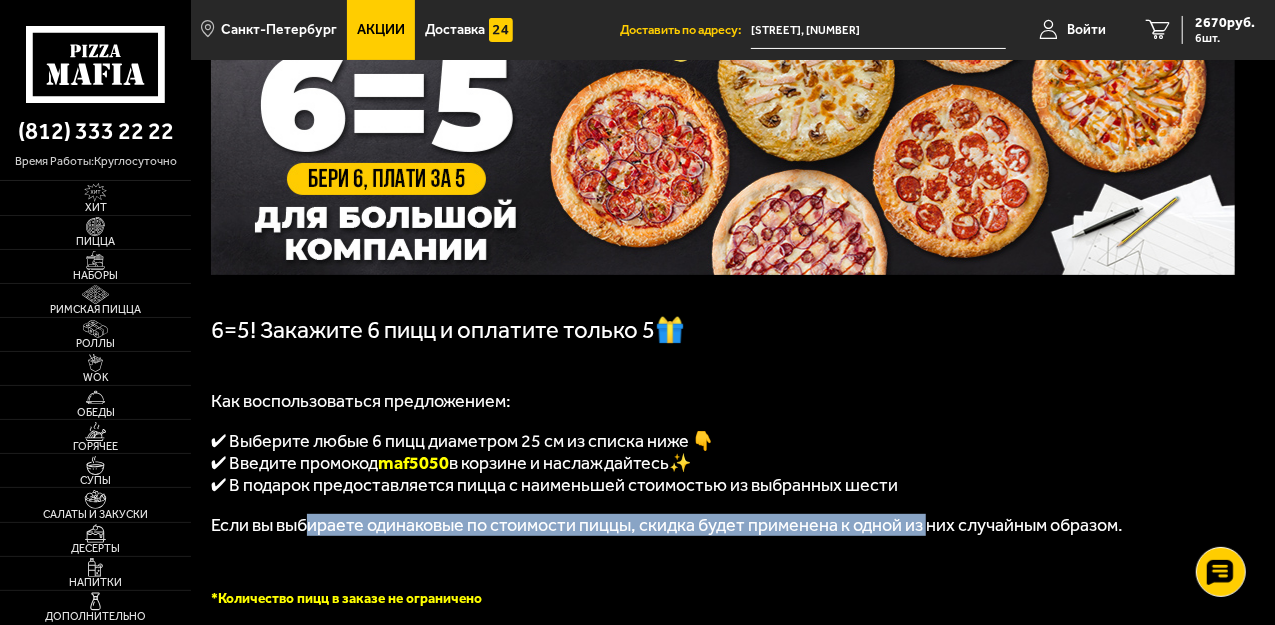 drag, startPoint x: 314, startPoint y: 530, endPoint x: 934, endPoint y: 525, distance: 620.02014 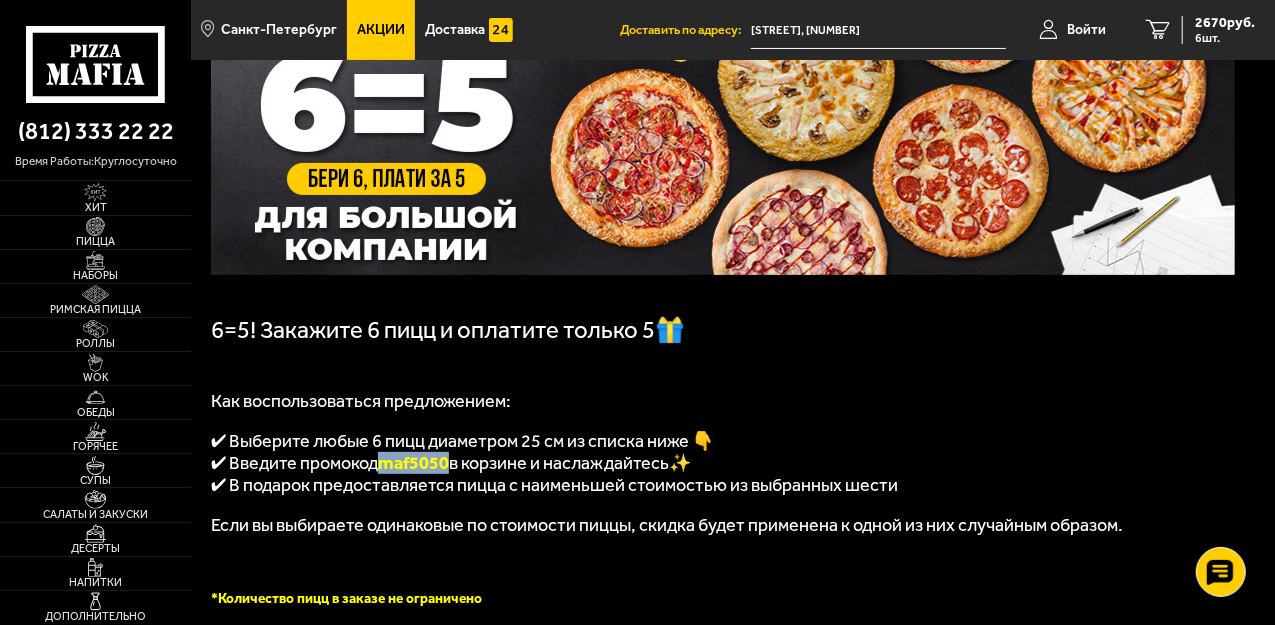 drag, startPoint x: 382, startPoint y: 471, endPoint x: 455, endPoint y: 460, distance: 73.82411 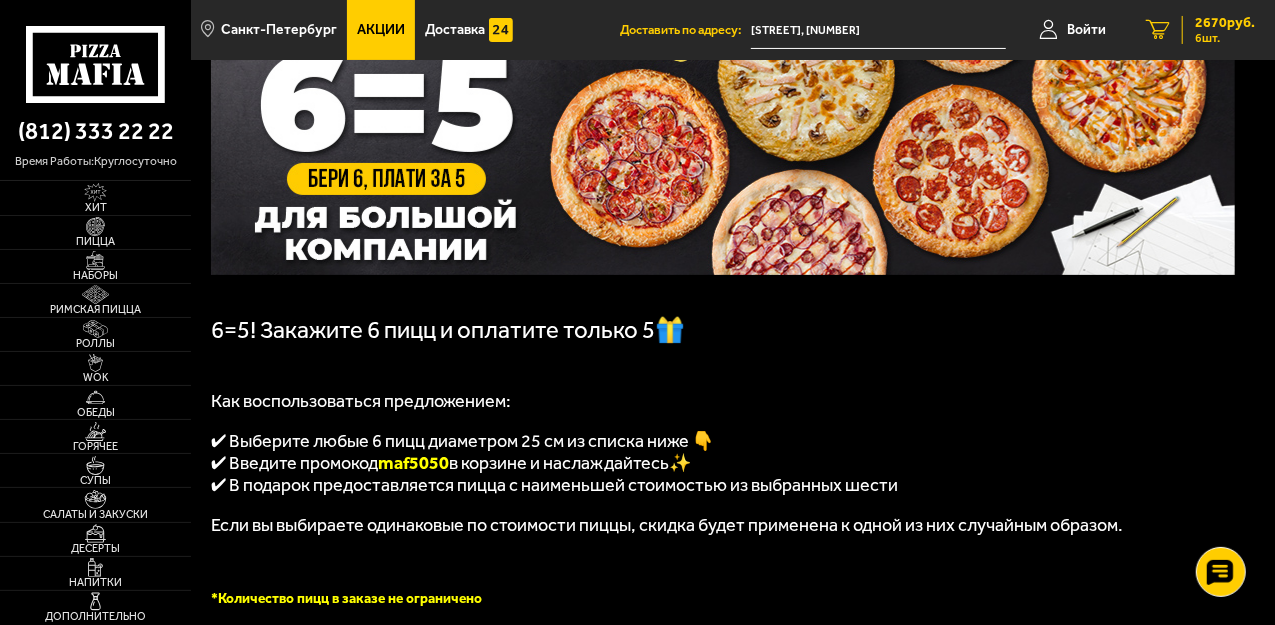 click on "2670  руб." at bounding box center (1225, 23) 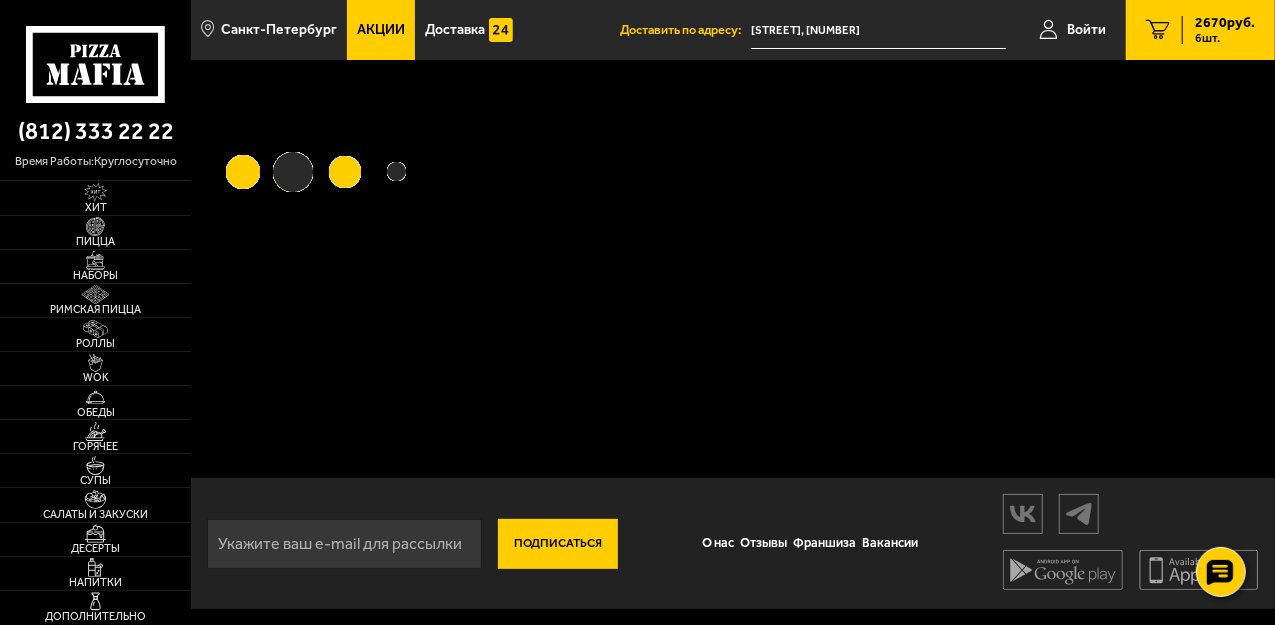 scroll, scrollTop: 0, scrollLeft: 0, axis: both 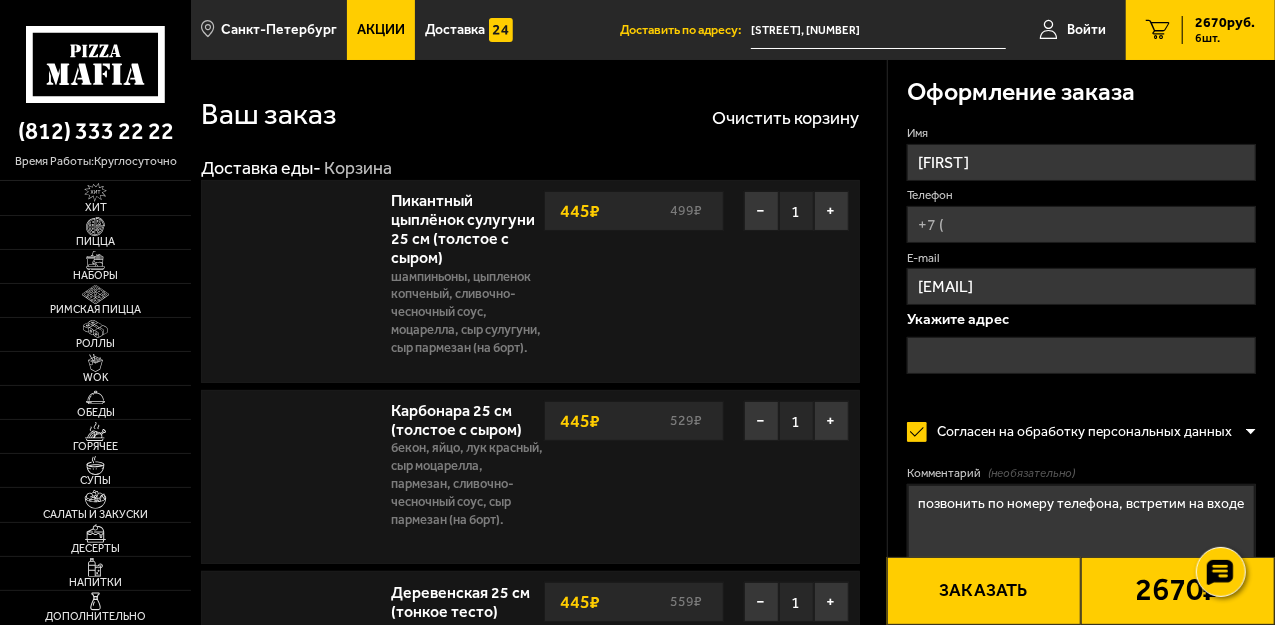 type on "[STREET], [NUMBER]" 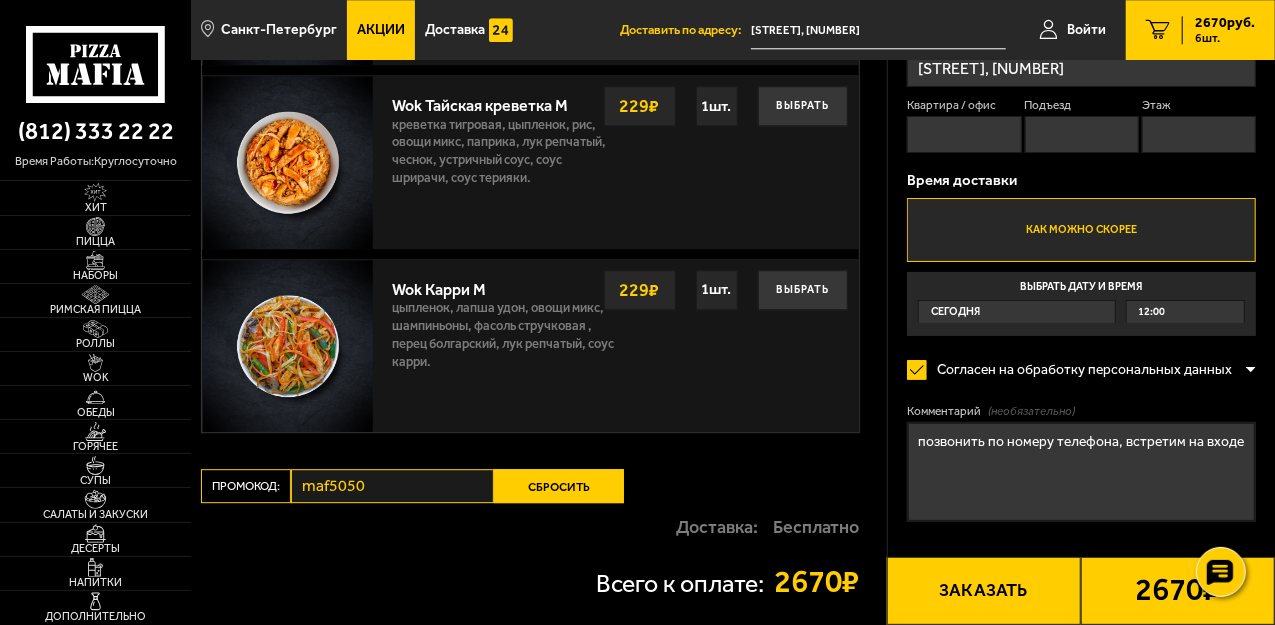 scroll, scrollTop: 2866, scrollLeft: 0, axis: vertical 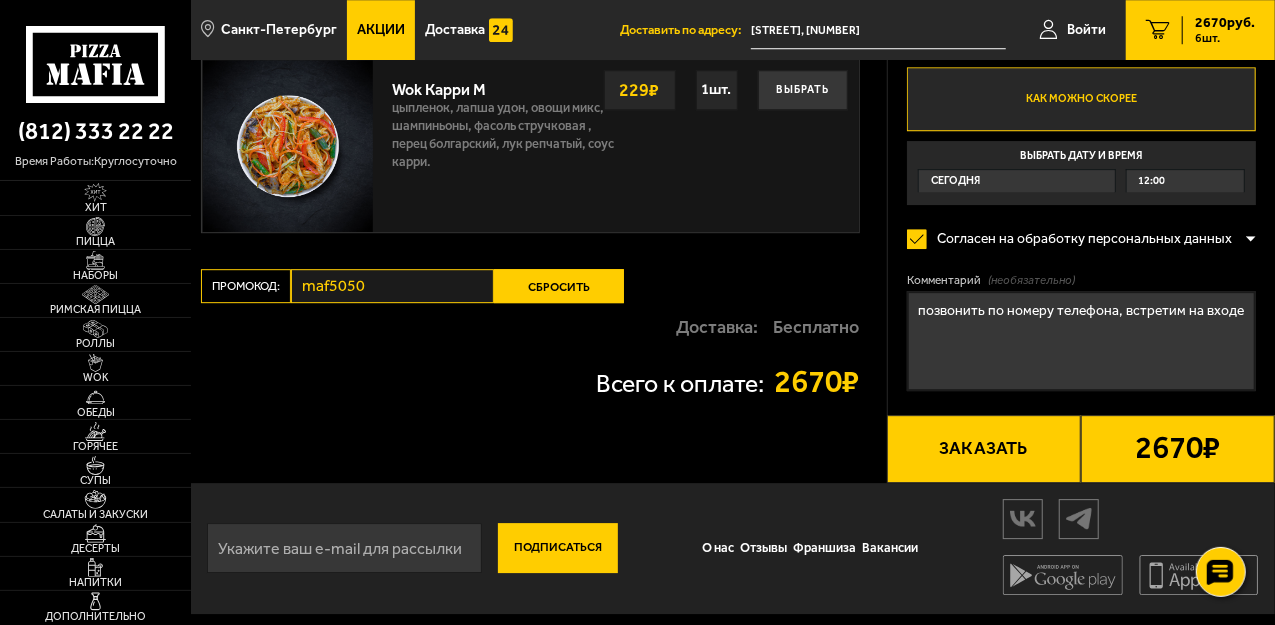 click on "Сбросить" at bounding box center [559, 286] 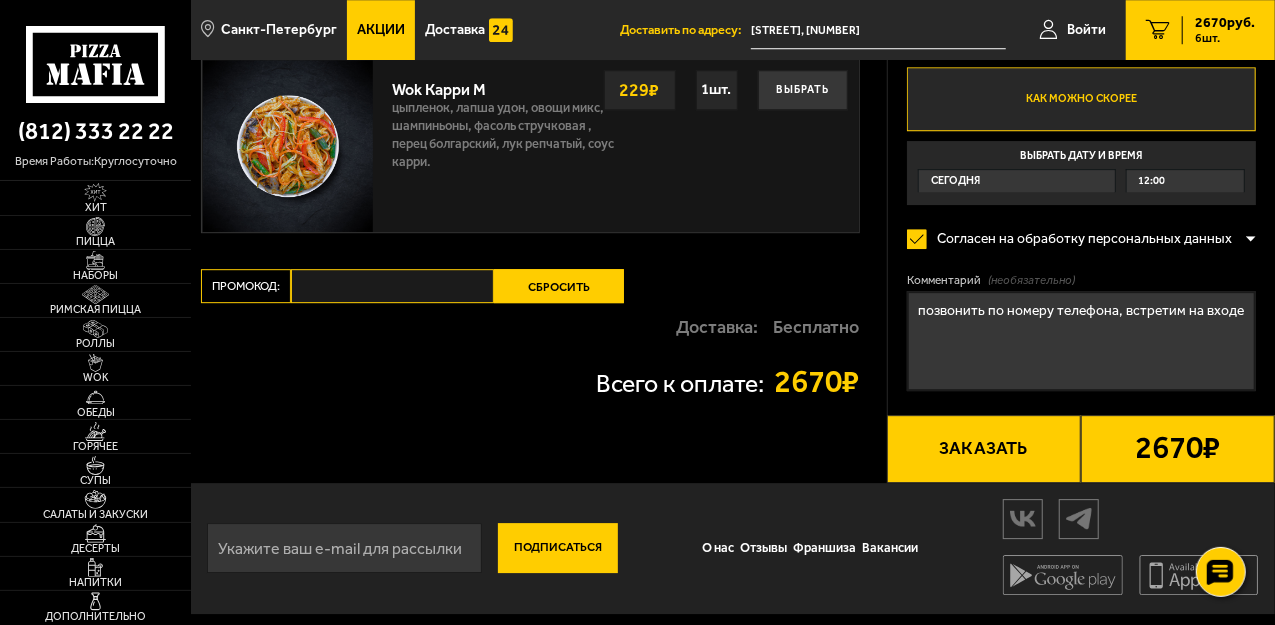 scroll, scrollTop: 2753, scrollLeft: 0, axis: vertical 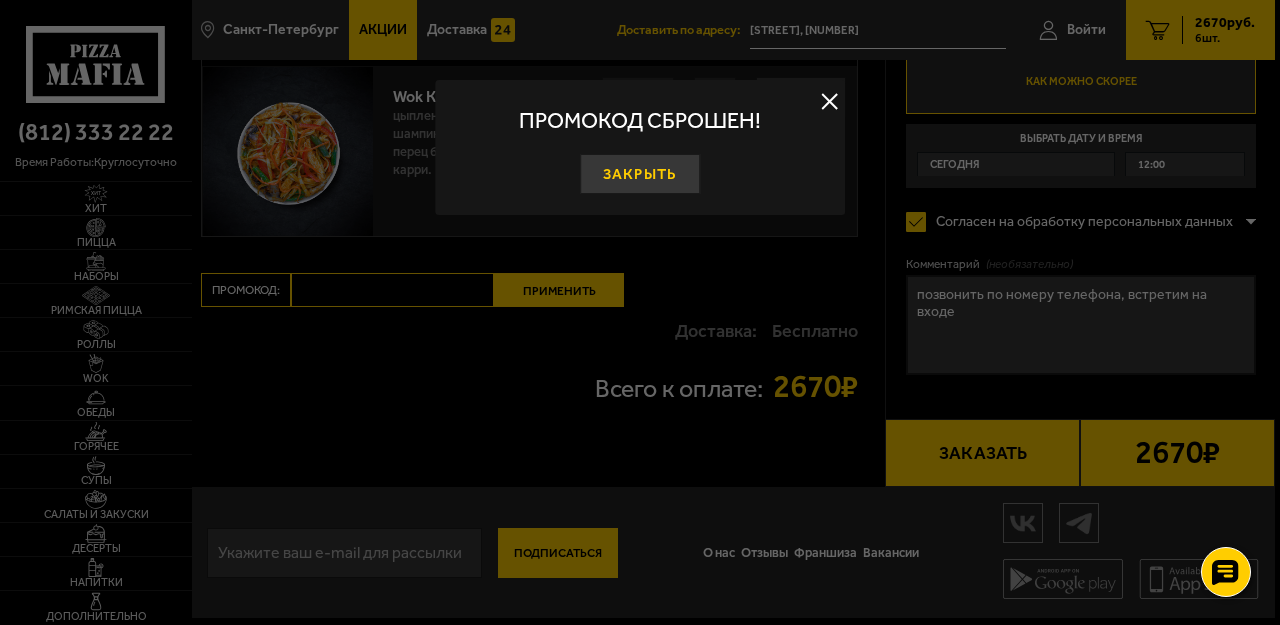 click on "Закрыть" at bounding box center (640, 174) 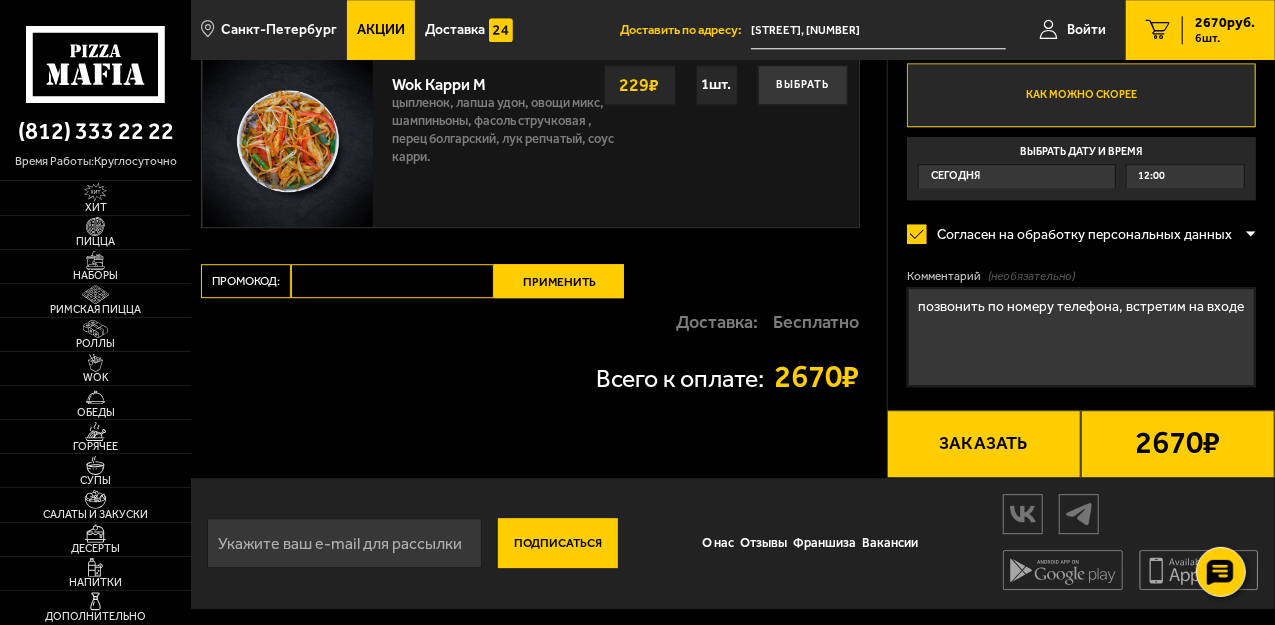 paste on "maf5050" 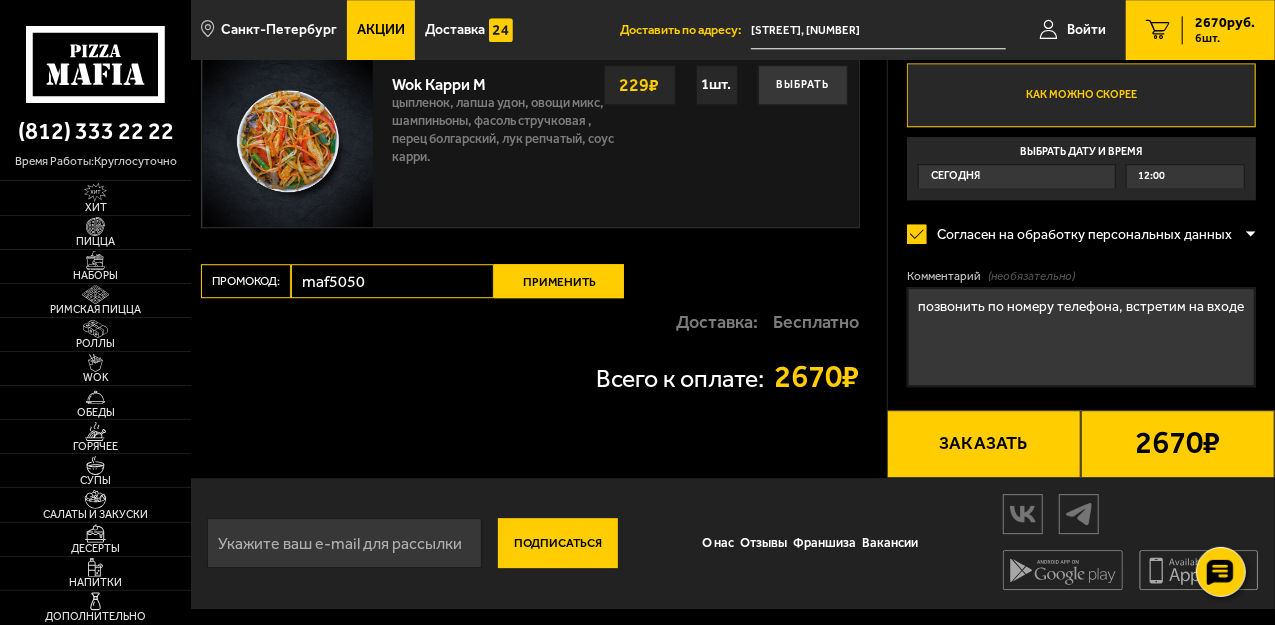 type on "maf5050" 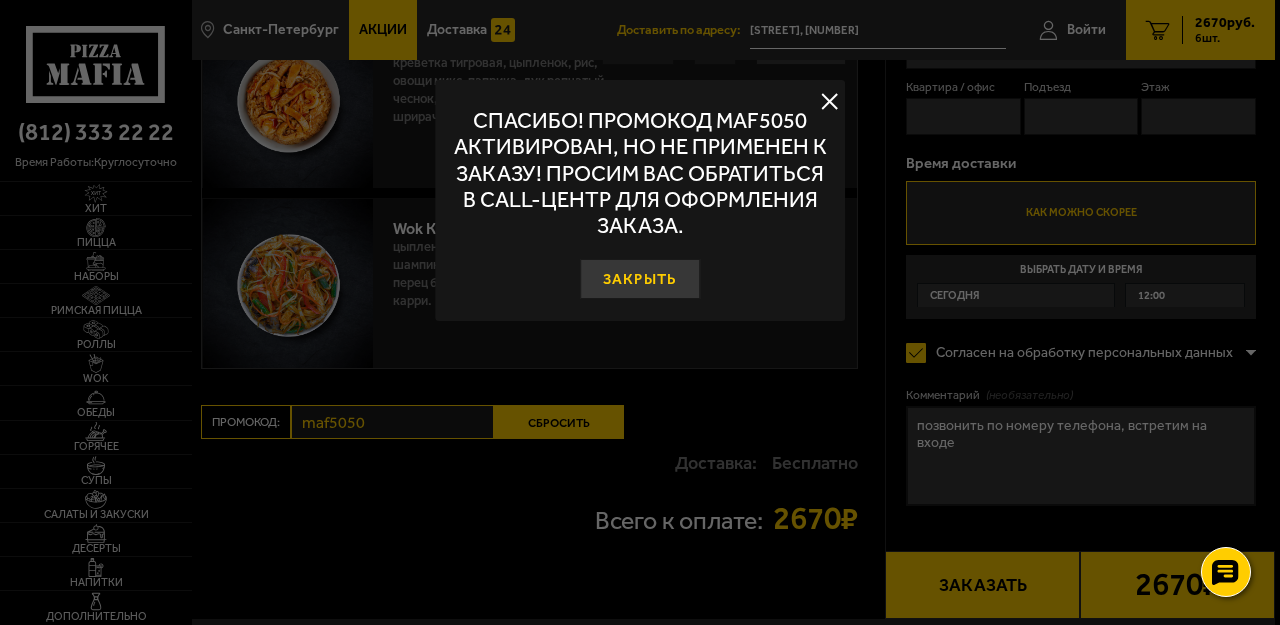 click on "Закрыть" at bounding box center (640, 279) 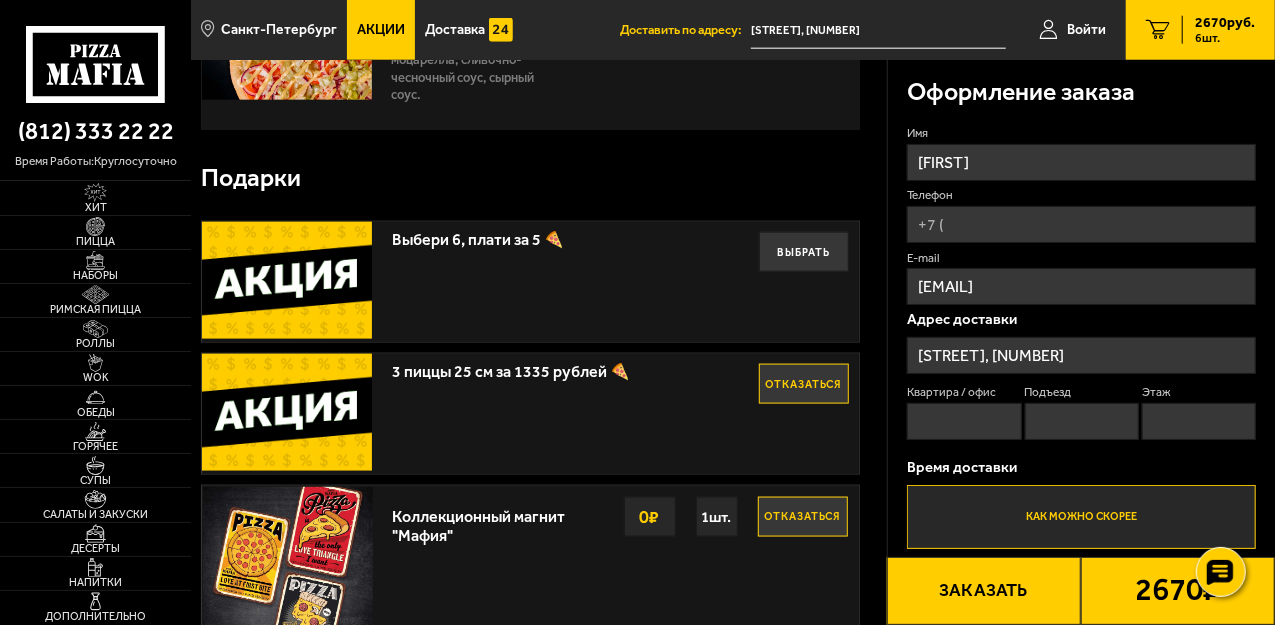 scroll, scrollTop: 1220, scrollLeft: 0, axis: vertical 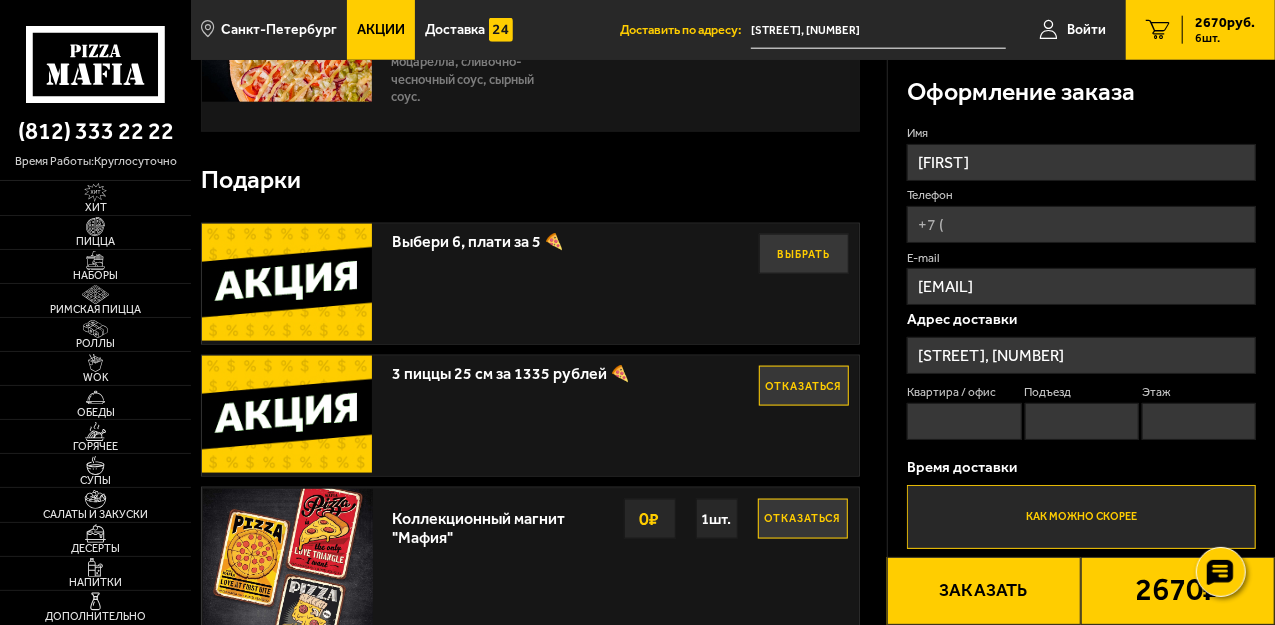 click on "Выбрать" at bounding box center (804, 254) 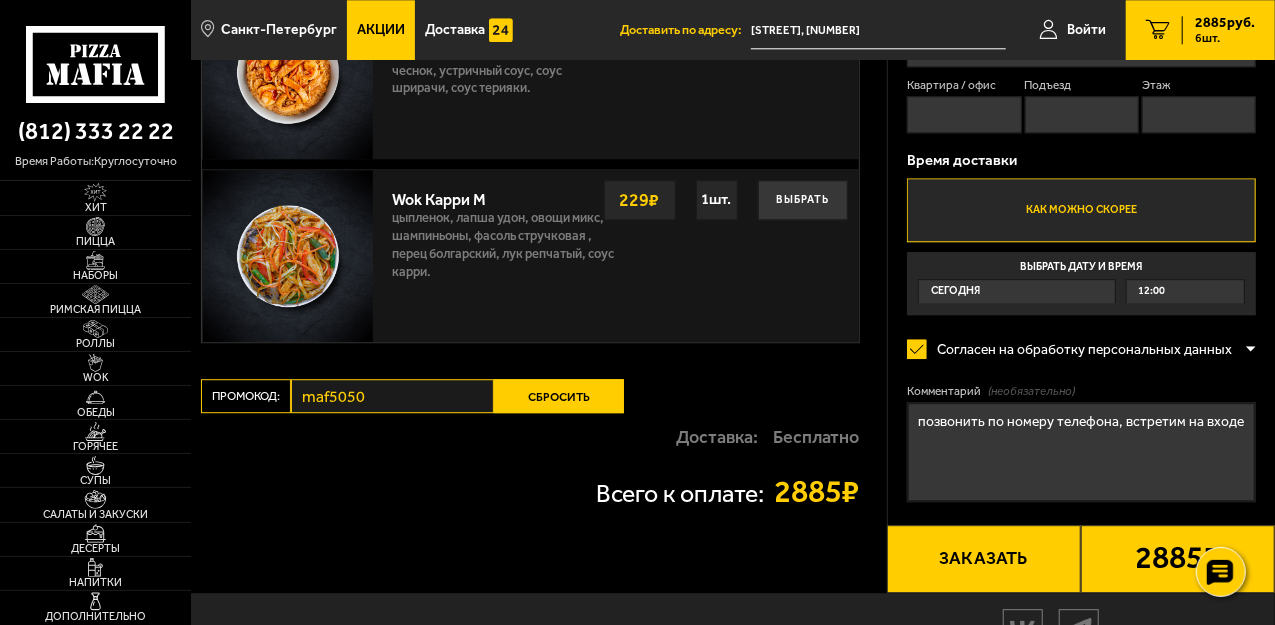 scroll, scrollTop: 2753, scrollLeft: 0, axis: vertical 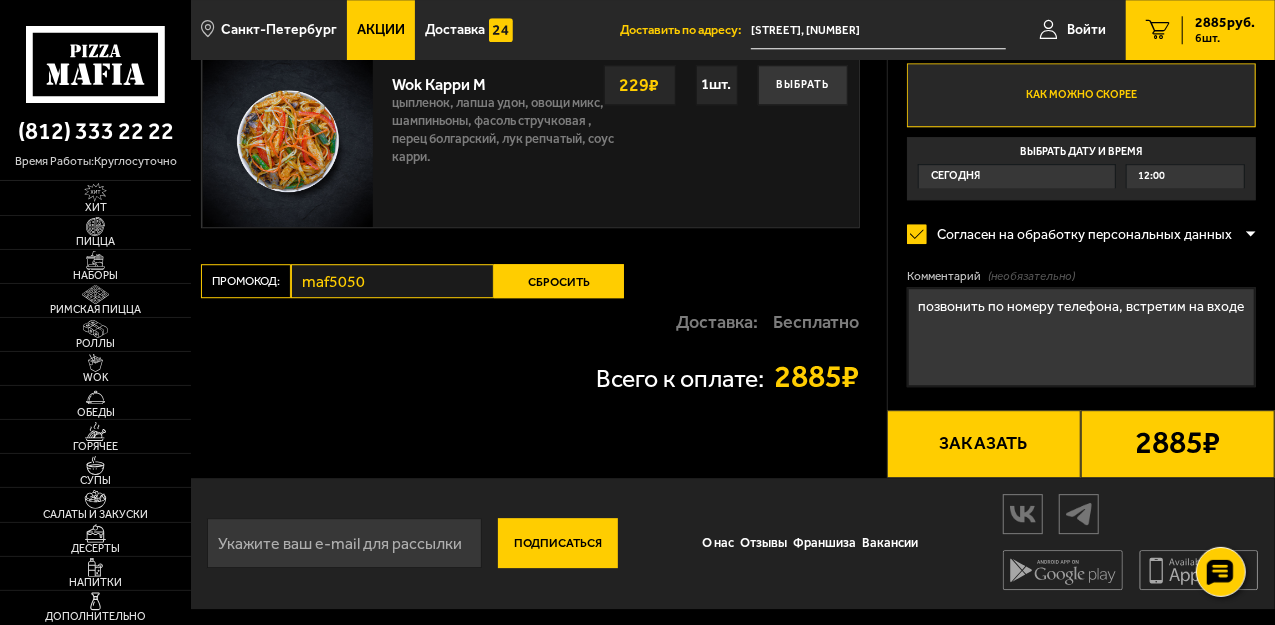 click on "Сбросить" at bounding box center [559, 281] 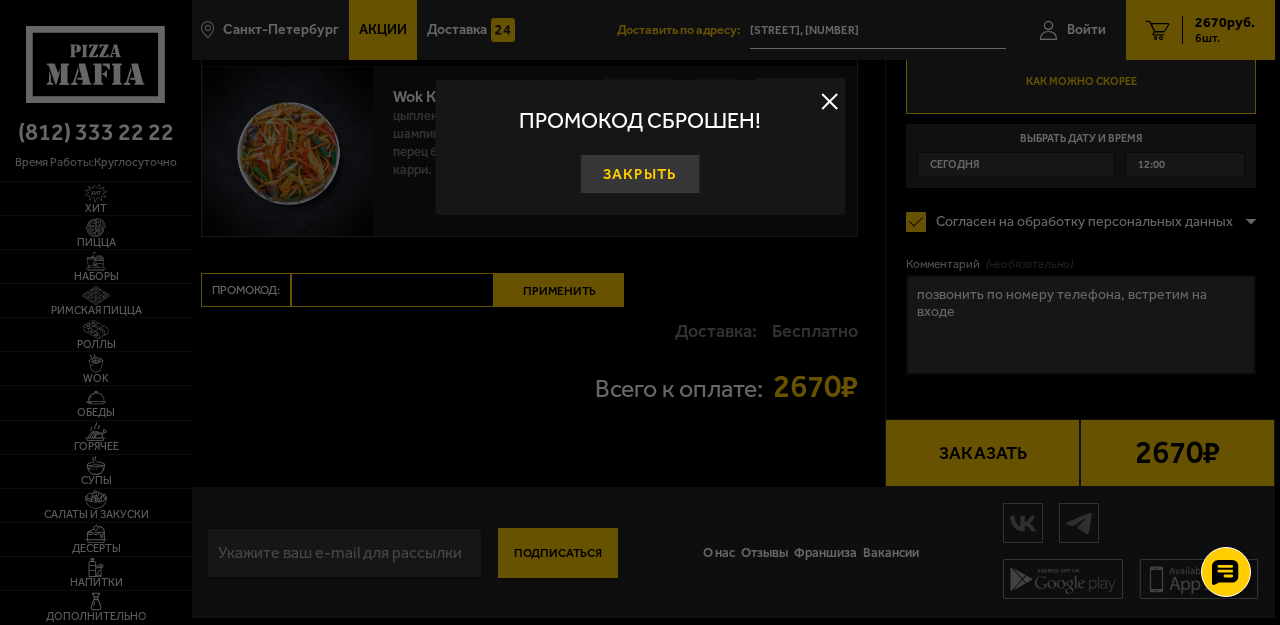 click on "Закрыть" at bounding box center [640, 174] 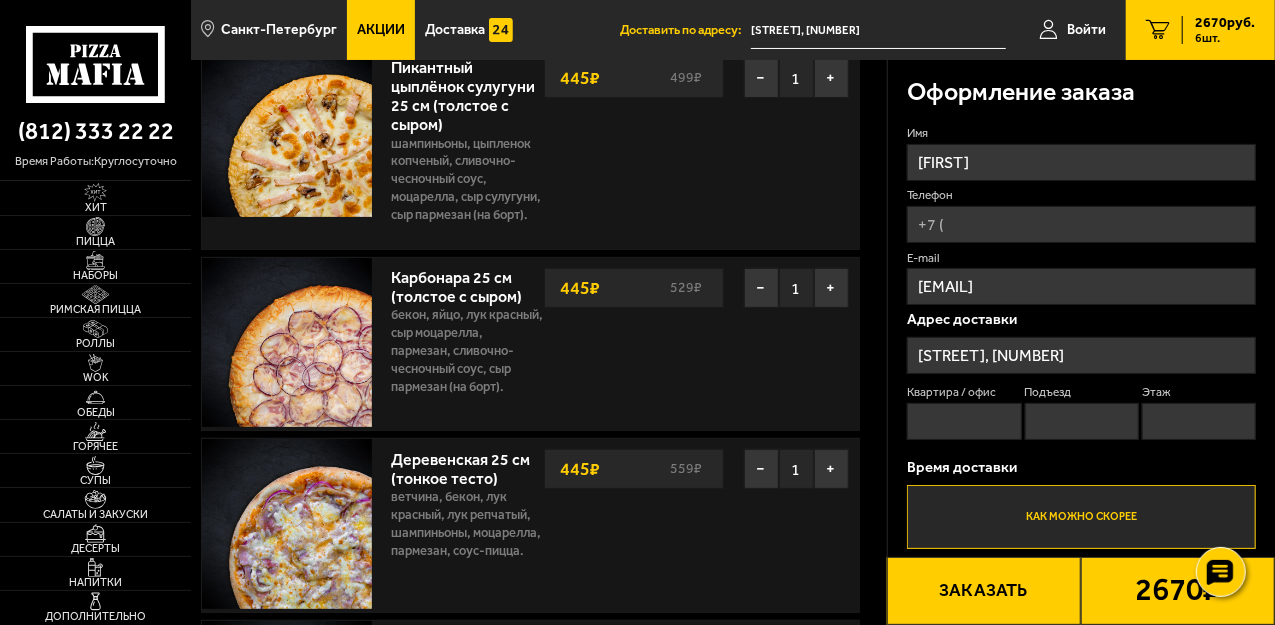 scroll, scrollTop: 0, scrollLeft: 0, axis: both 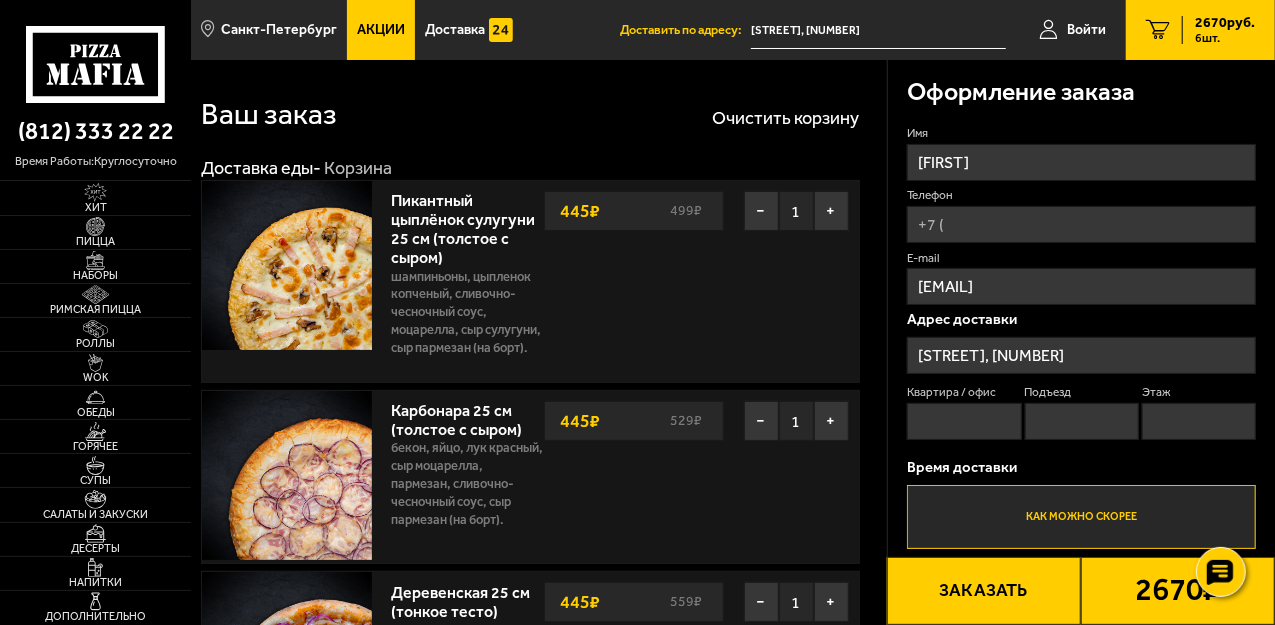 click on "Телефон" at bounding box center (1081, 224) 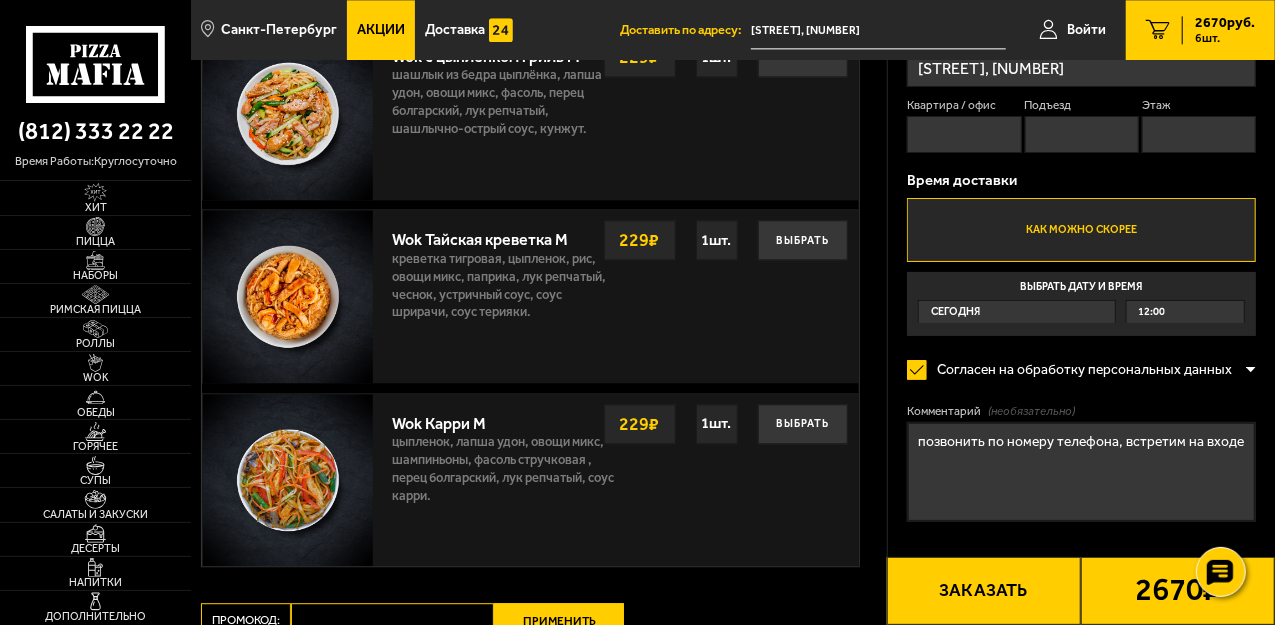 scroll, scrollTop: 2666, scrollLeft: 0, axis: vertical 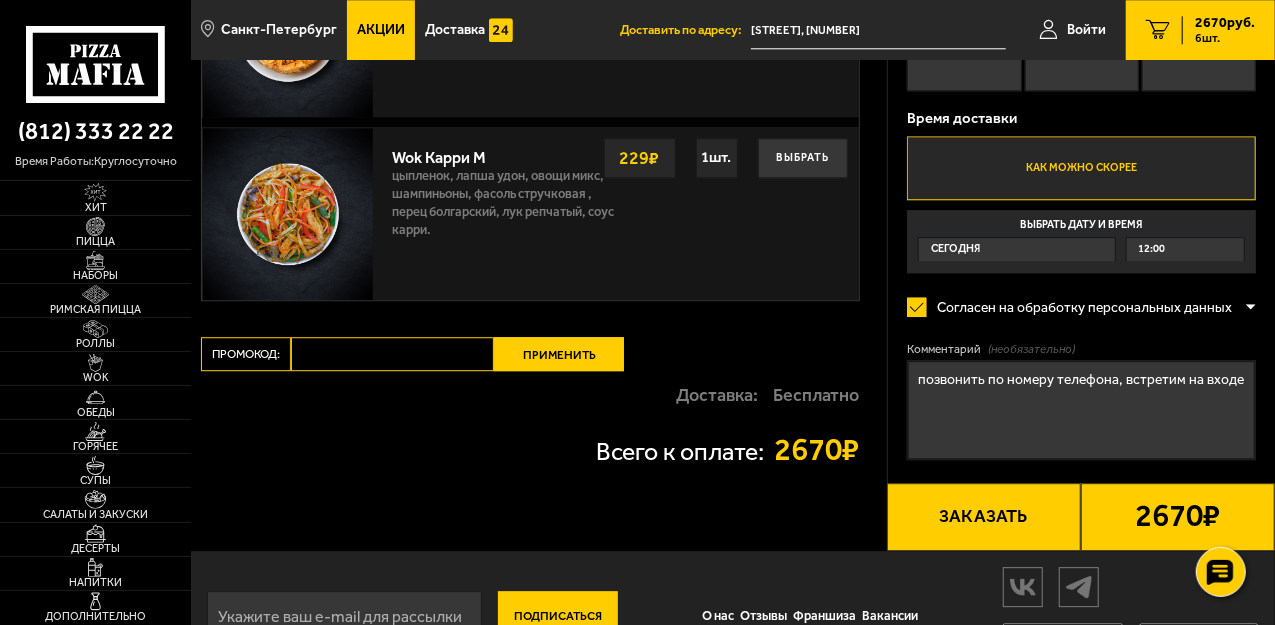 paste on "maf5050" 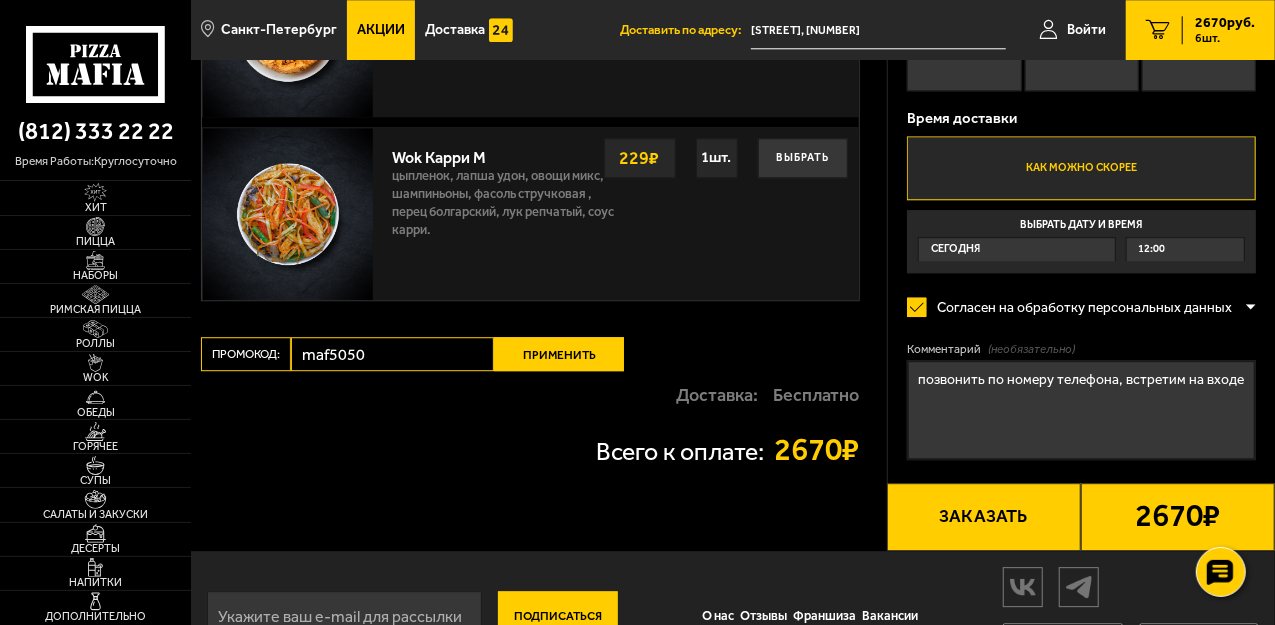 type on "maf5050" 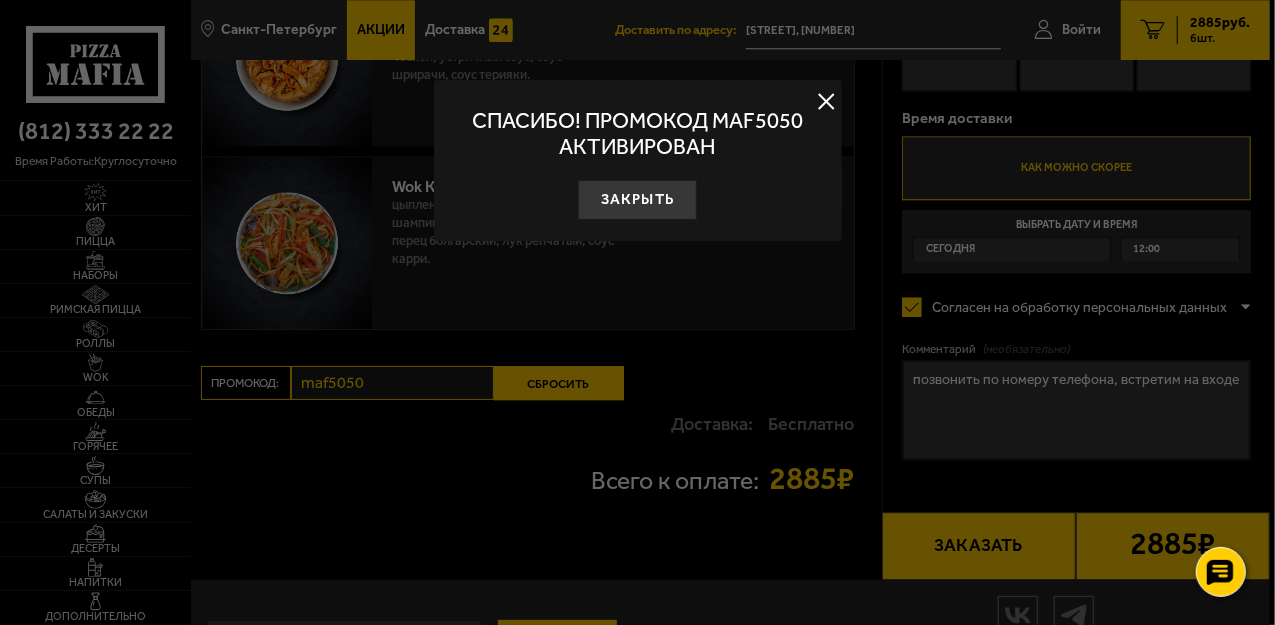 click at bounding box center [637, 312] 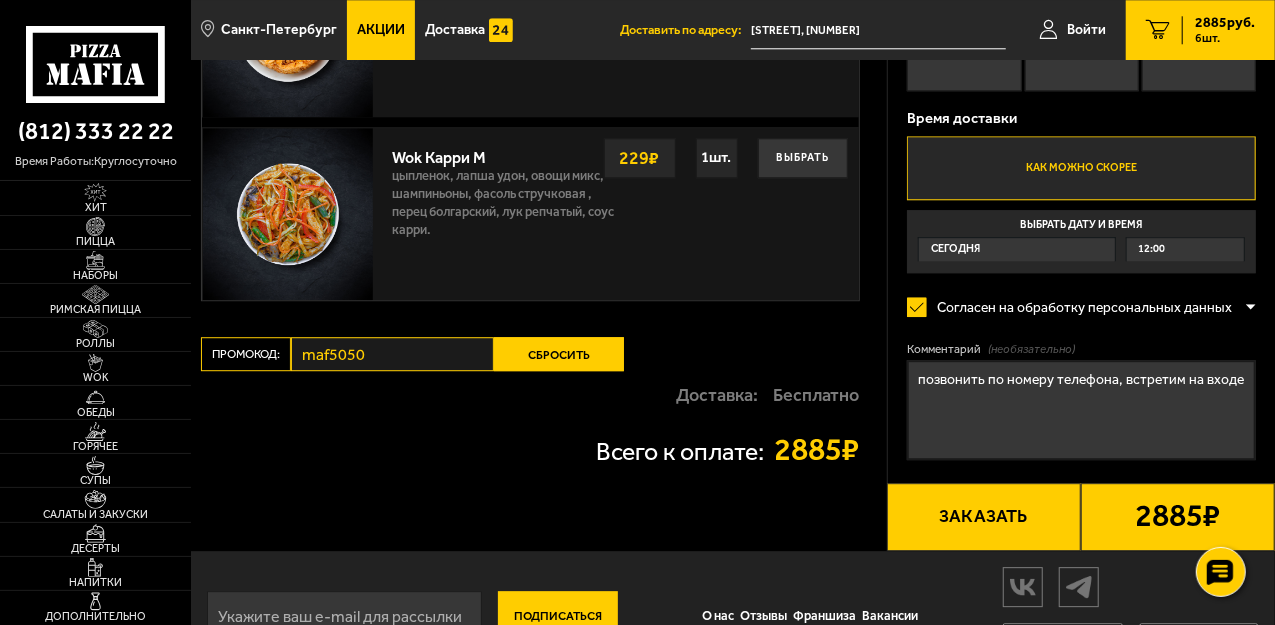 click on "Сбросить" at bounding box center (559, 354) 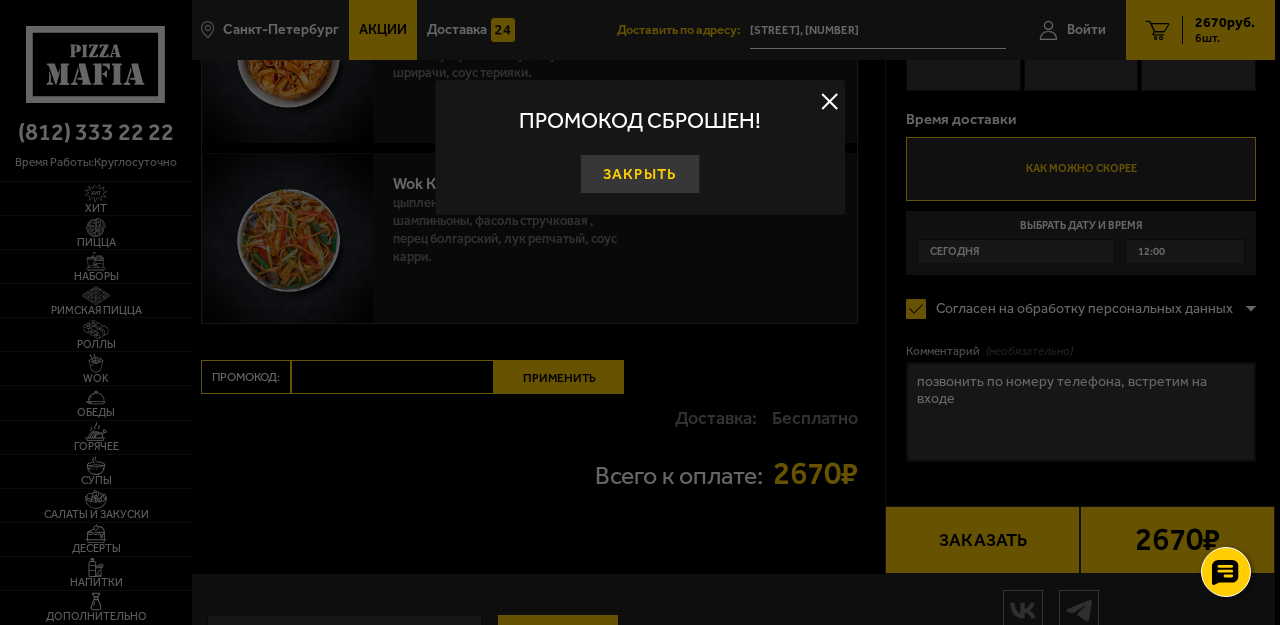 click on "Закрыть" at bounding box center [640, 174] 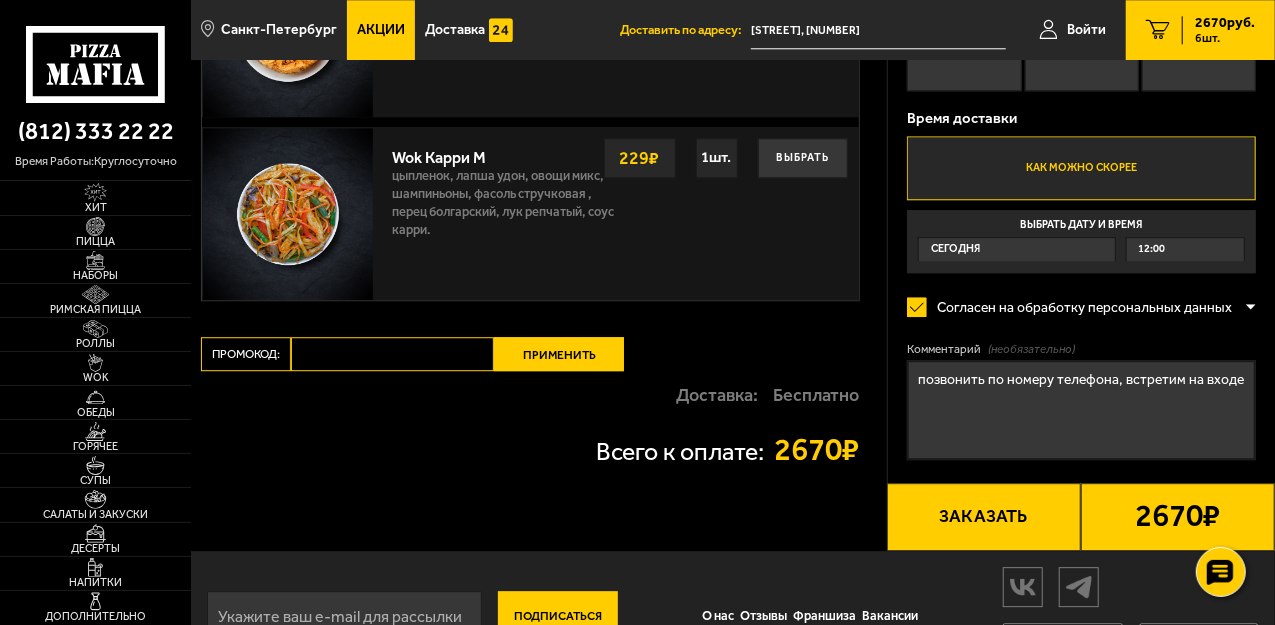 paste on "maf5050" 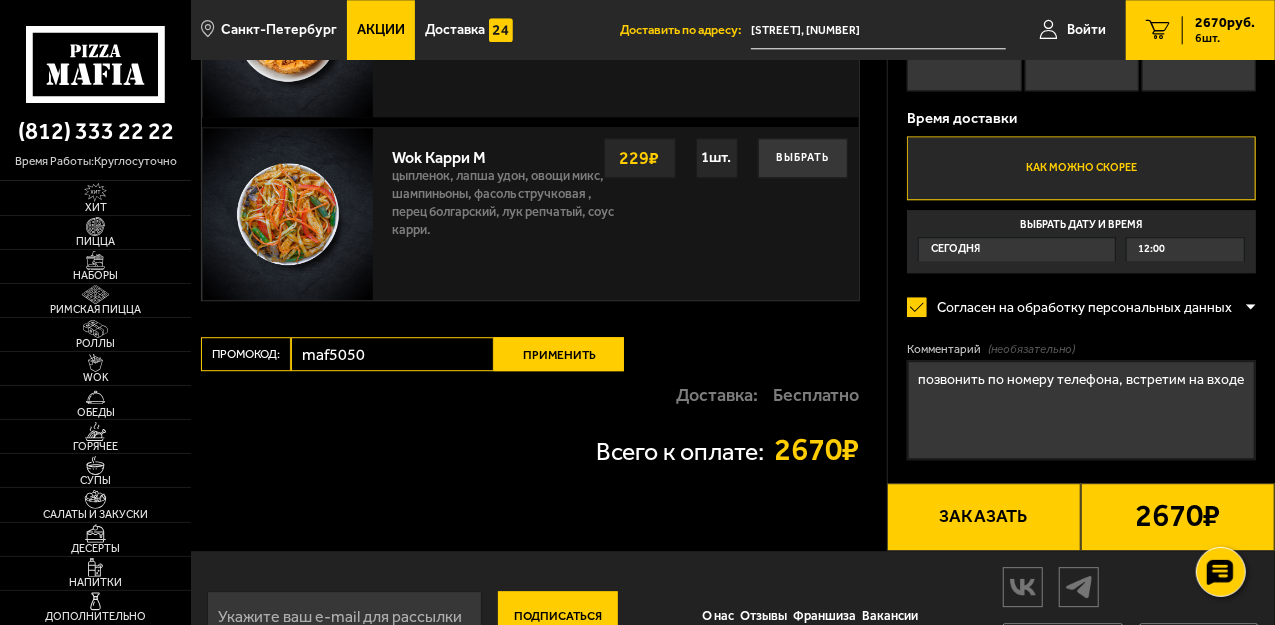 type on "maf5050" 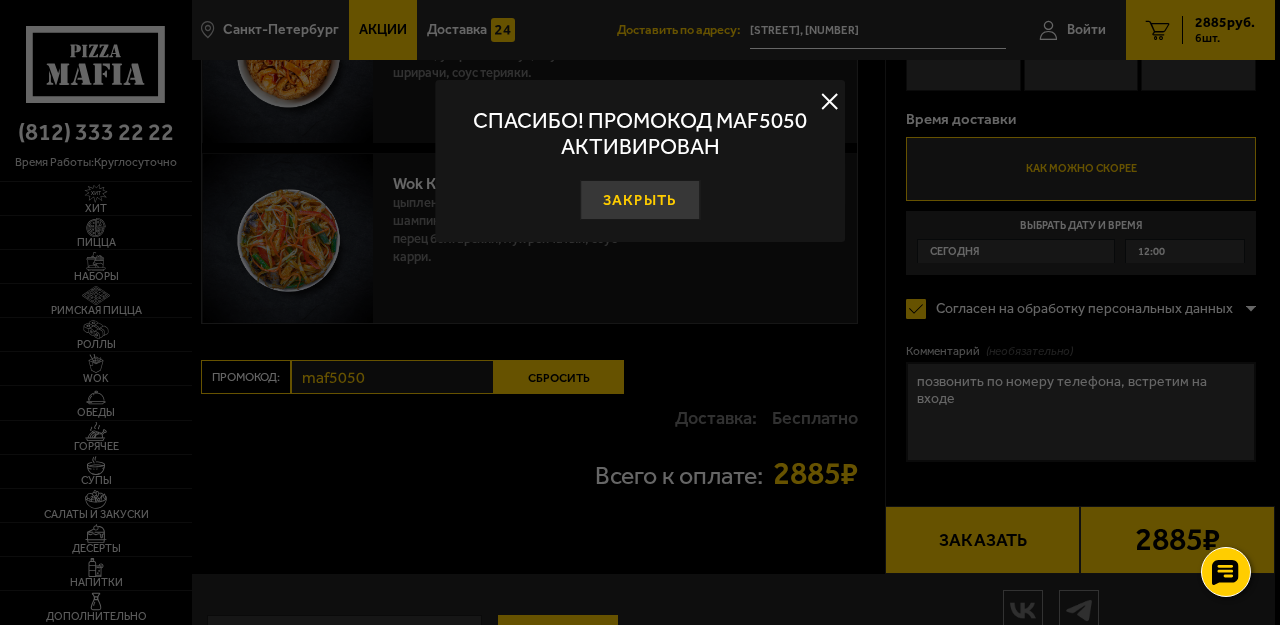 click on "Закрыть" at bounding box center [640, 200] 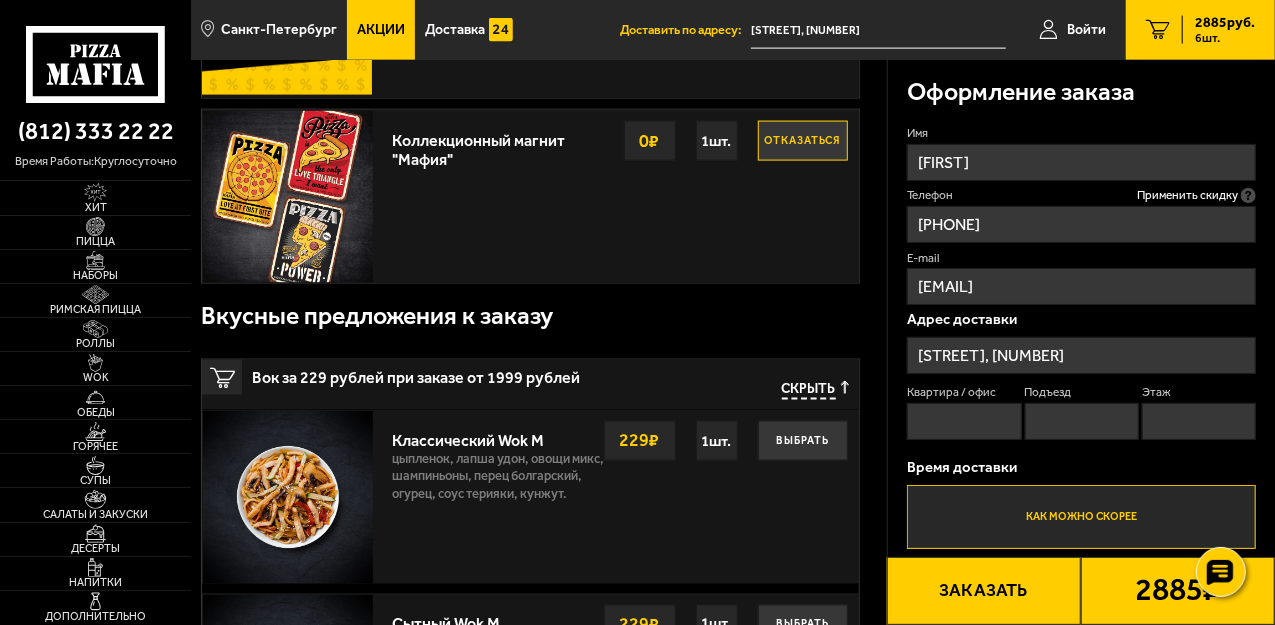 scroll, scrollTop: 1200, scrollLeft: 0, axis: vertical 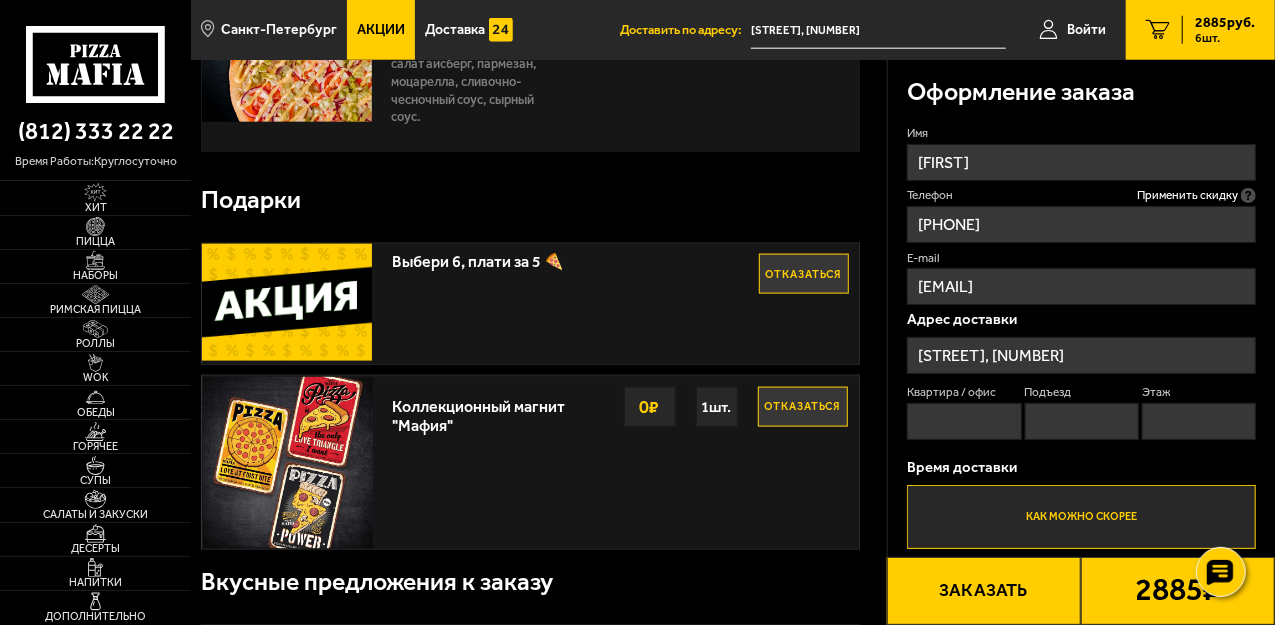 click on "Отказаться" at bounding box center (804, 274) 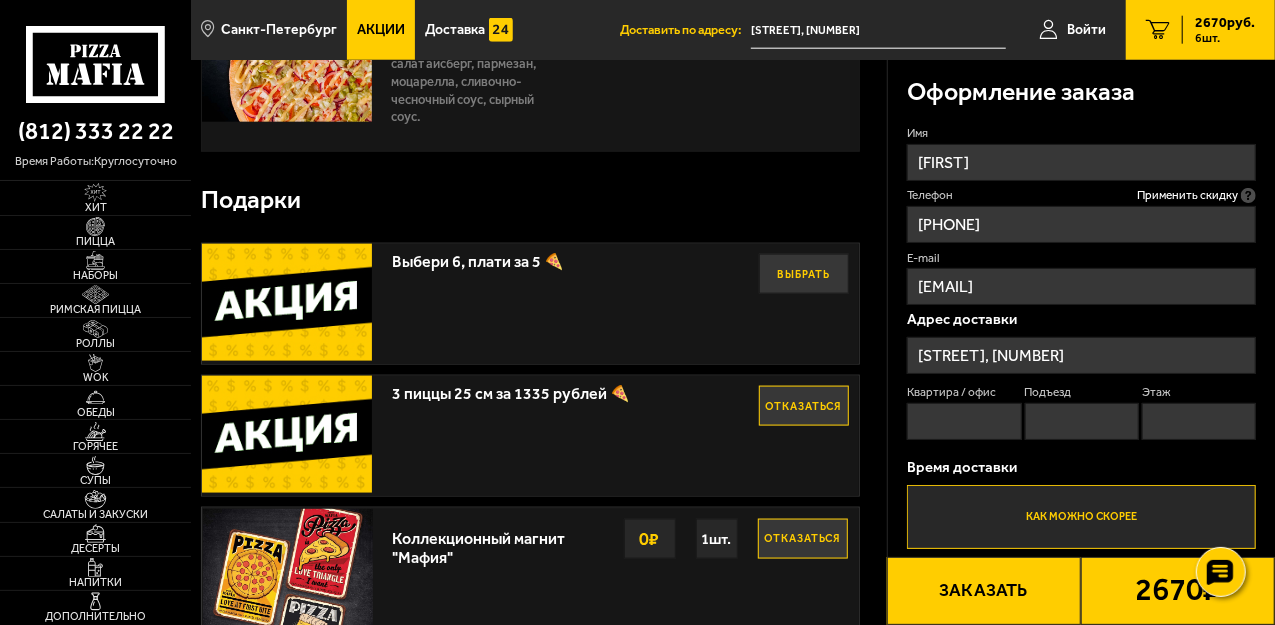 click on "Выбрать" at bounding box center [804, 274] 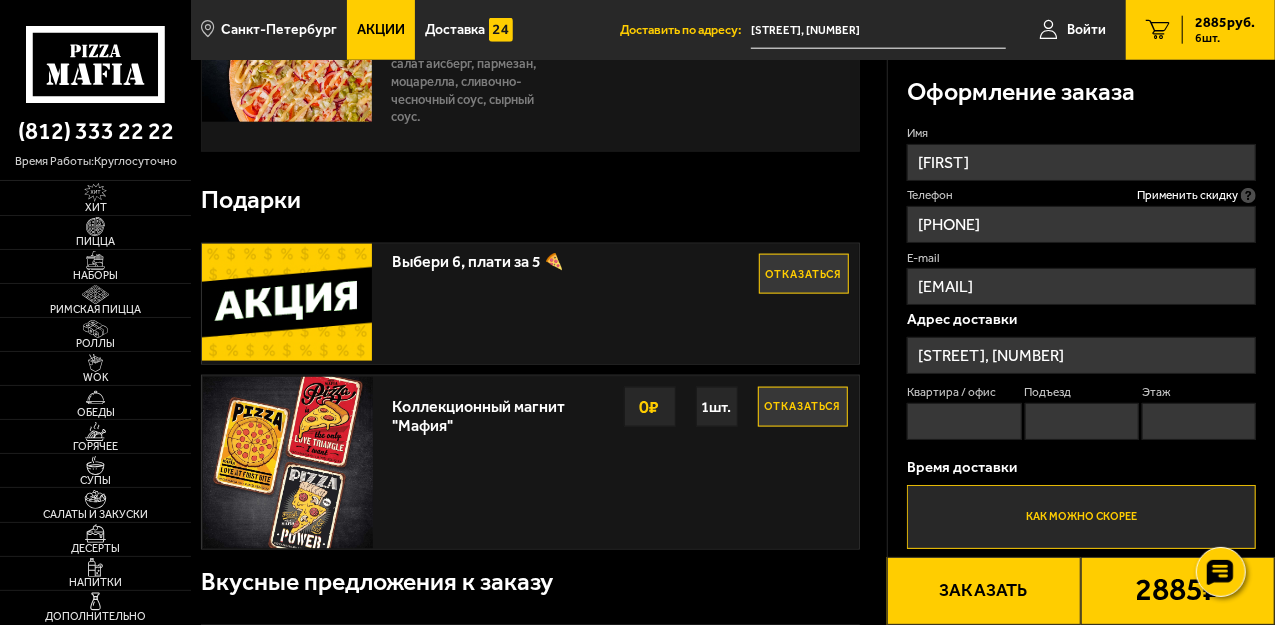 click on "Отказаться" at bounding box center [804, 274] 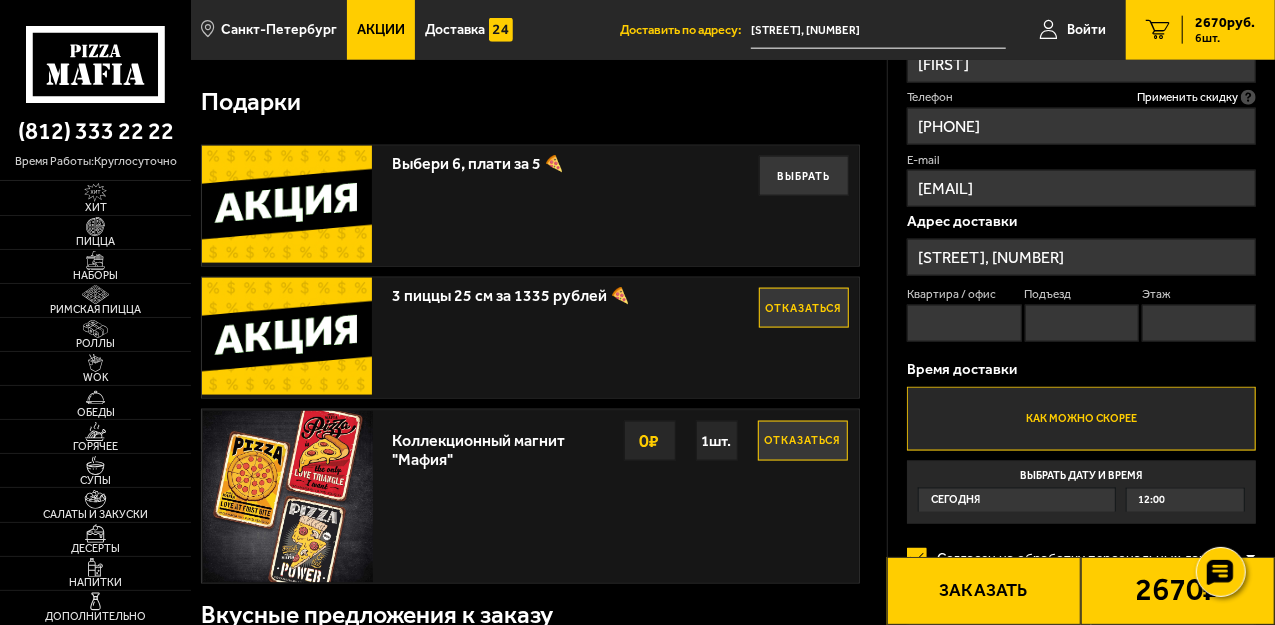 scroll, scrollTop: 1266, scrollLeft: 0, axis: vertical 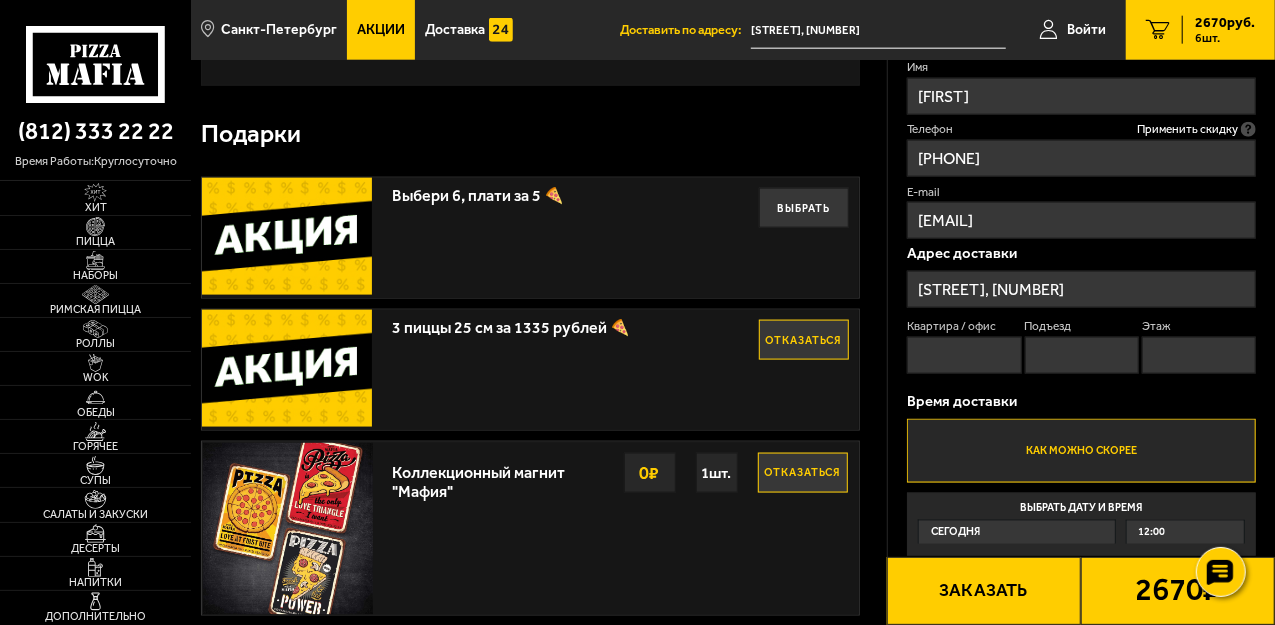 click on "Отказаться" at bounding box center (804, 340) 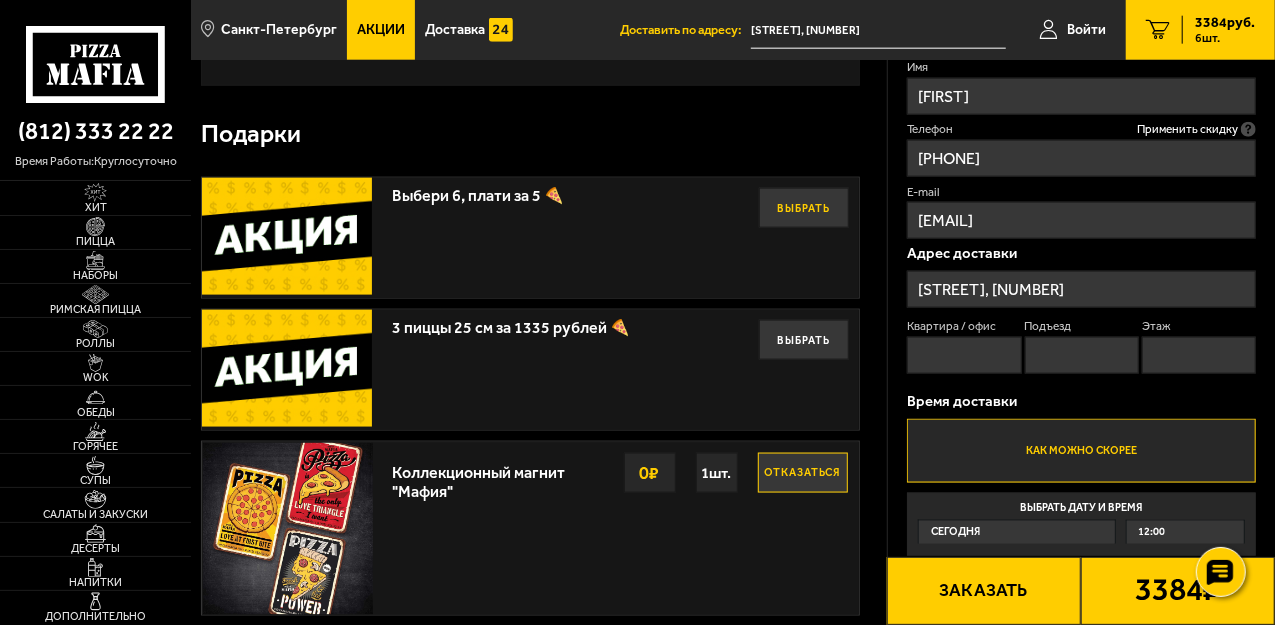 click on "Выбрать" at bounding box center (804, 208) 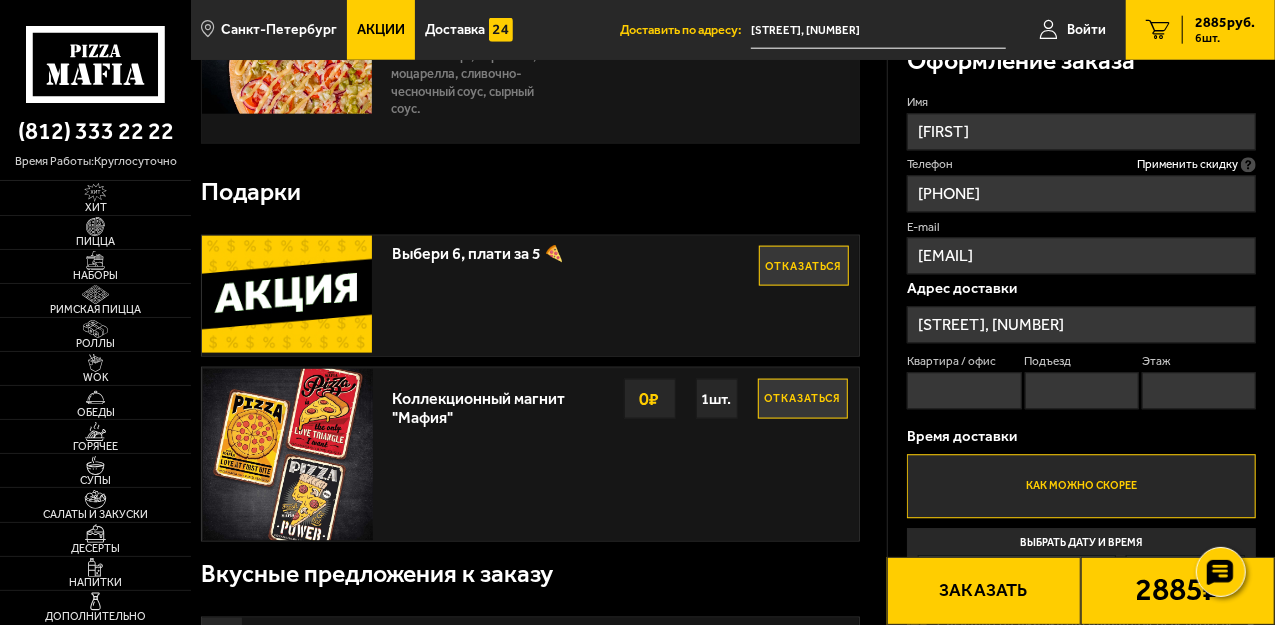 scroll, scrollTop: 1200, scrollLeft: 0, axis: vertical 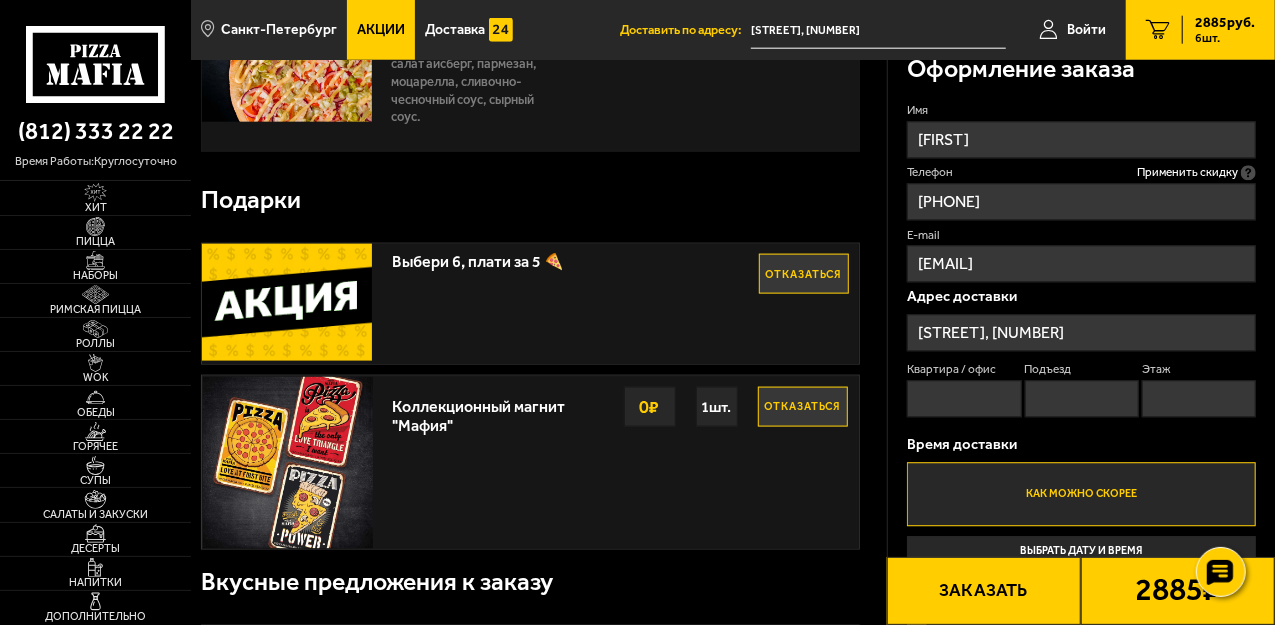 click on "Отказаться" at bounding box center (804, 274) 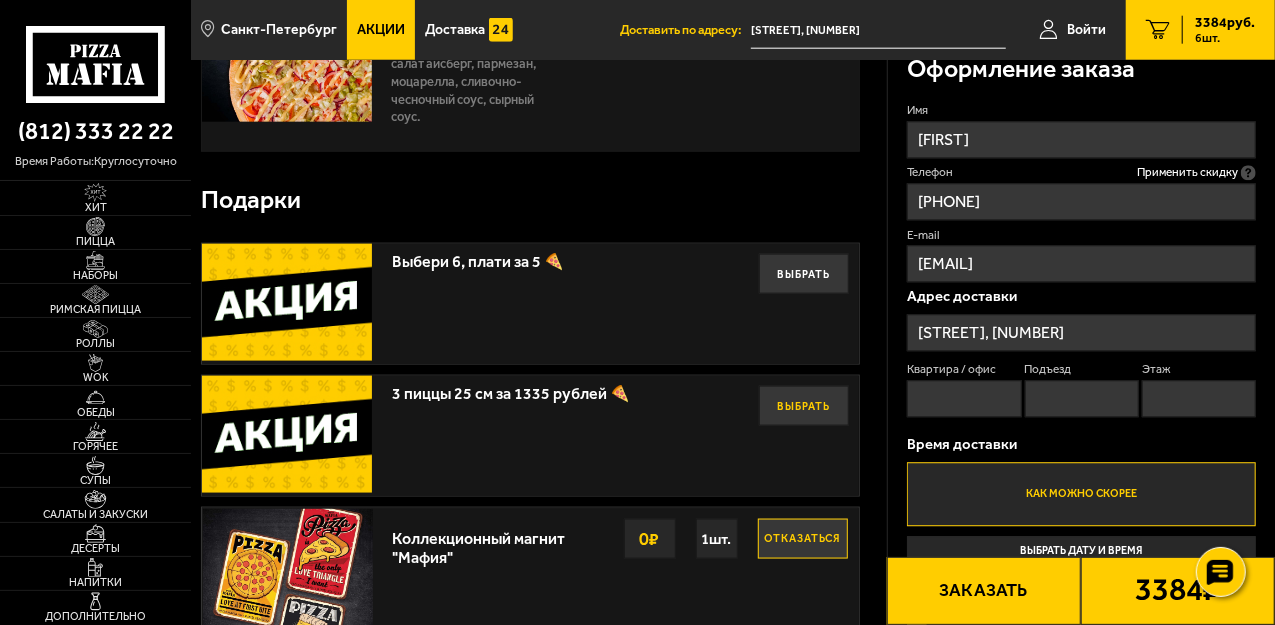 click on "Выбрать" at bounding box center (804, 406) 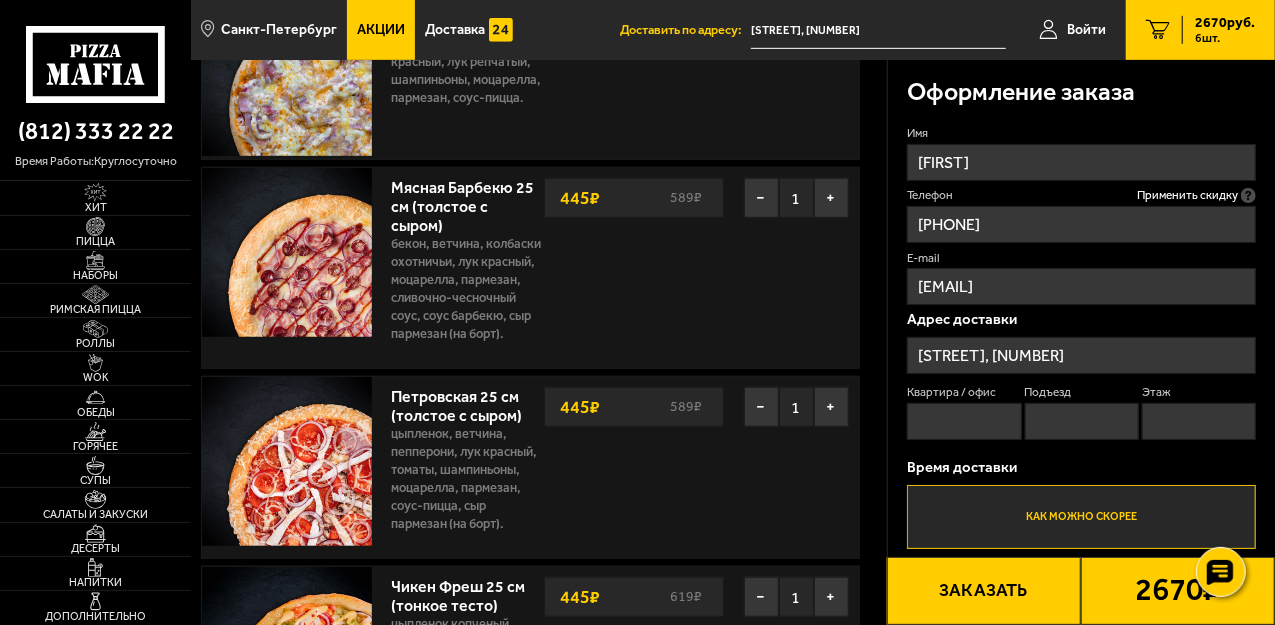 scroll, scrollTop: 533, scrollLeft: 0, axis: vertical 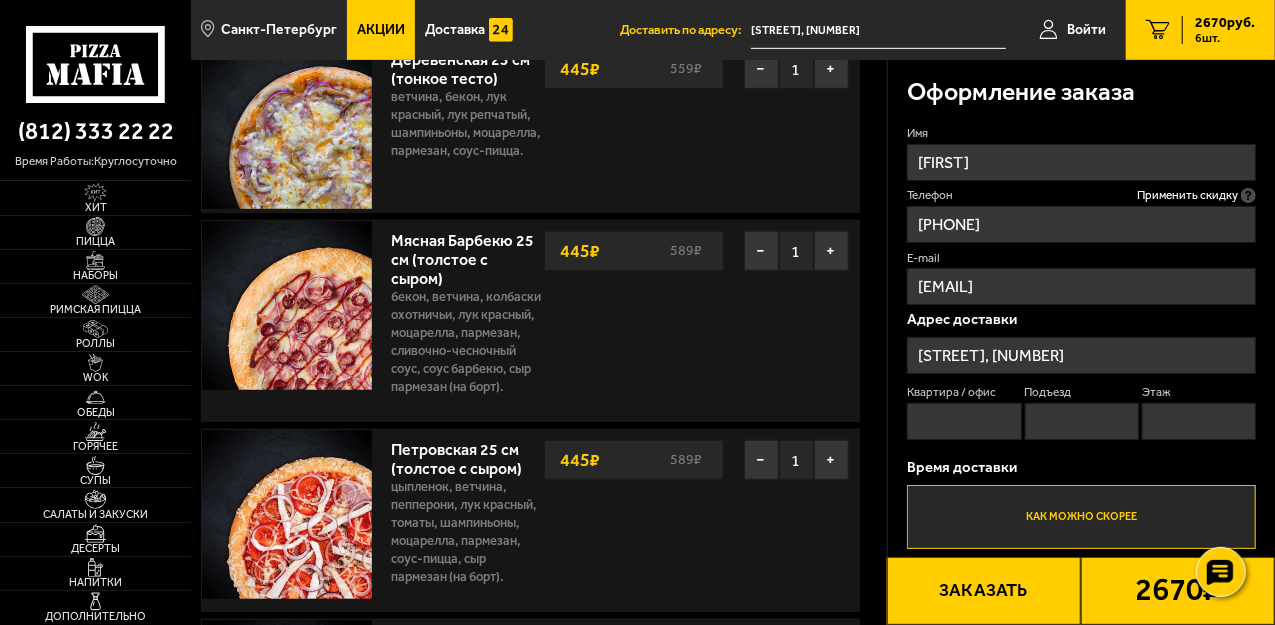 click on "Акции" at bounding box center [381, 30] 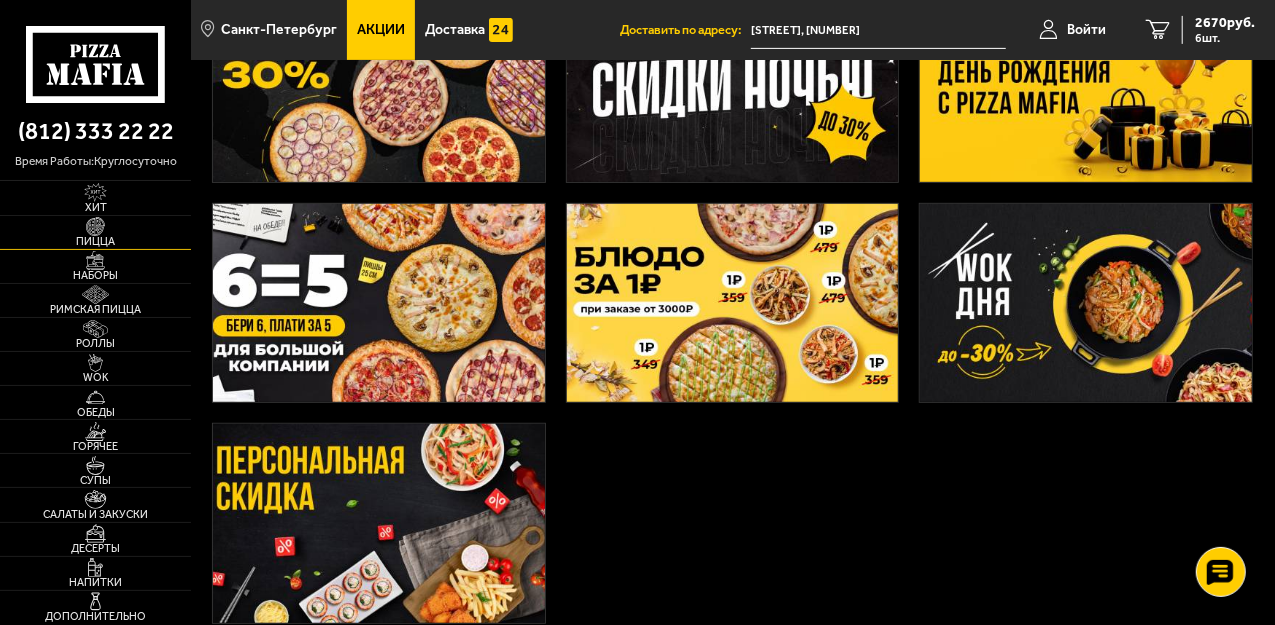 scroll, scrollTop: 410, scrollLeft: 0, axis: vertical 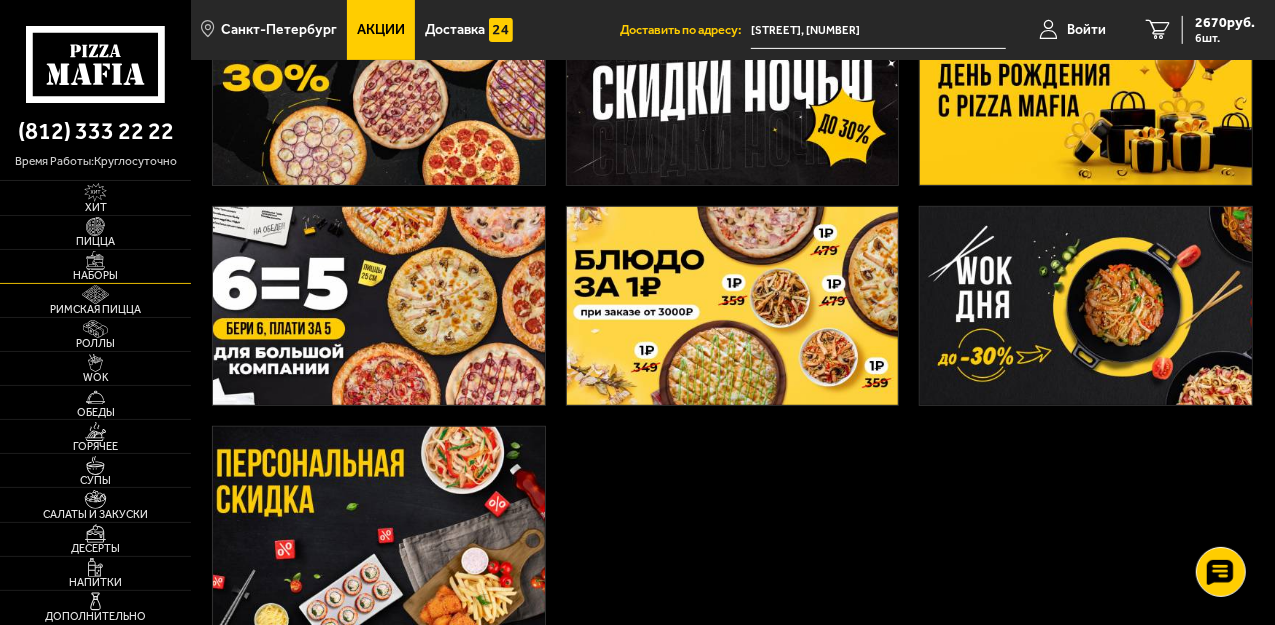 click at bounding box center (95, 260) 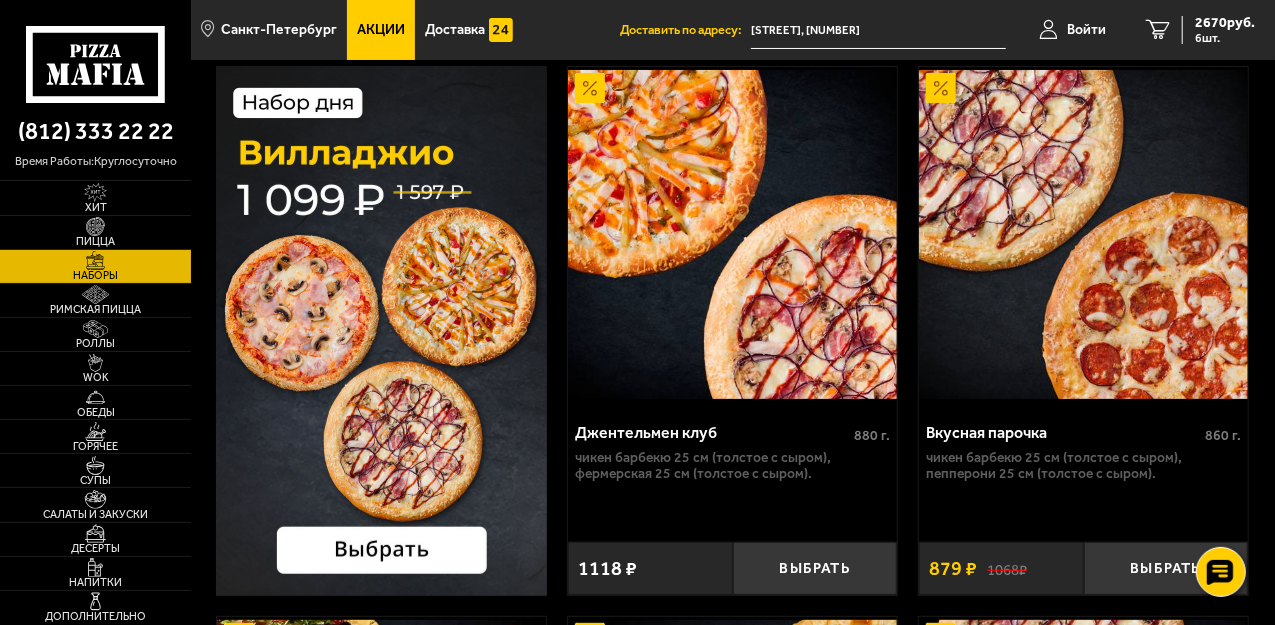 scroll, scrollTop: 0, scrollLeft: 0, axis: both 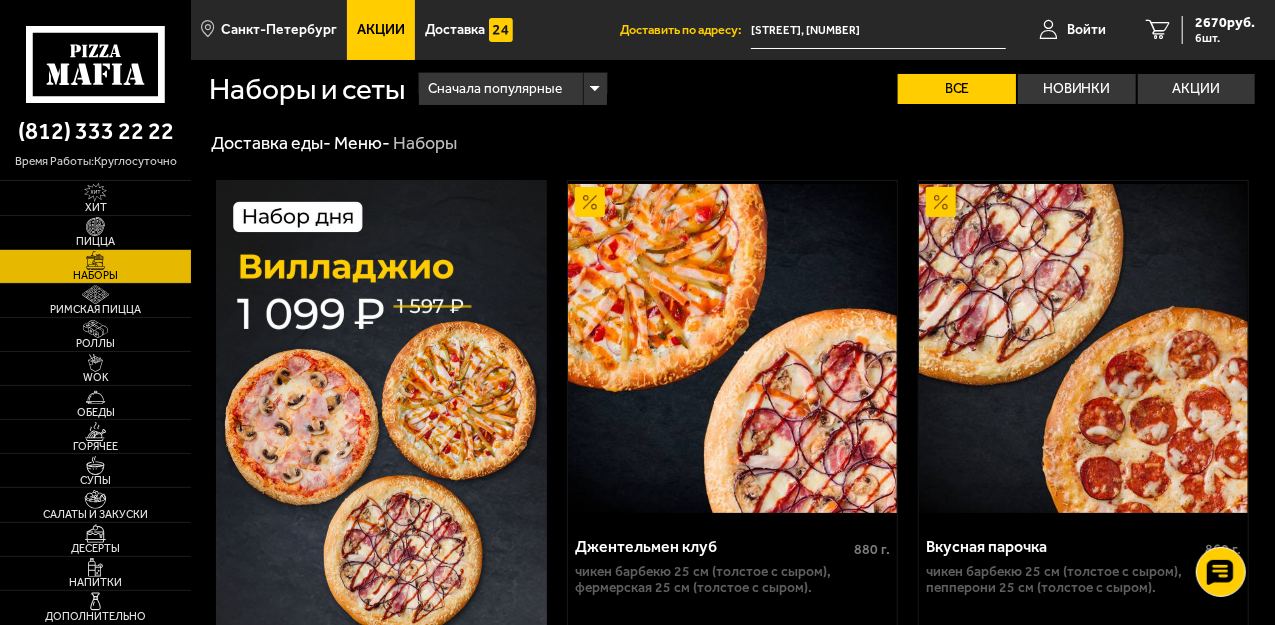 click 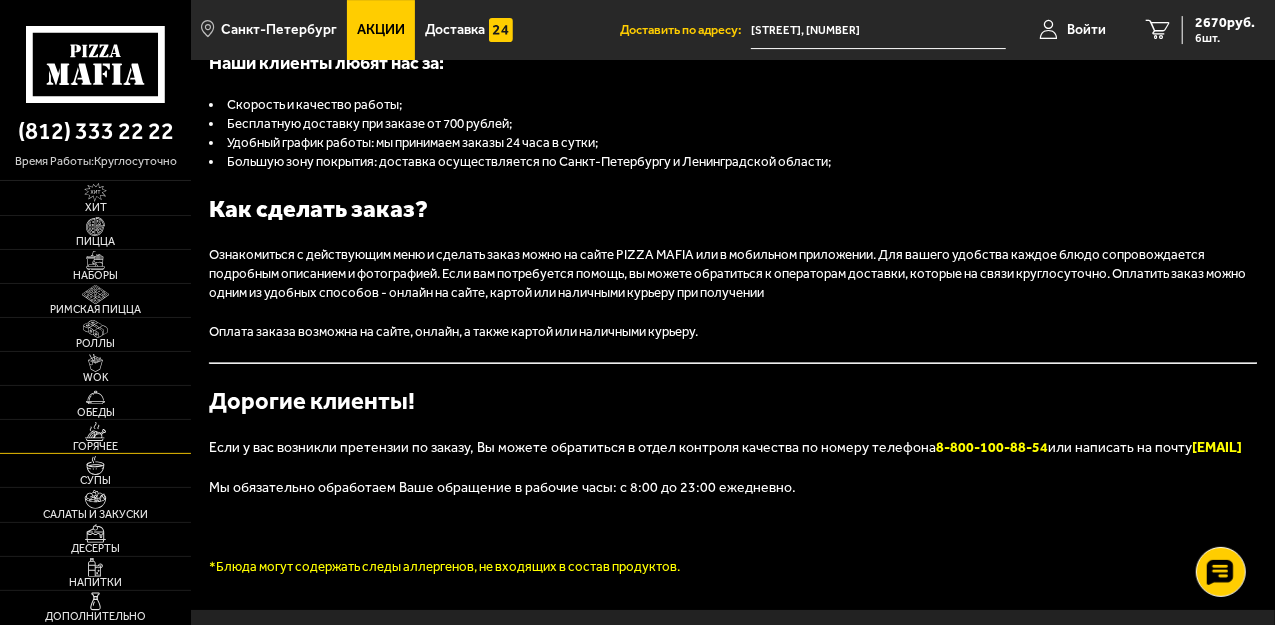 scroll, scrollTop: 3614, scrollLeft: 0, axis: vertical 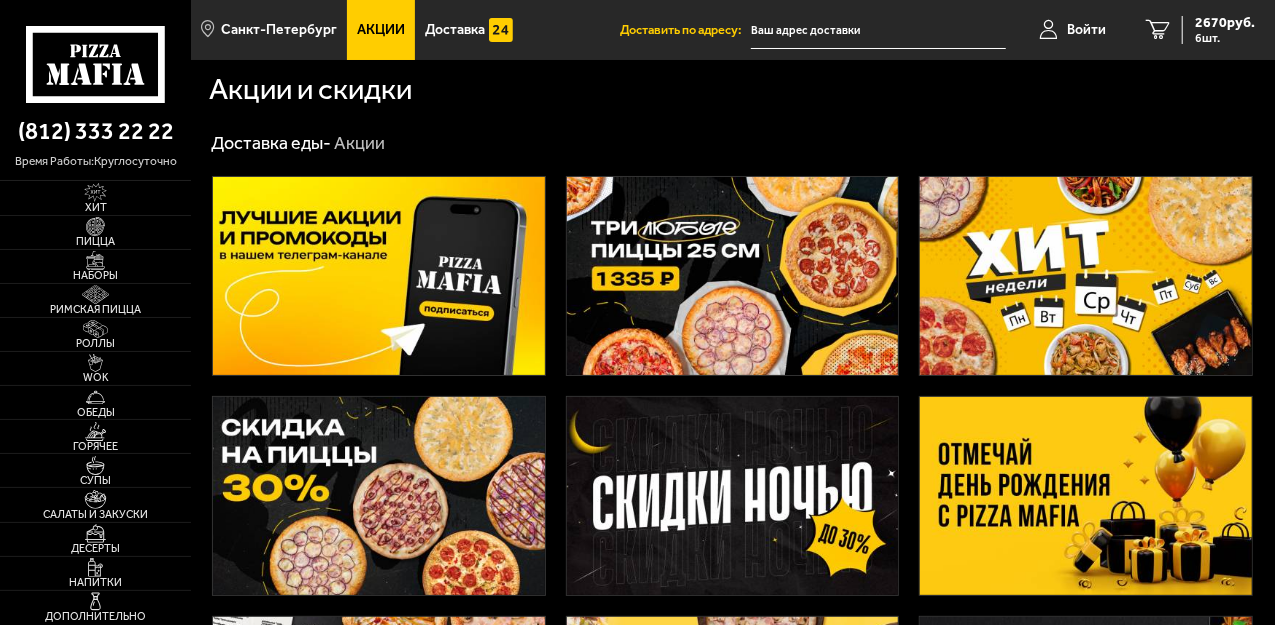 type on "[STREET], [NUMBER]" 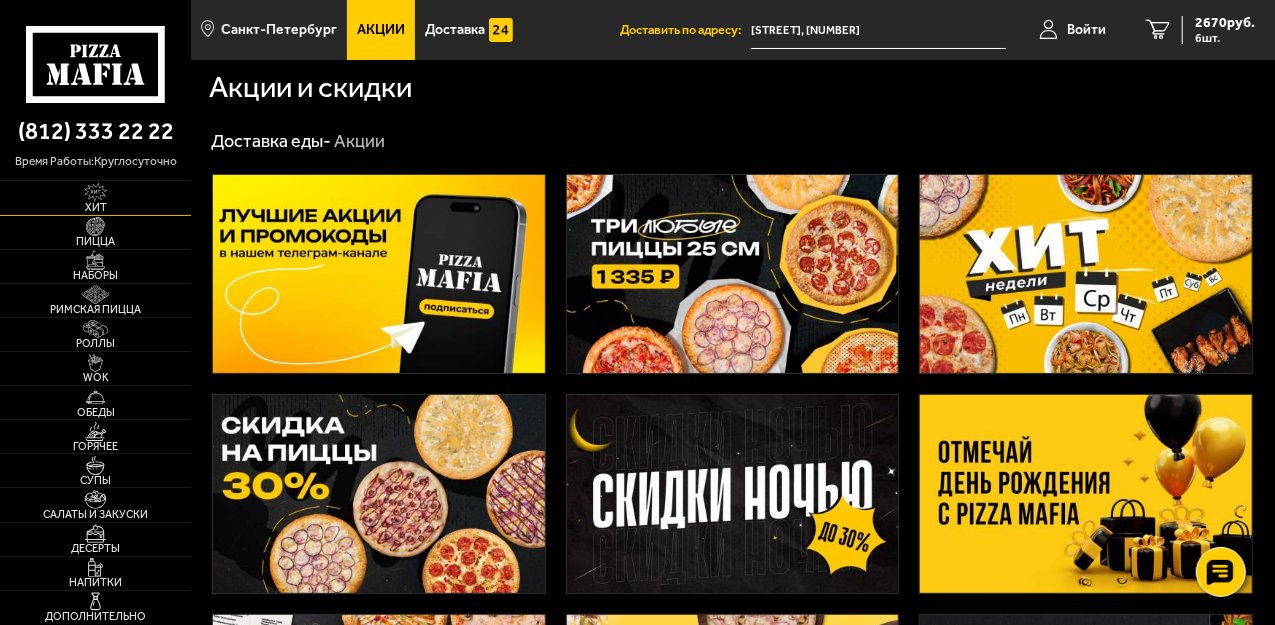 scroll, scrollTop: 0, scrollLeft: 0, axis: both 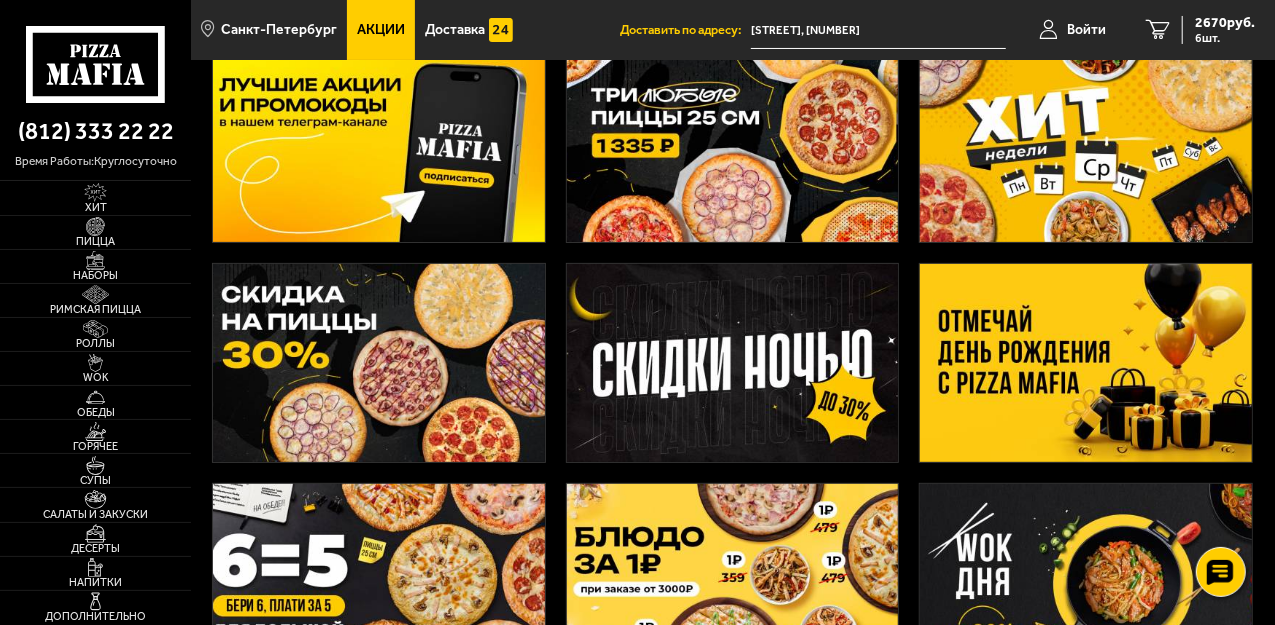 click at bounding box center [1086, 363] 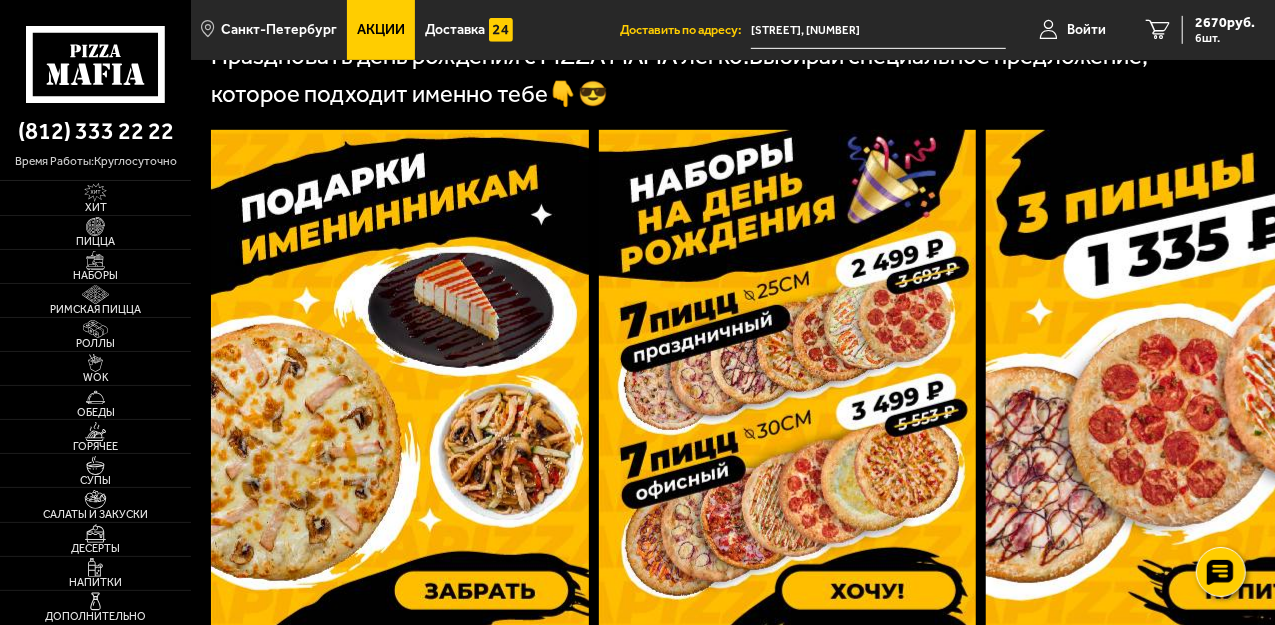 scroll, scrollTop: 600, scrollLeft: 0, axis: vertical 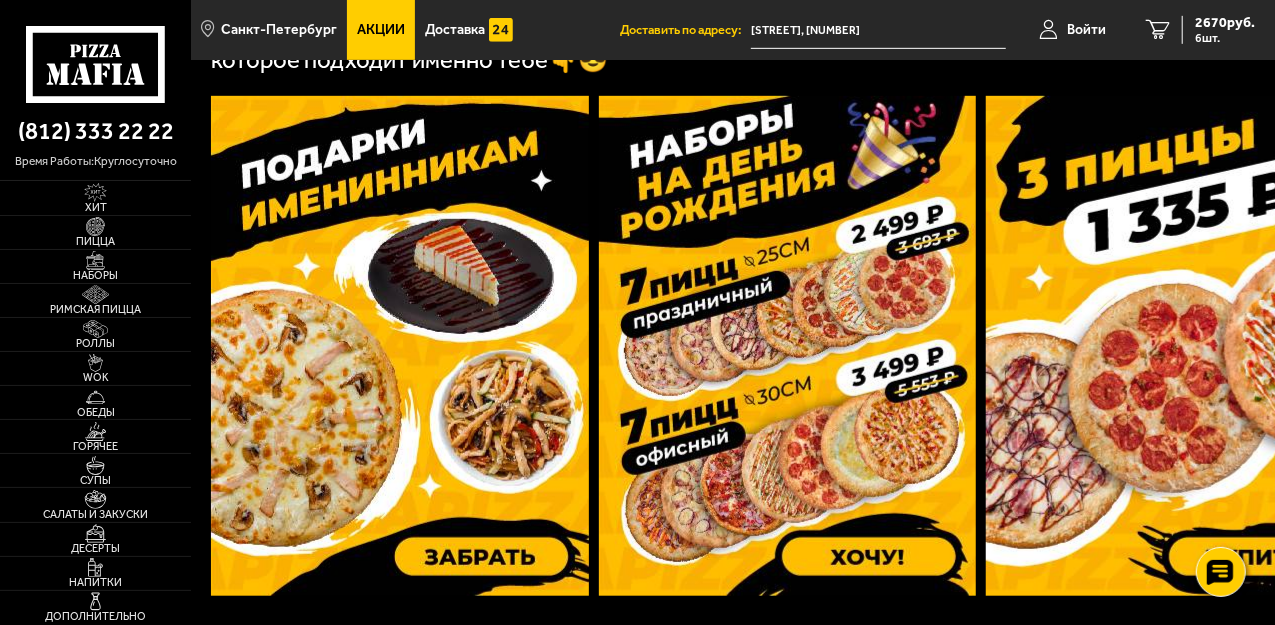 click at bounding box center (787, 346) 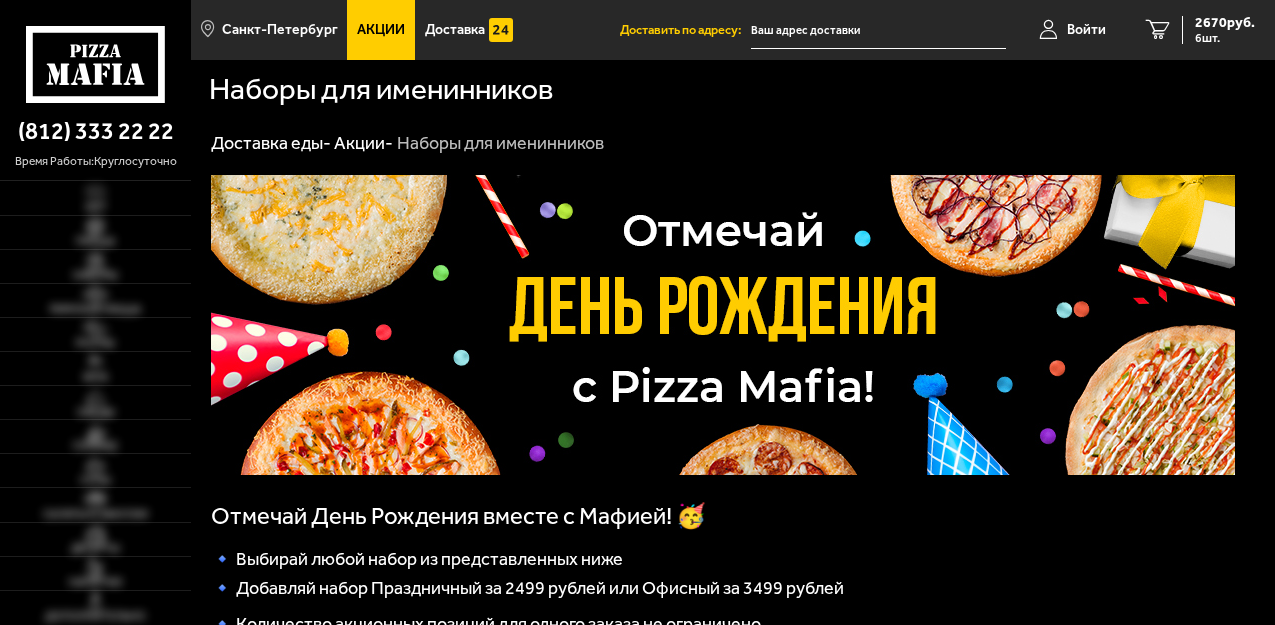 scroll, scrollTop: 0, scrollLeft: 0, axis: both 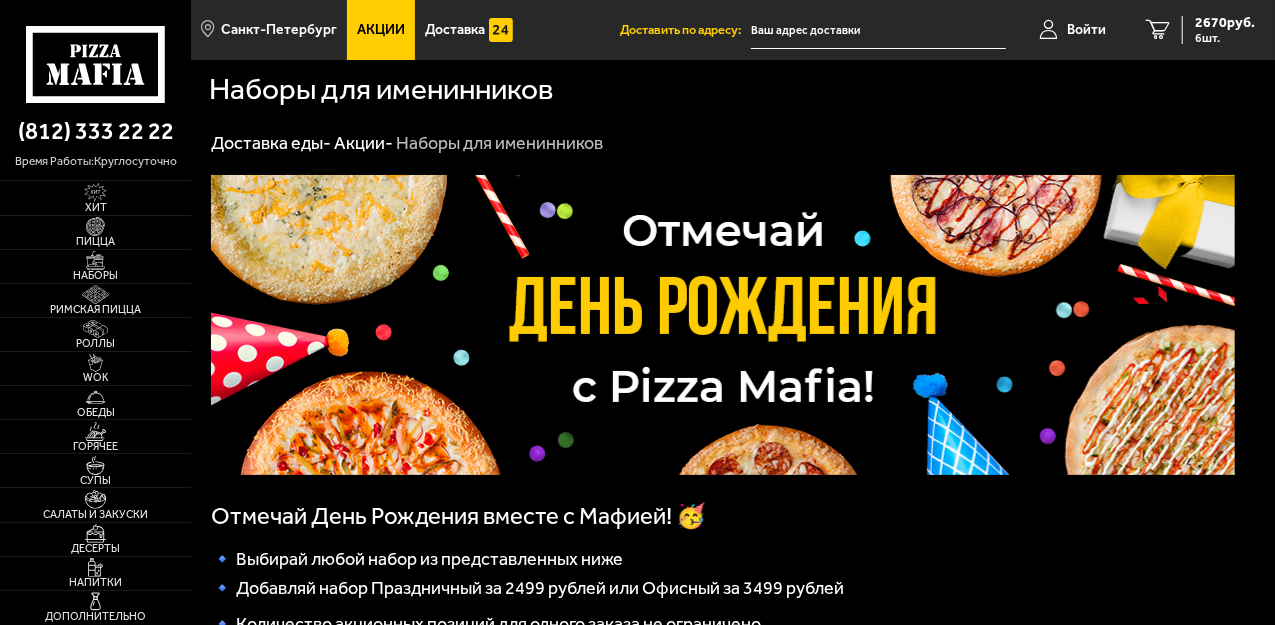 type on "[STREET], [NUMBER]" 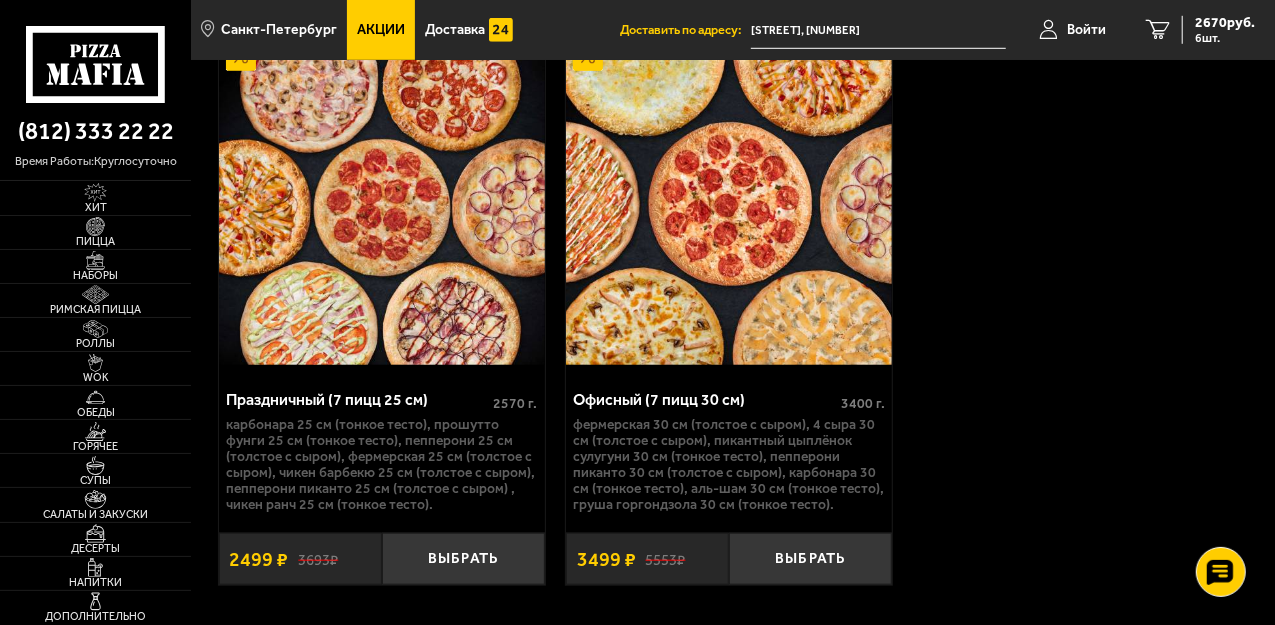 scroll, scrollTop: 800, scrollLeft: 0, axis: vertical 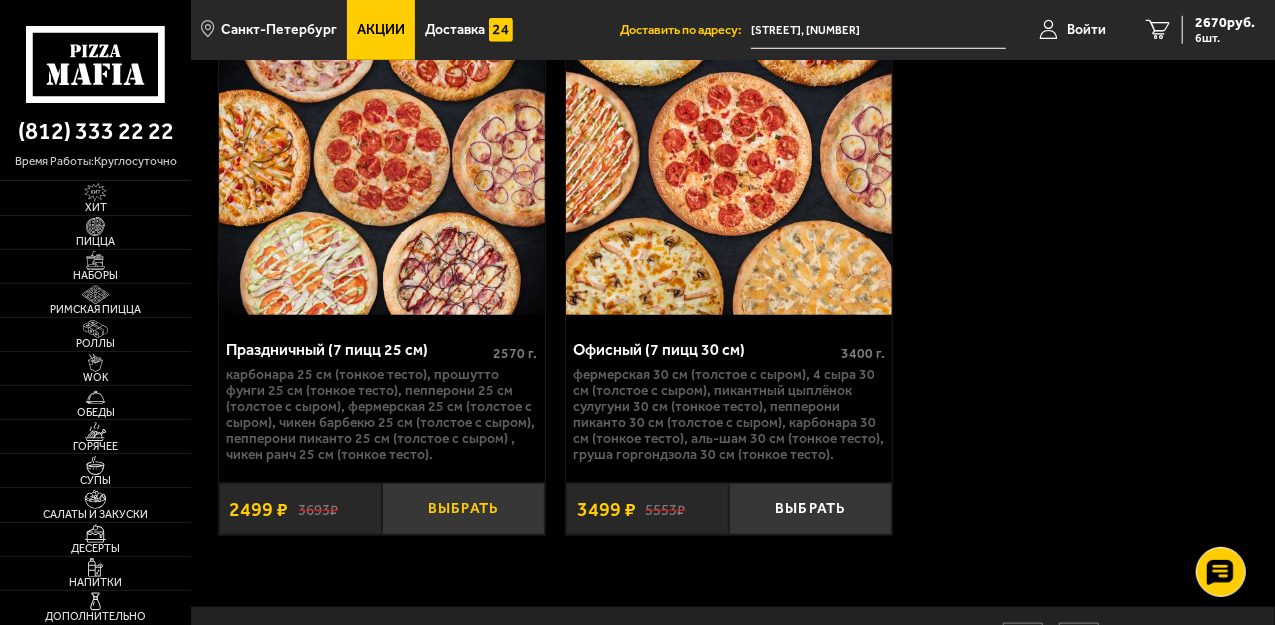 click on "Выбрать" at bounding box center (463, 509) 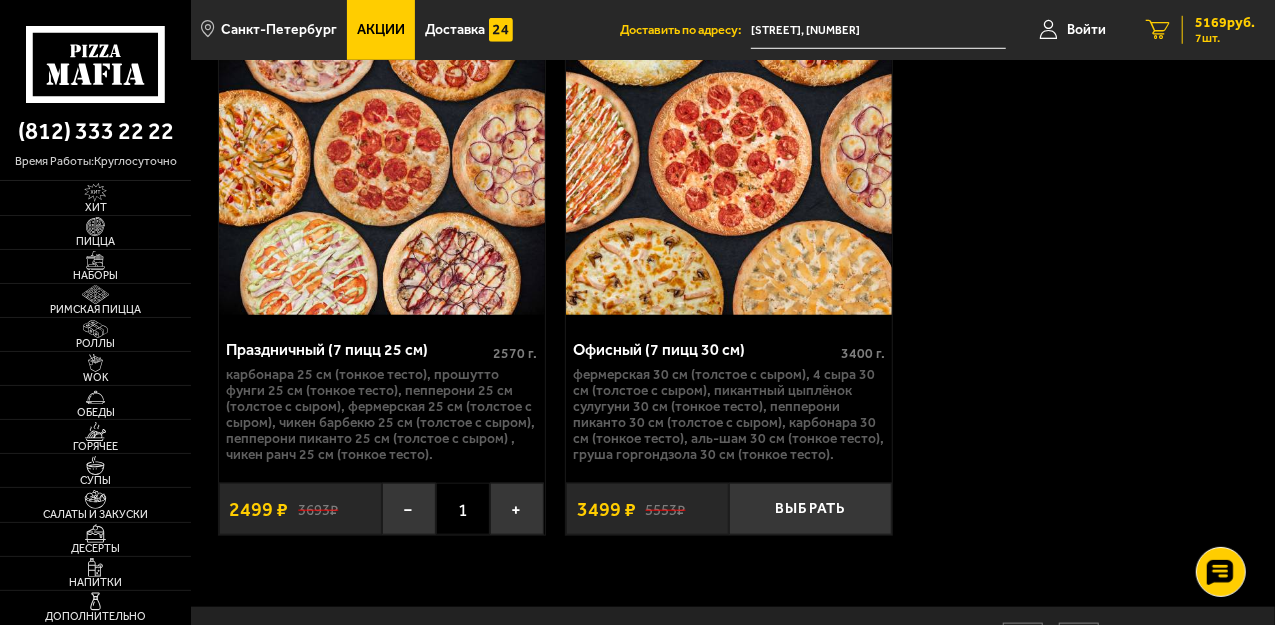 click on "7  шт." at bounding box center [1225, 38] 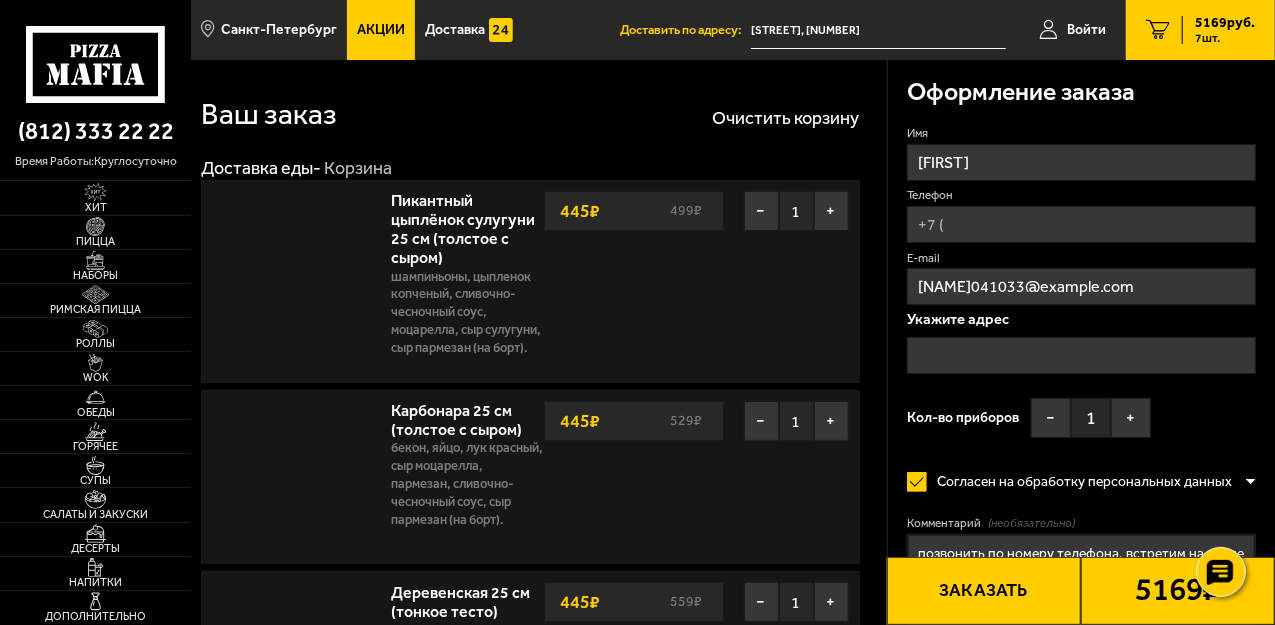 type on "[STREET], [NUMBER]" 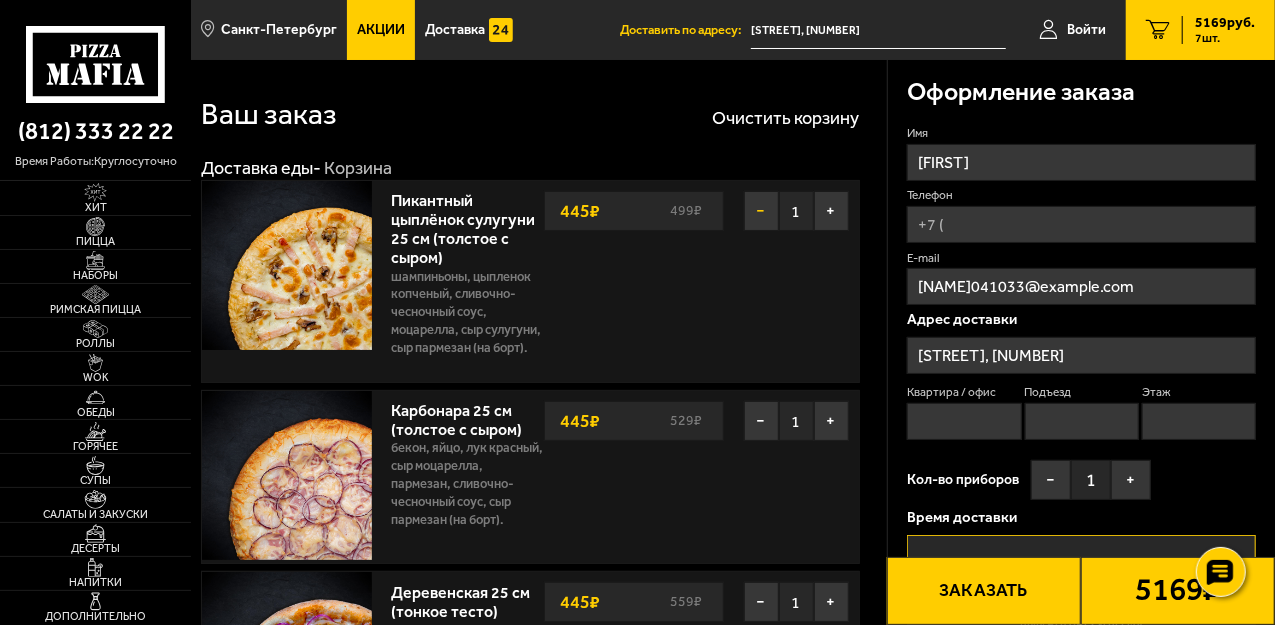 click on "−" at bounding box center (761, 211) 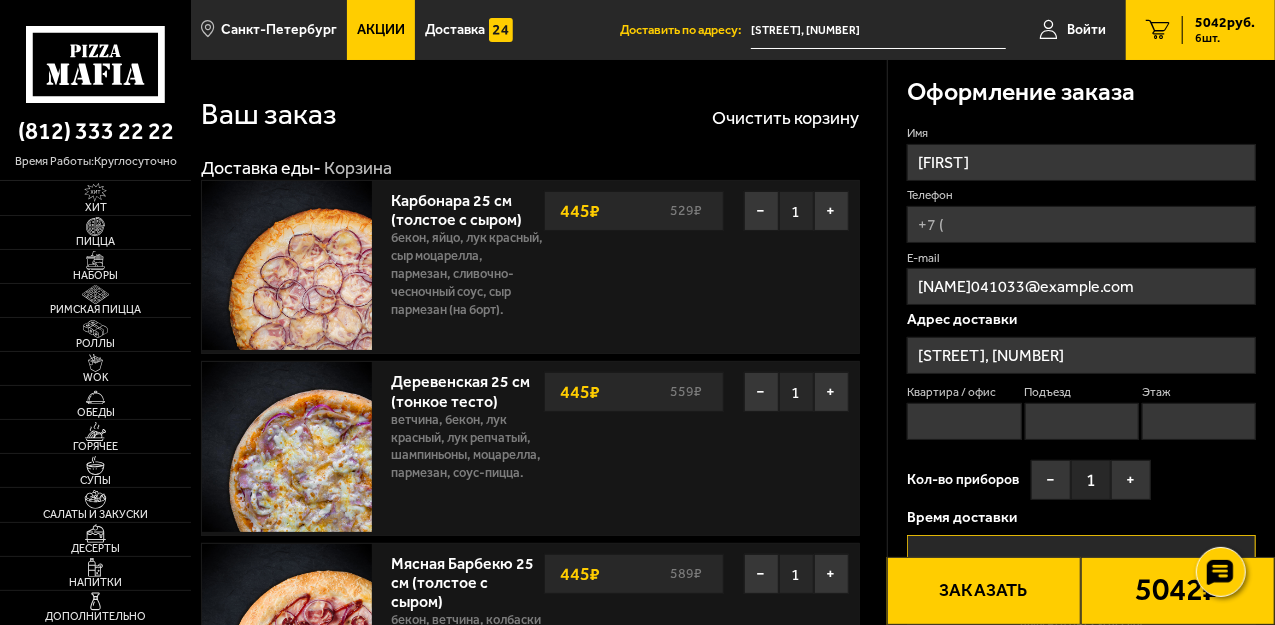 click on "−" at bounding box center (761, 211) 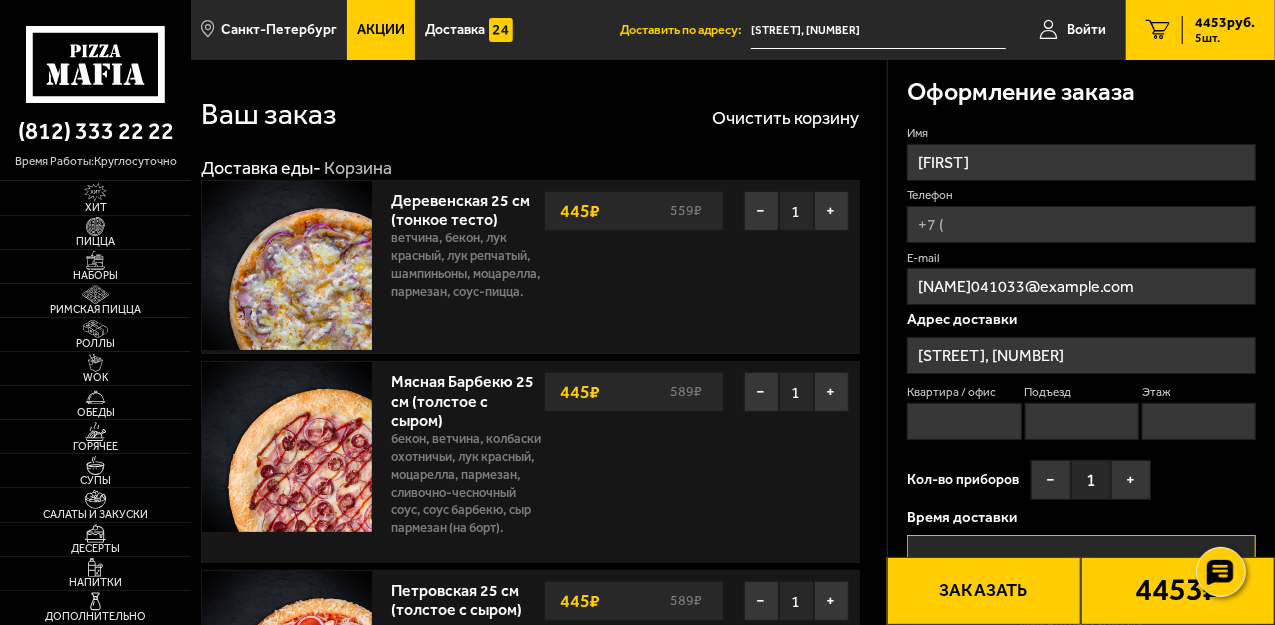 click on "−" at bounding box center [761, 211] 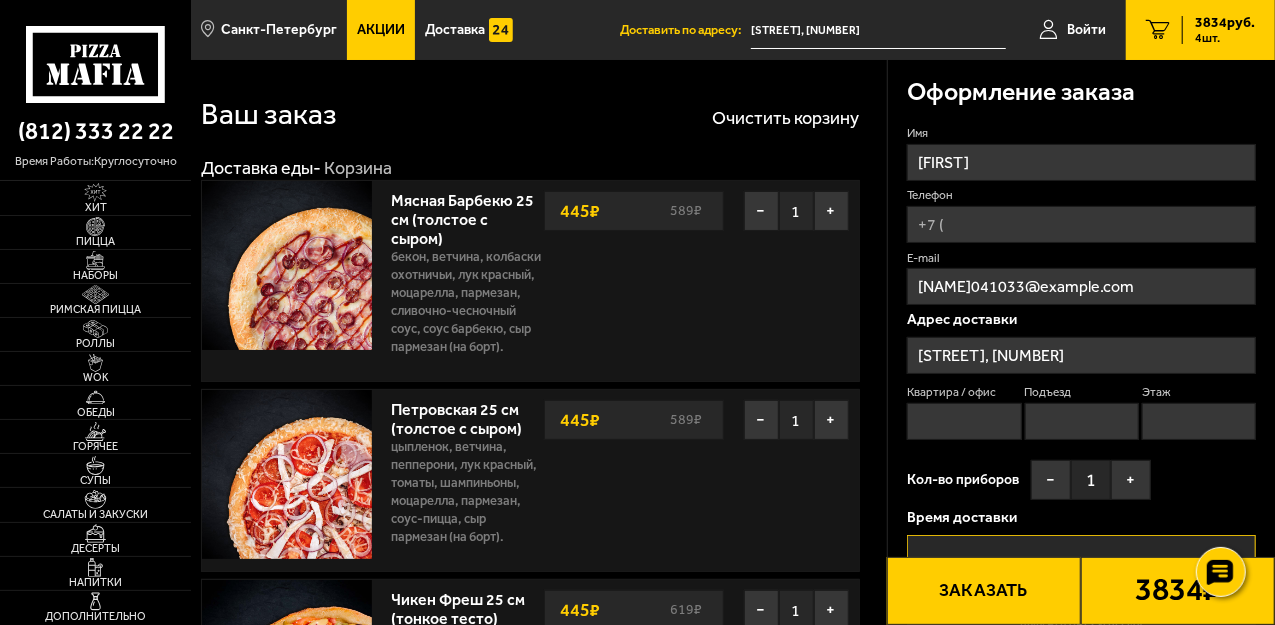 click on "−" at bounding box center [761, 211] 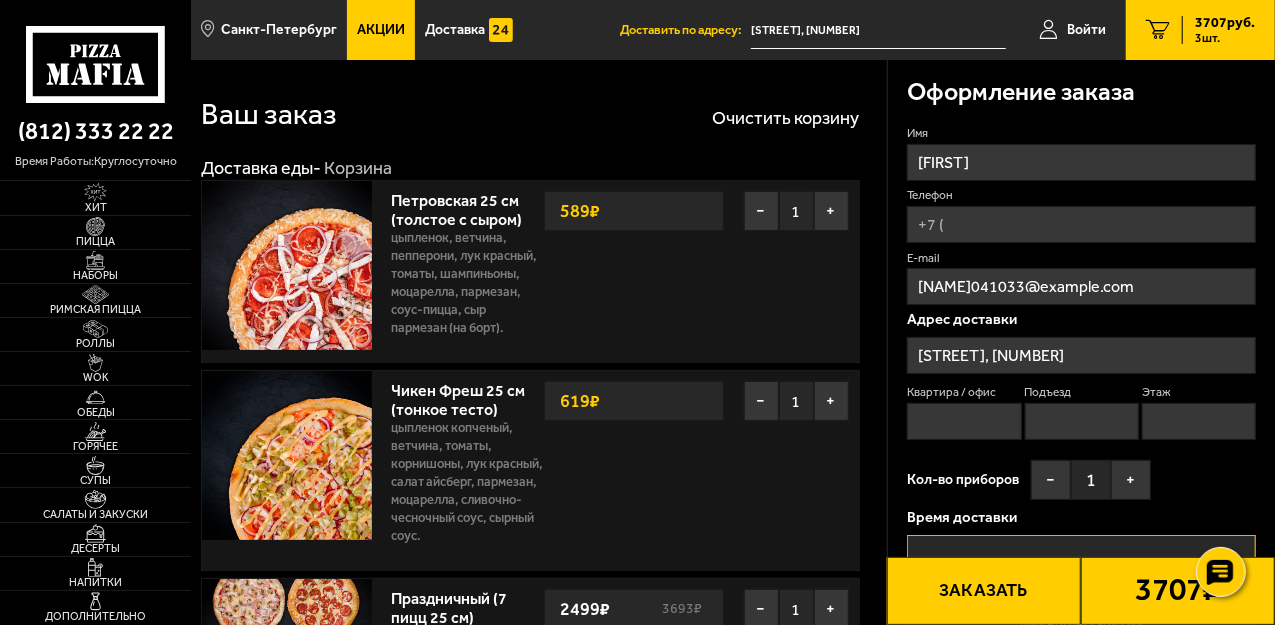 click on "−" at bounding box center [761, 211] 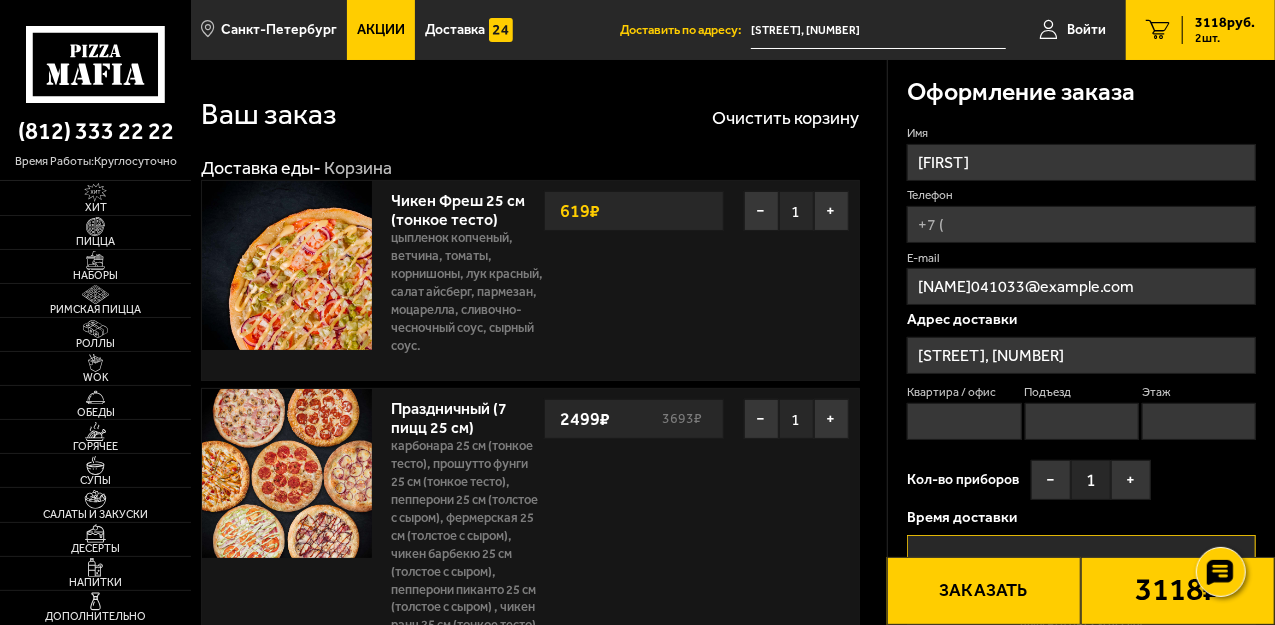 click on "−" at bounding box center [761, 211] 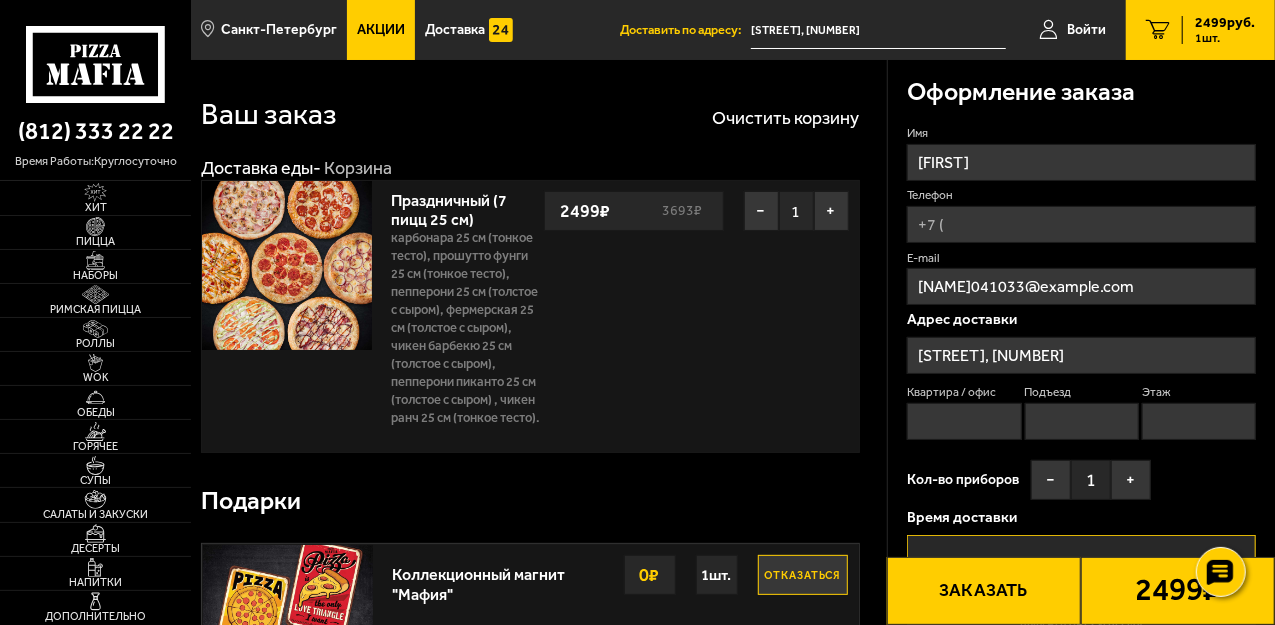 drag, startPoint x: 986, startPoint y: 156, endPoint x: 780, endPoint y: 184, distance: 207.89421 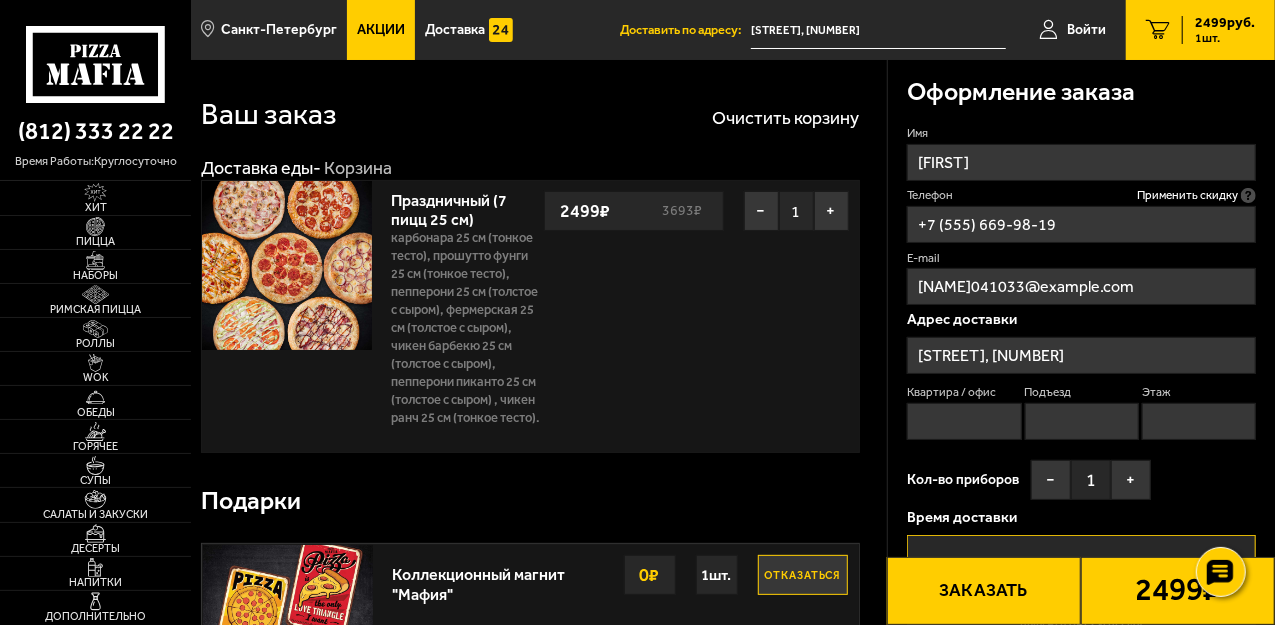 type on "+7 (951) 669-98-19" 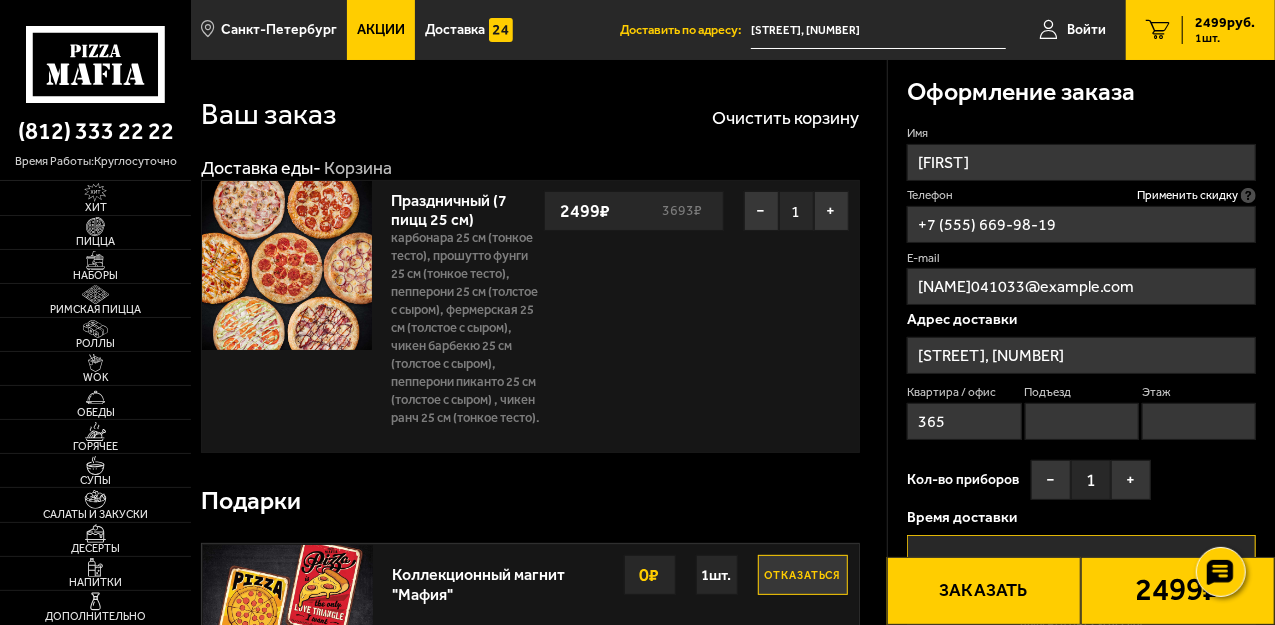 click on "Подъезд" at bounding box center (1082, 421) 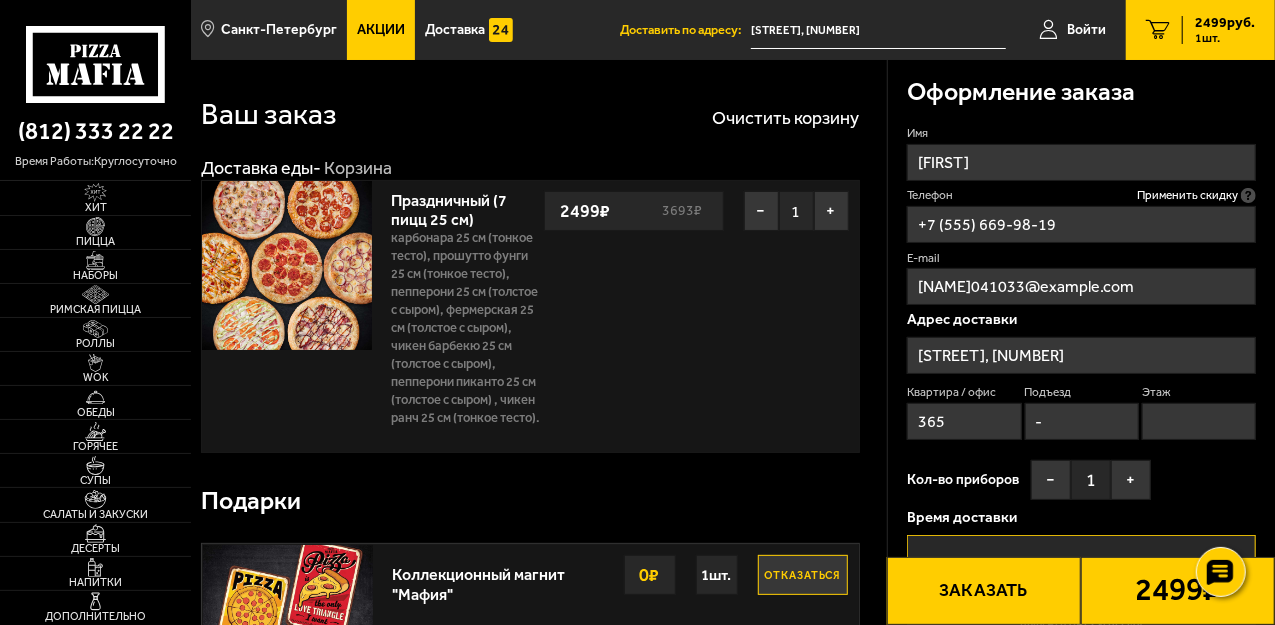 click on "Этаж" at bounding box center [1199, 421] 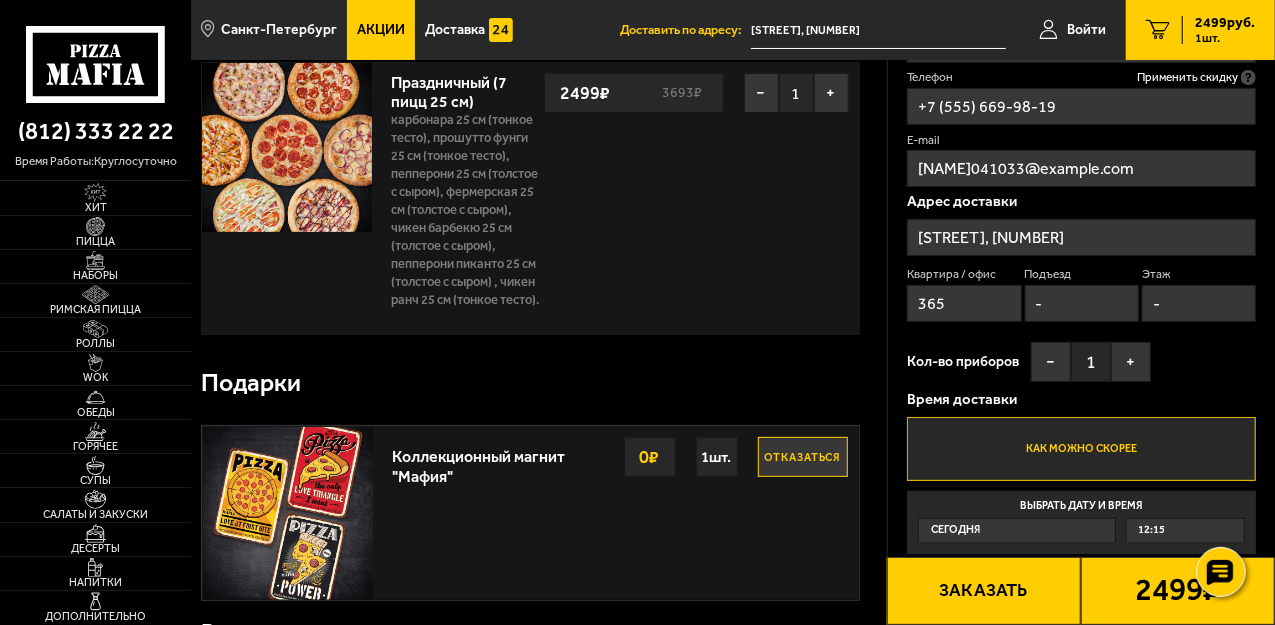 scroll, scrollTop: 200, scrollLeft: 0, axis: vertical 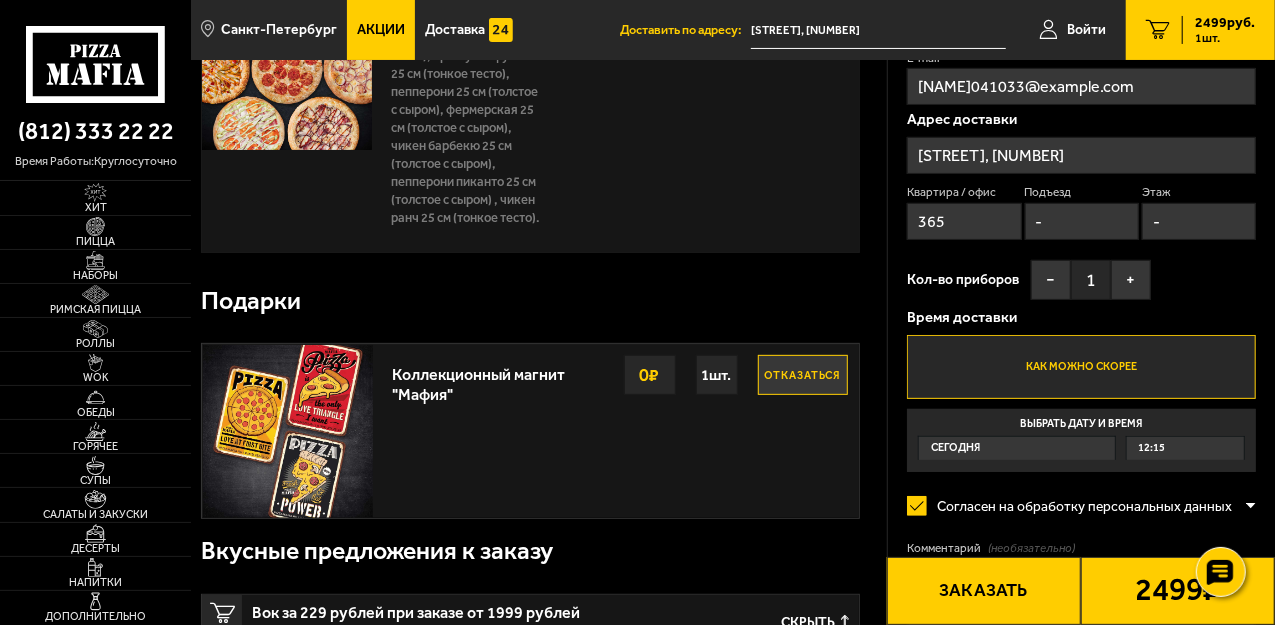 click on "Как можно скорее" at bounding box center (1081, 367) 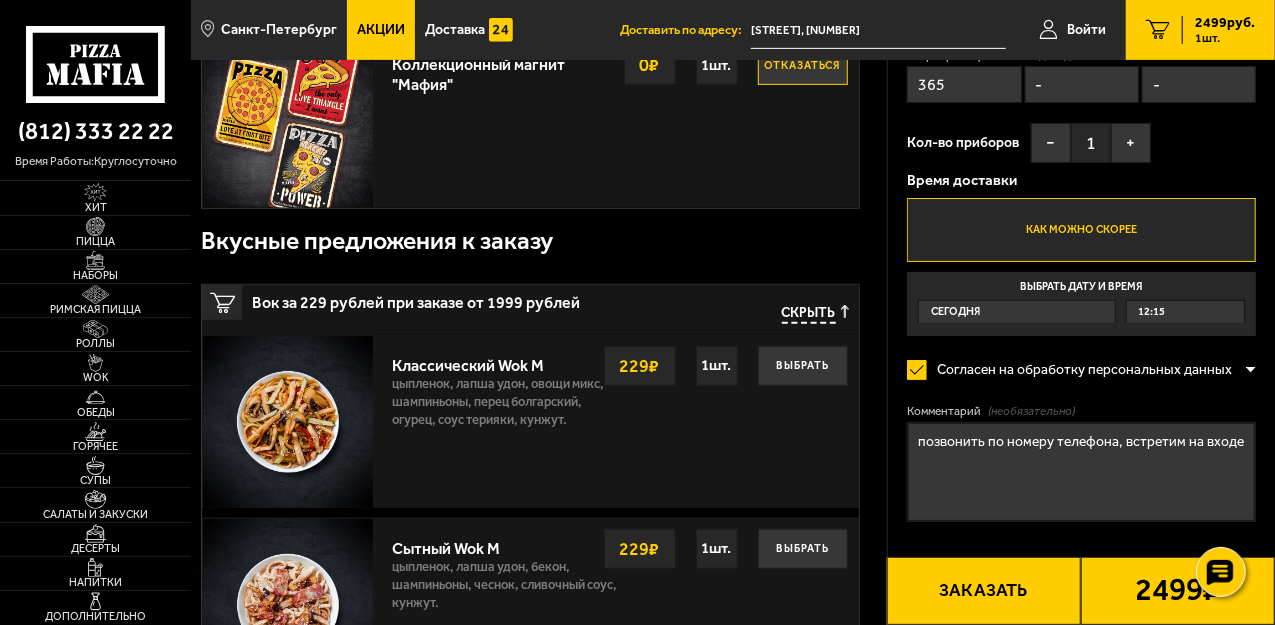 scroll, scrollTop: 533, scrollLeft: 0, axis: vertical 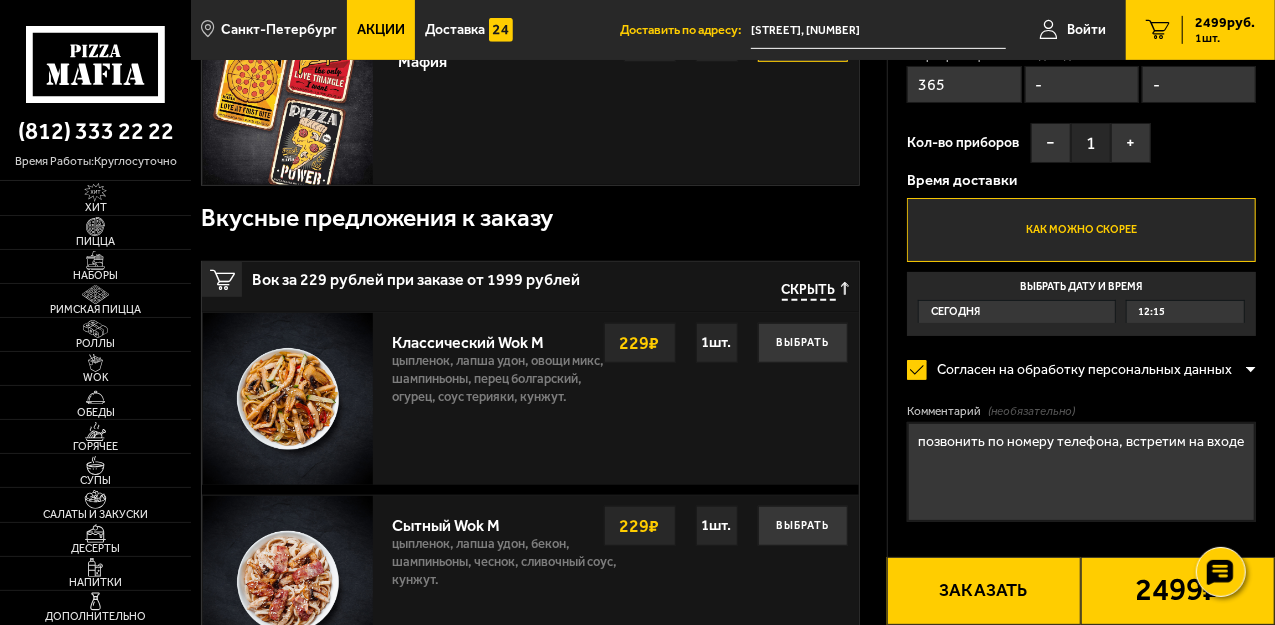 click on "позвонить по номеру телефона, встретим на входе" at bounding box center (1081, 472) 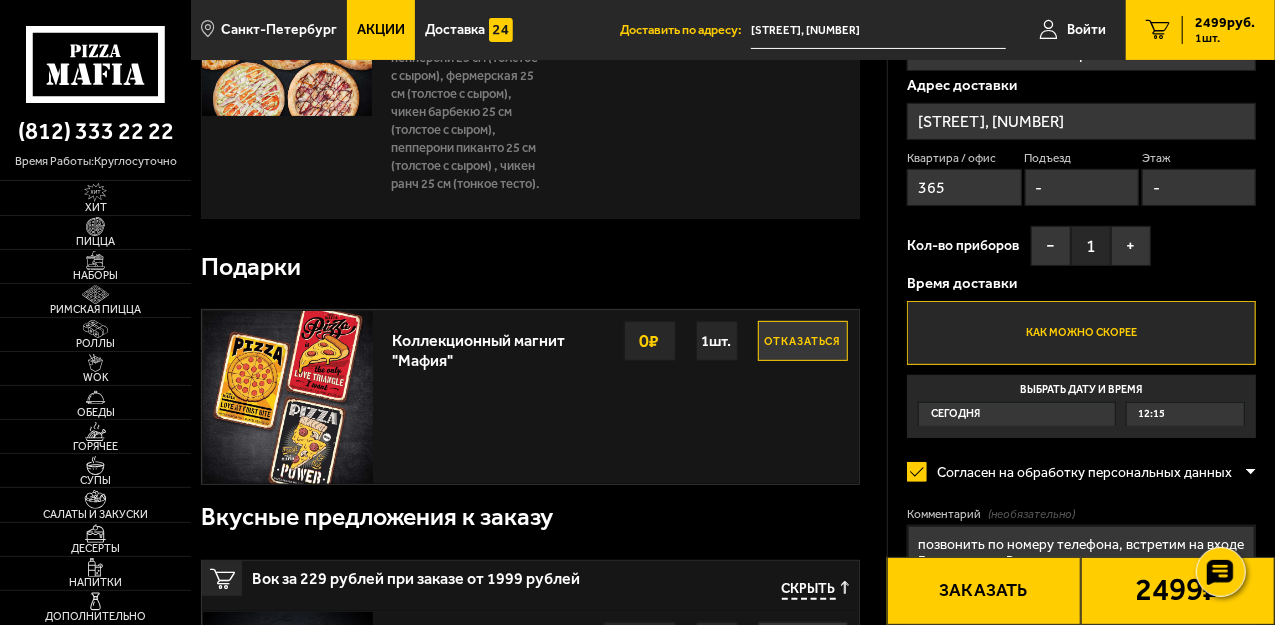 scroll, scrollTop: 266, scrollLeft: 0, axis: vertical 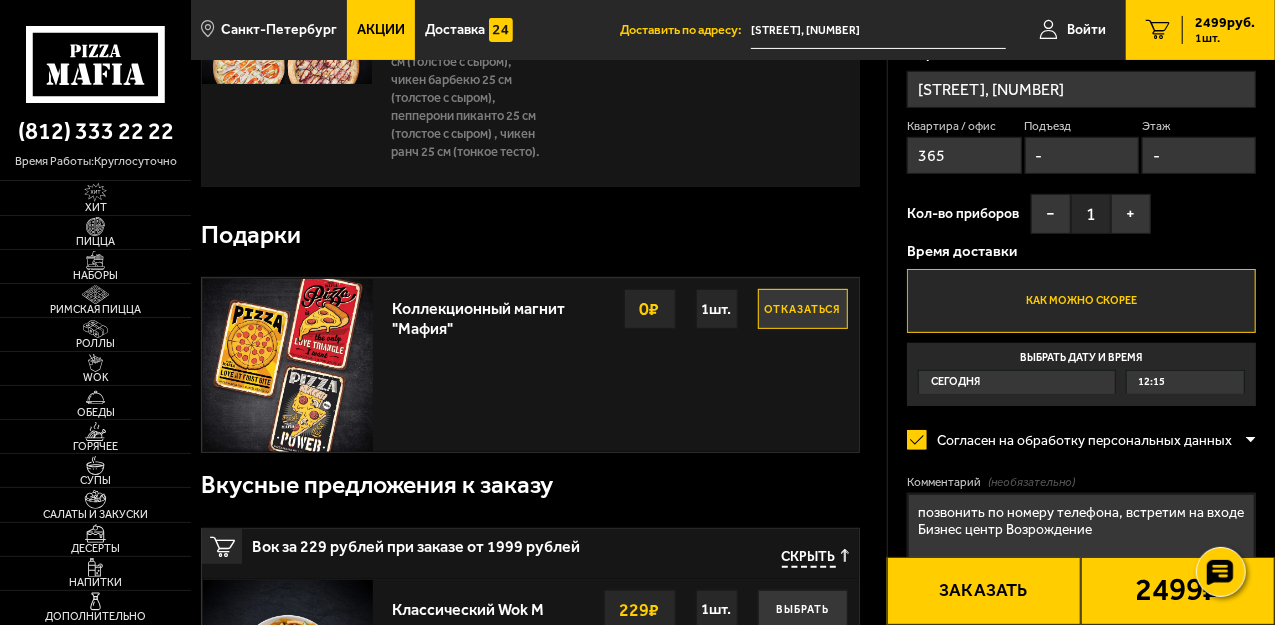 type on "позвонить по номеру телефона, встретим на входе Бизнес центр Возрождение" 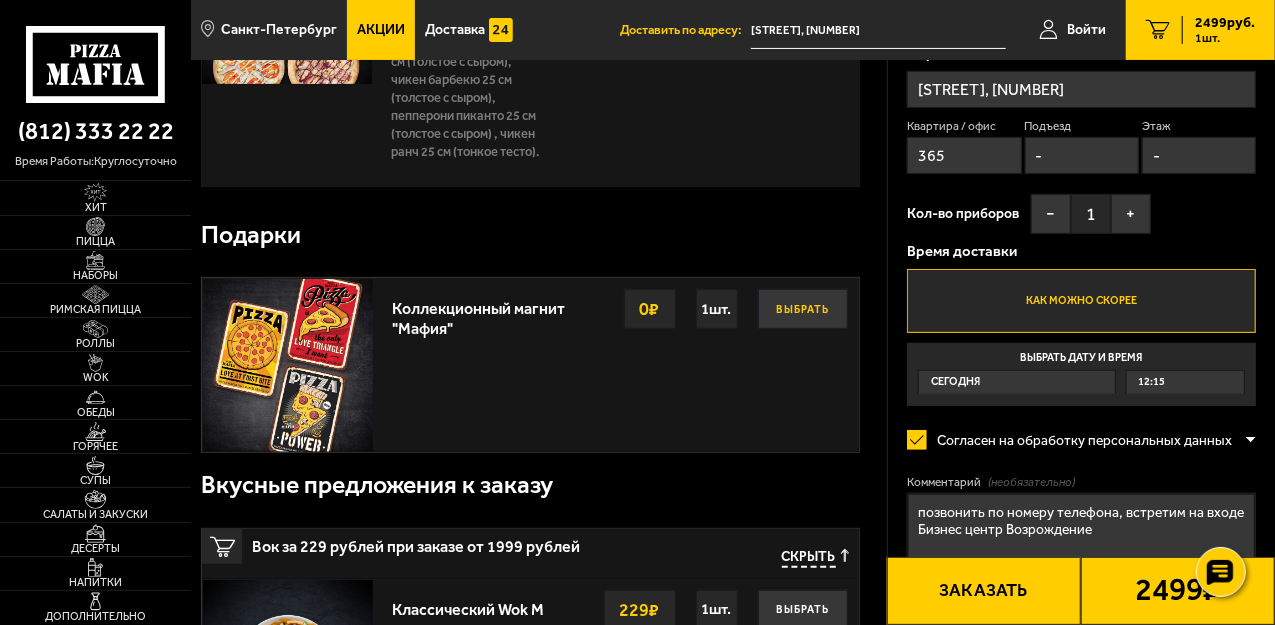 click on "Выбрать" at bounding box center [803, 309] 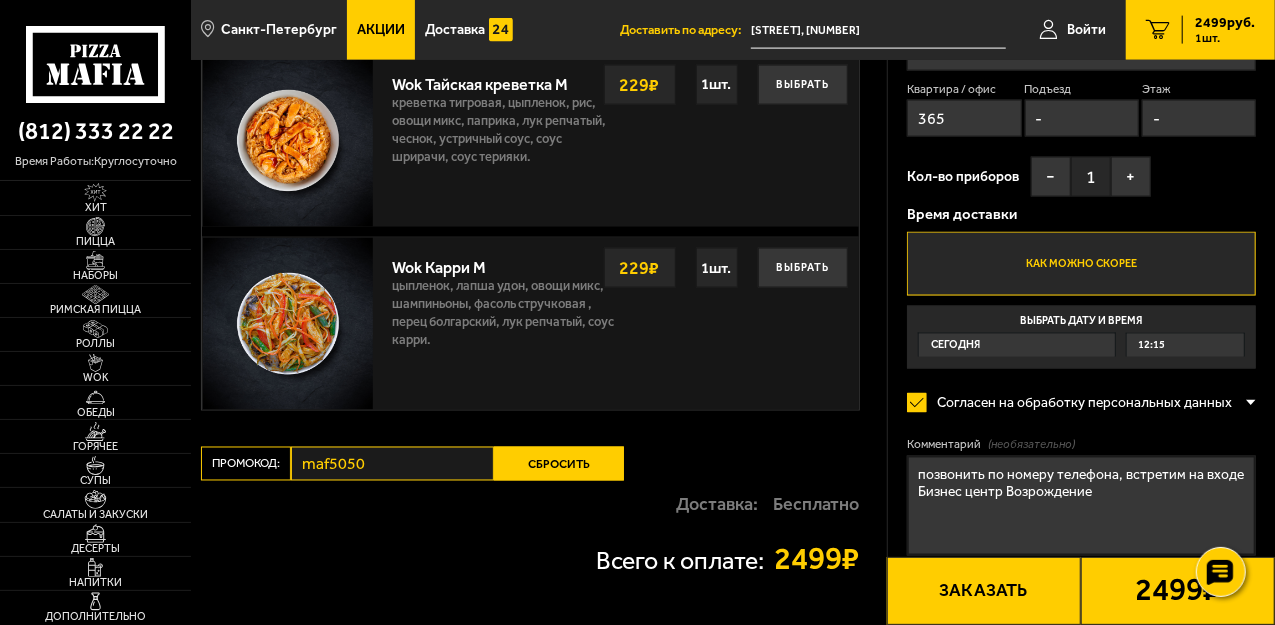 scroll, scrollTop: 1507, scrollLeft: 0, axis: vertical 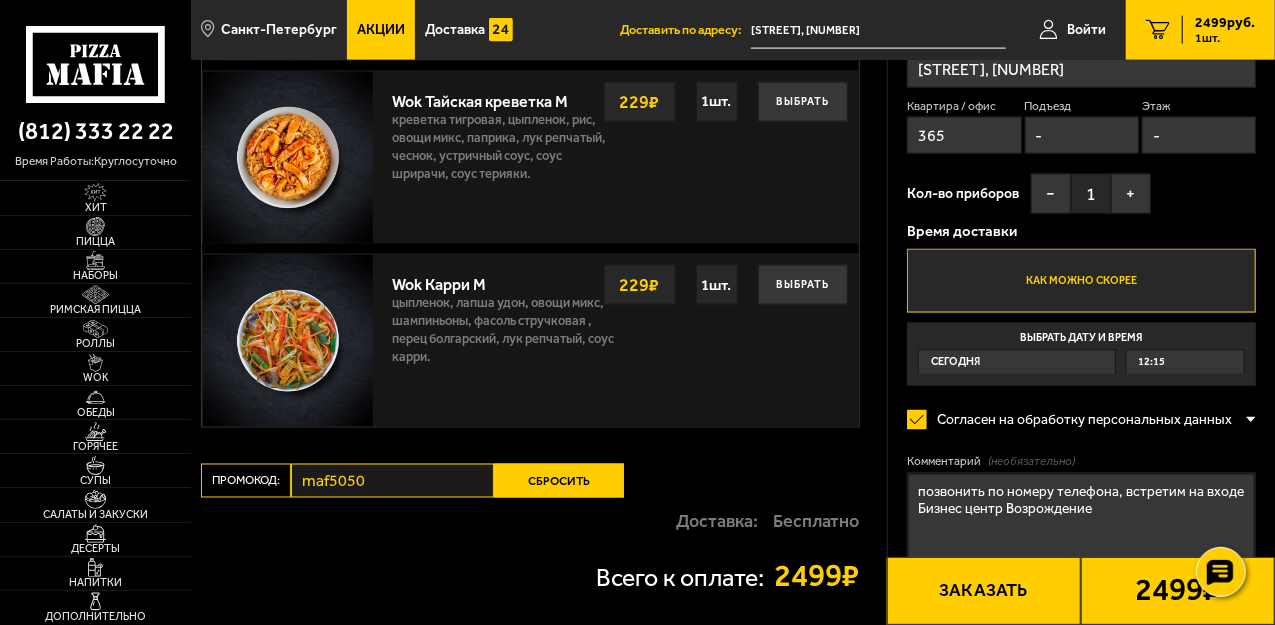 click on "Как можно скорее" at bounding box center [1081, 281] 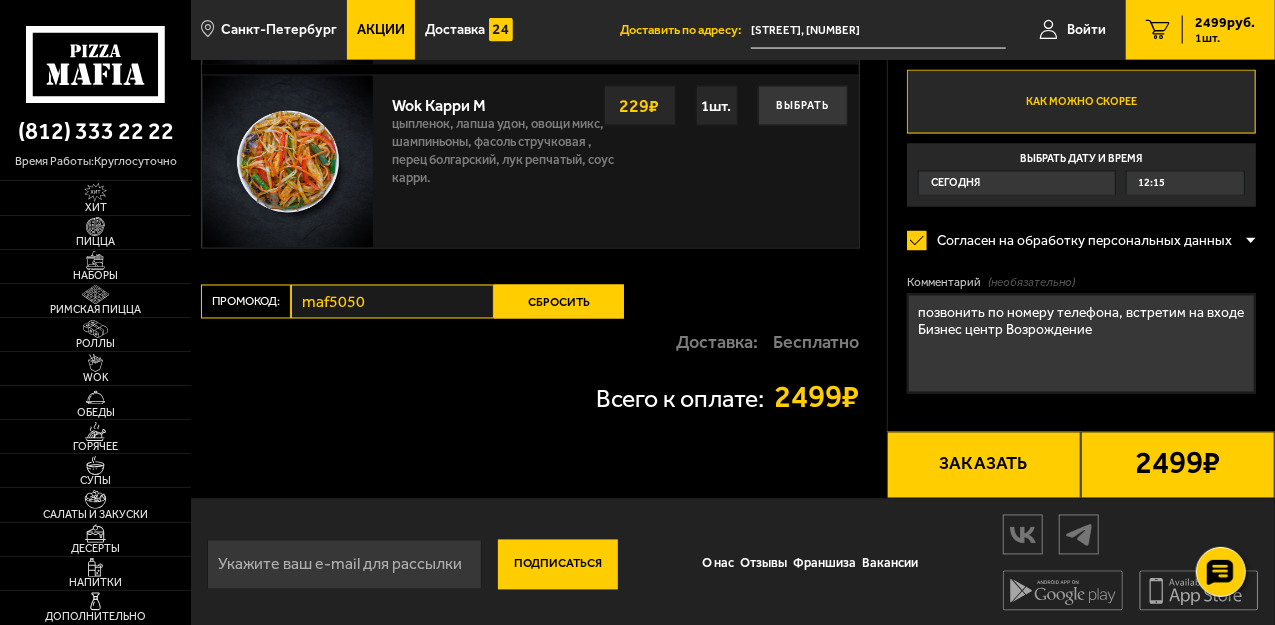 scroll, scrollTop: 1707, scrollLeft: 0, axis: vertical 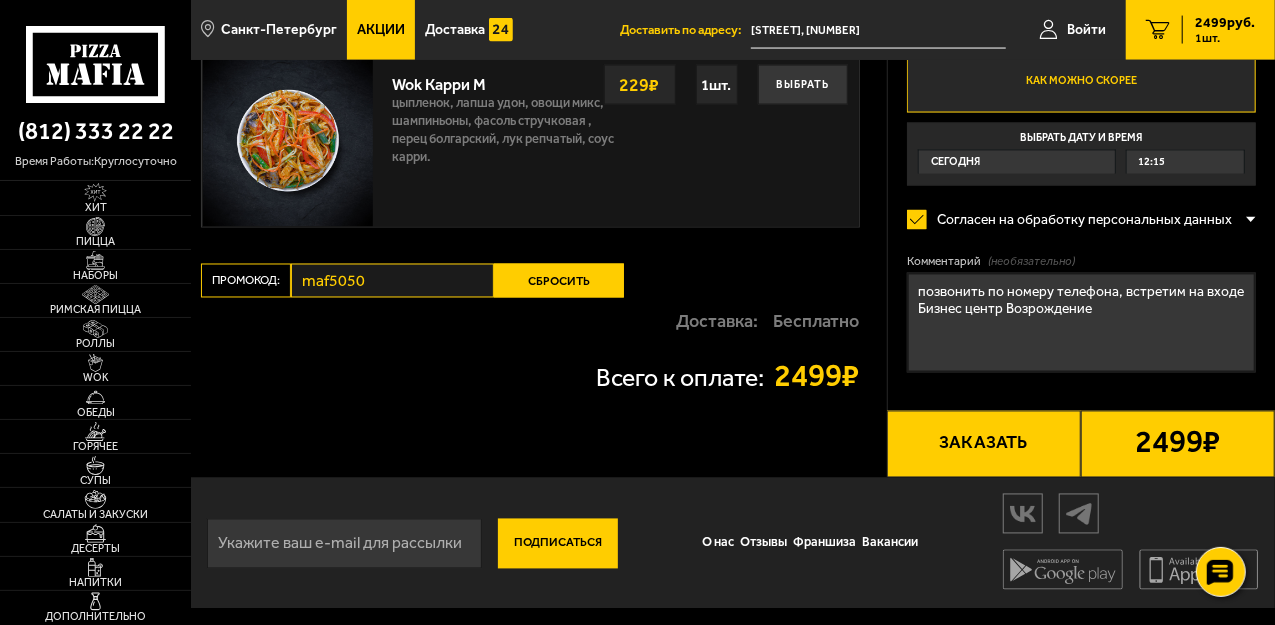 click on "Заказать" at bounding box center (984, 445) 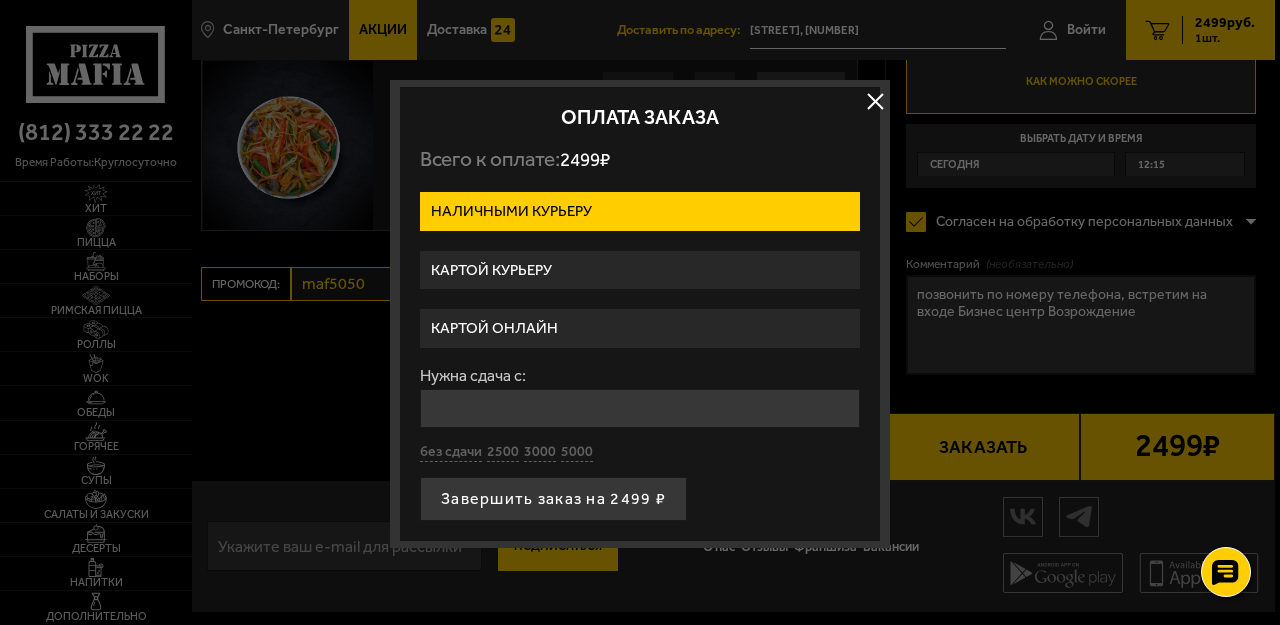click on "Картой курьеру" at bounding box center [640, 270] 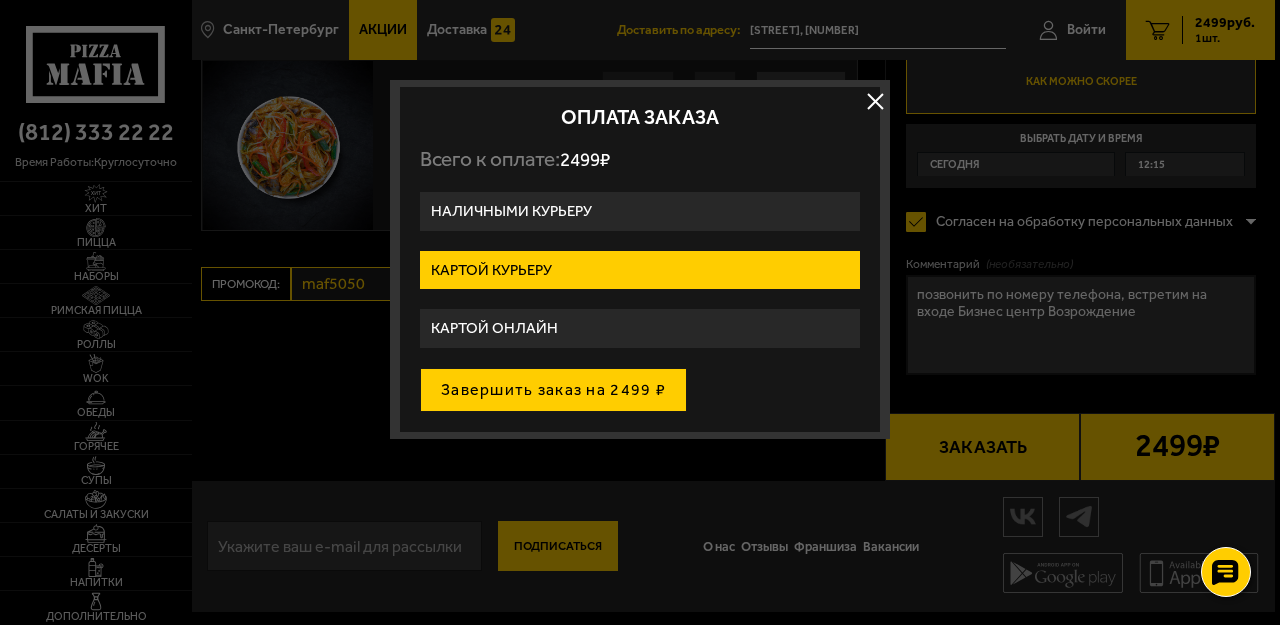 click on "Завершить заказ на 2499 ₽" at bounding box center (553, 390) 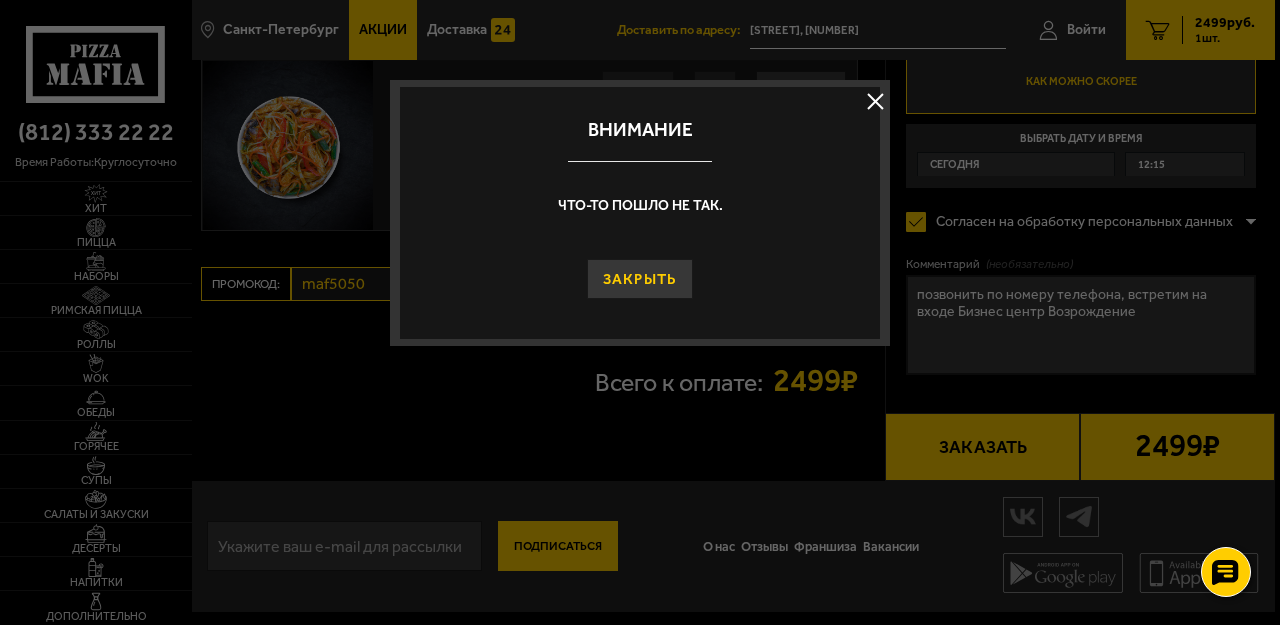 click on "Закрыть" at bounding box center [640, 279] 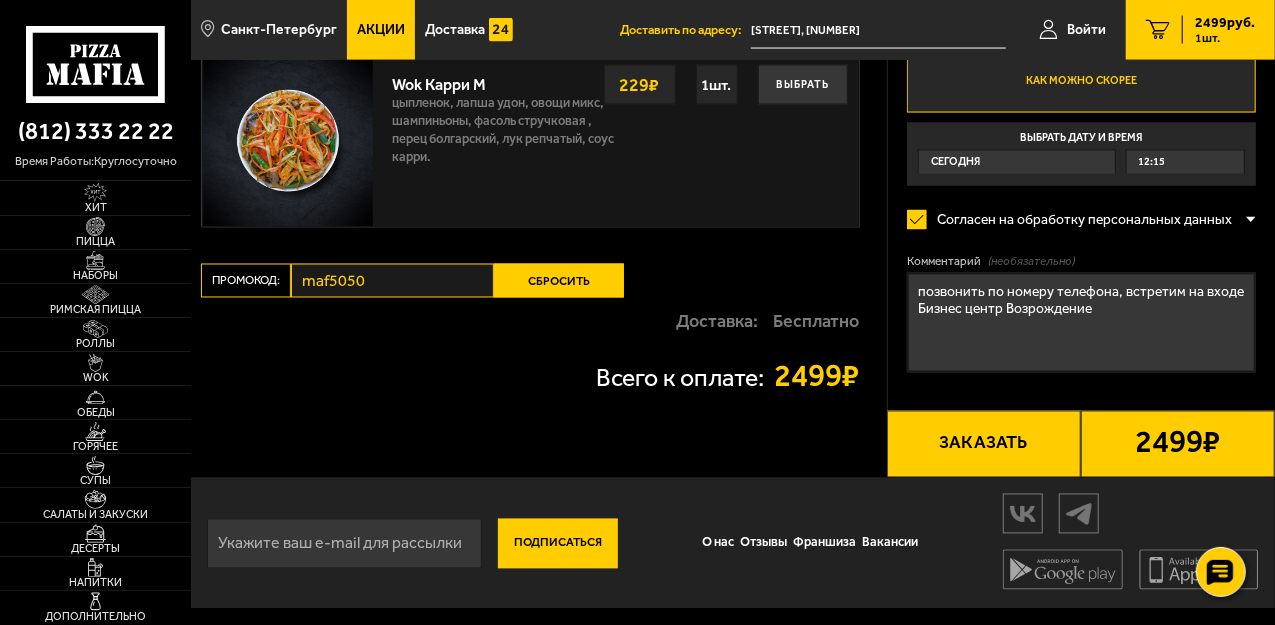 click on "2499  ₽" at bounding box center [1177, 444] 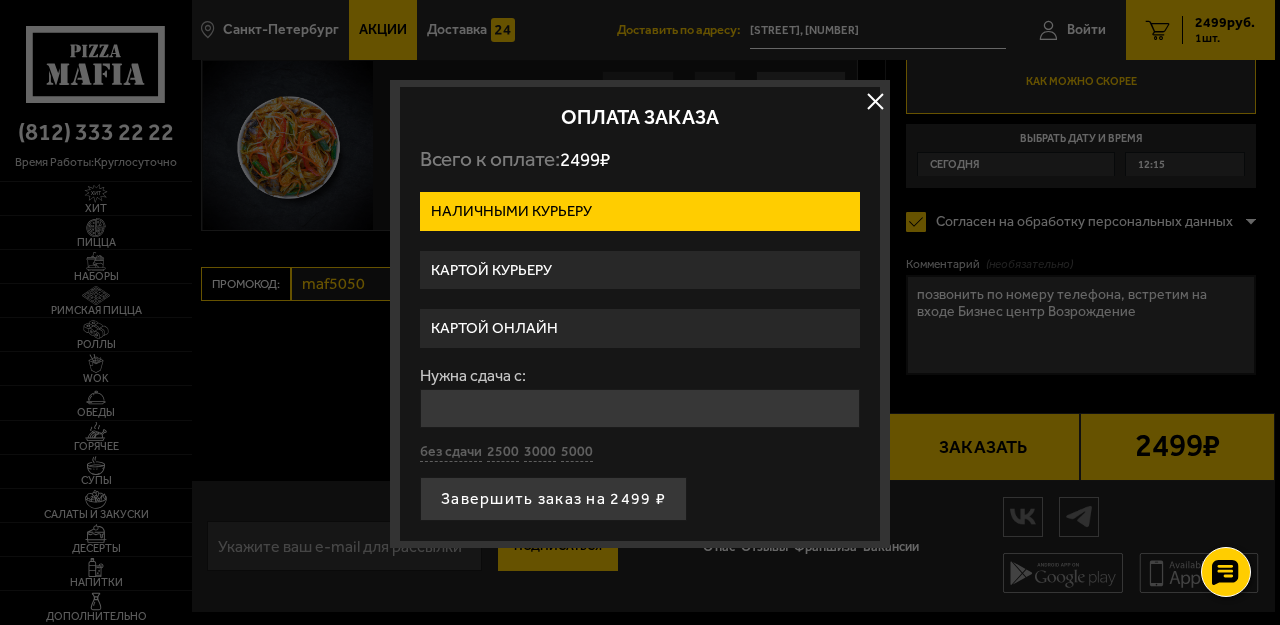 click at bounding box center (875, 101) 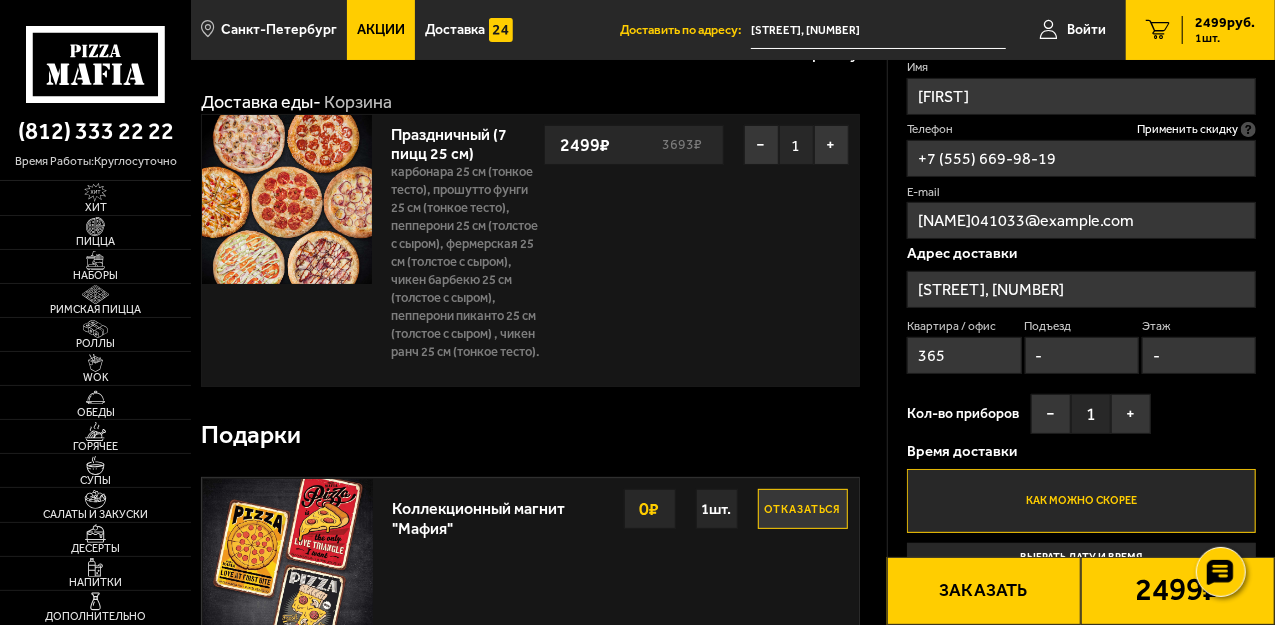 scroll, scrollTop: 0, scrollLeft: 0, axis: both 